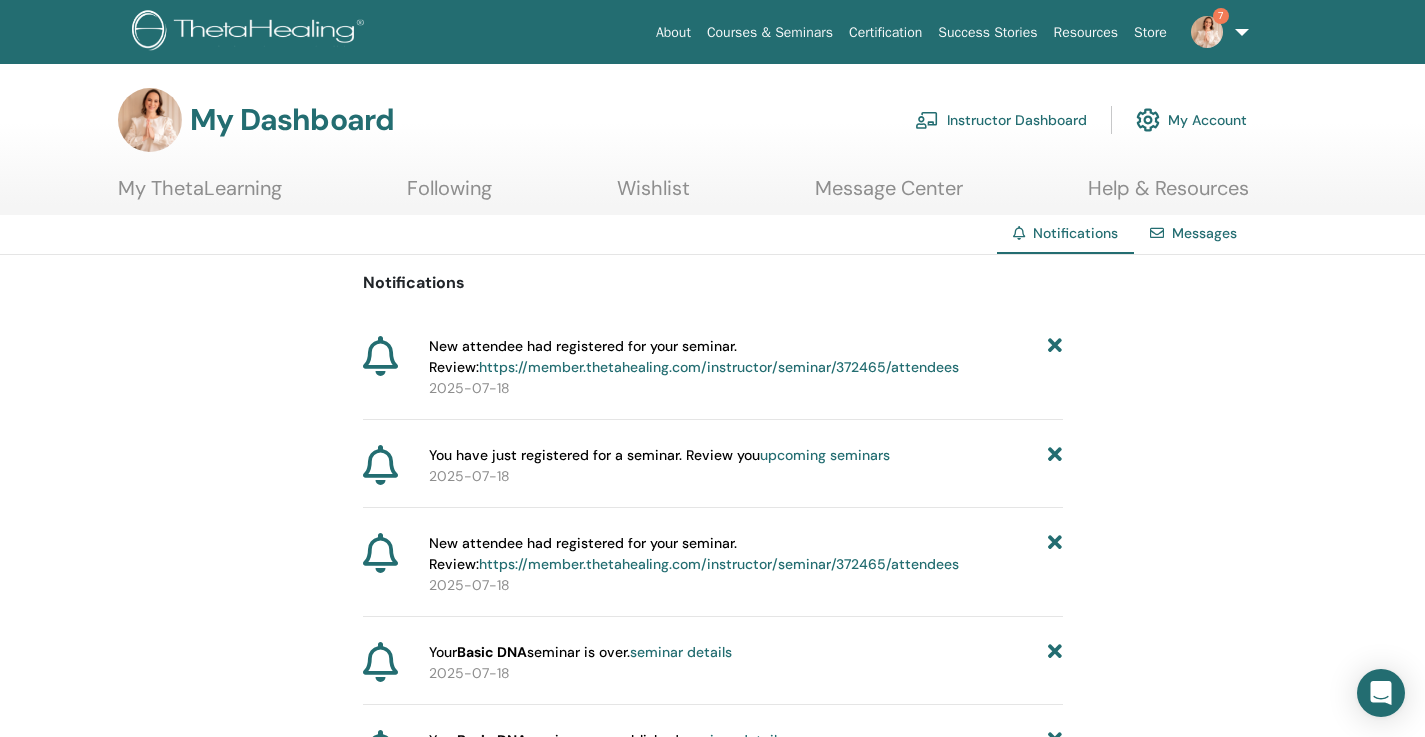 scroll, scrollTop: 0, scrollLeft: 0, axis: both 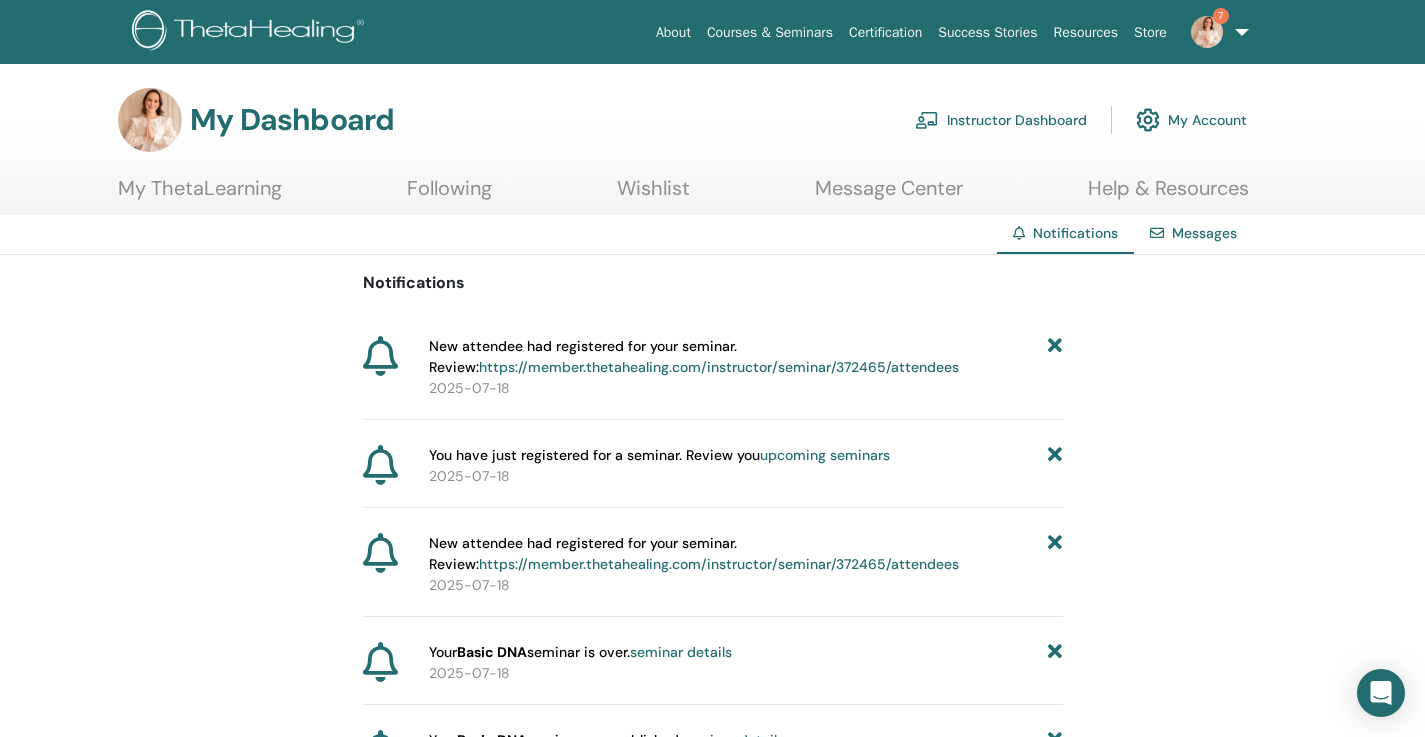 click at bounding box center (1055, 357) 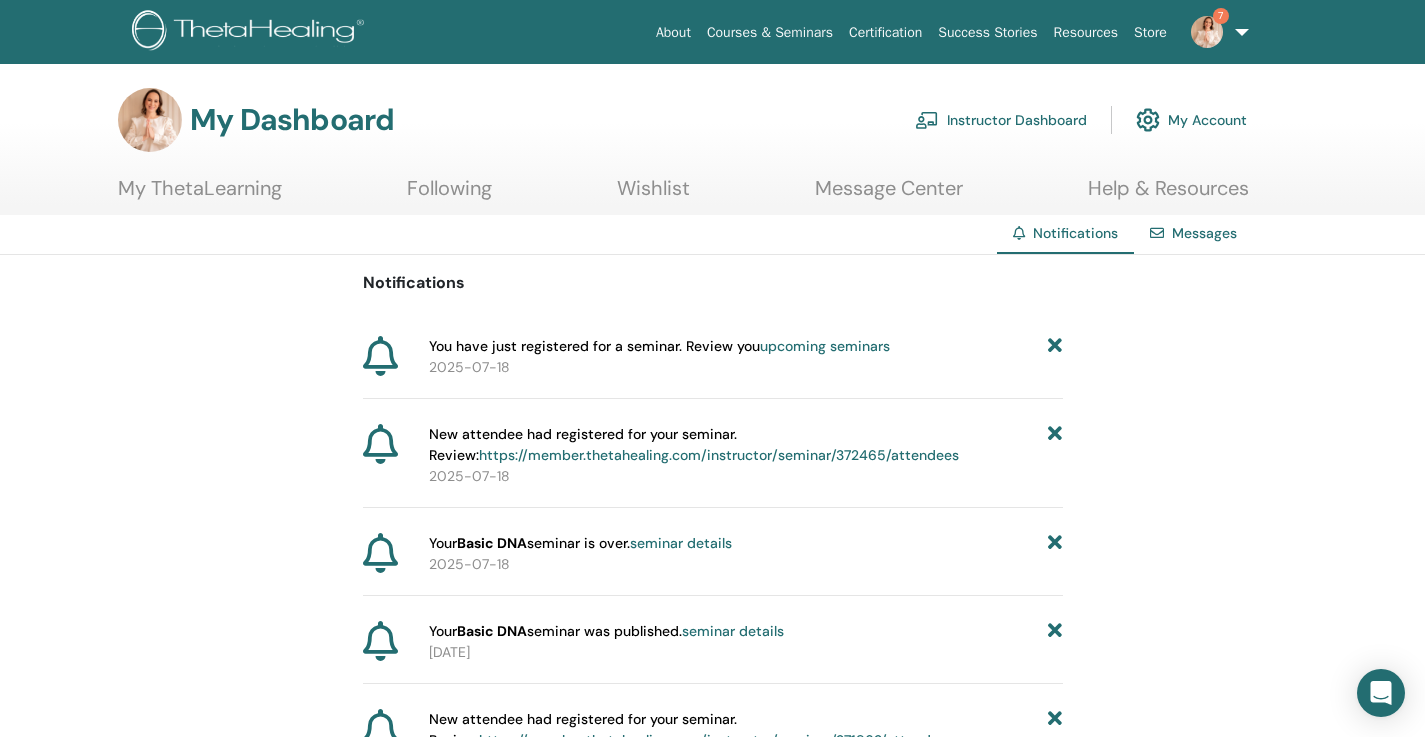 click at bounding box center [1055, 346] 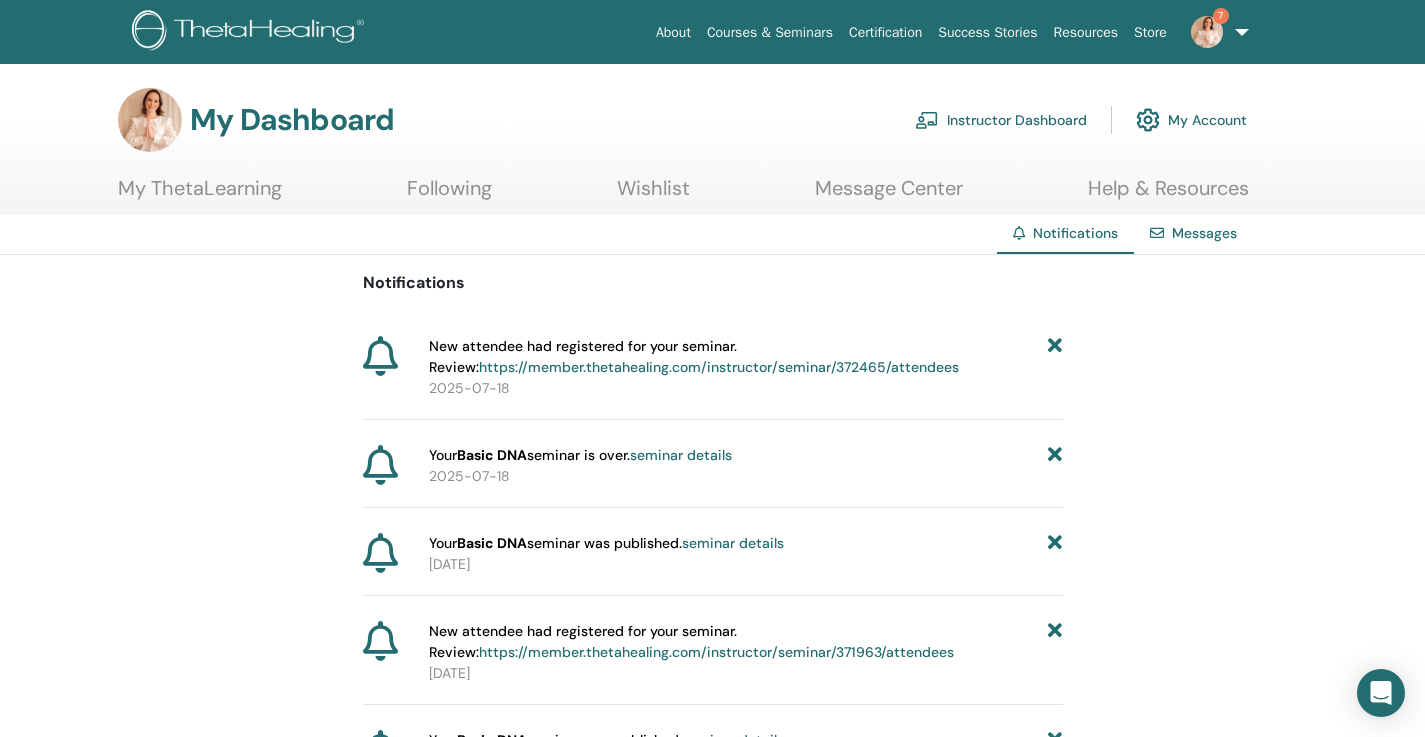 click at bounding box center [1055, 357] 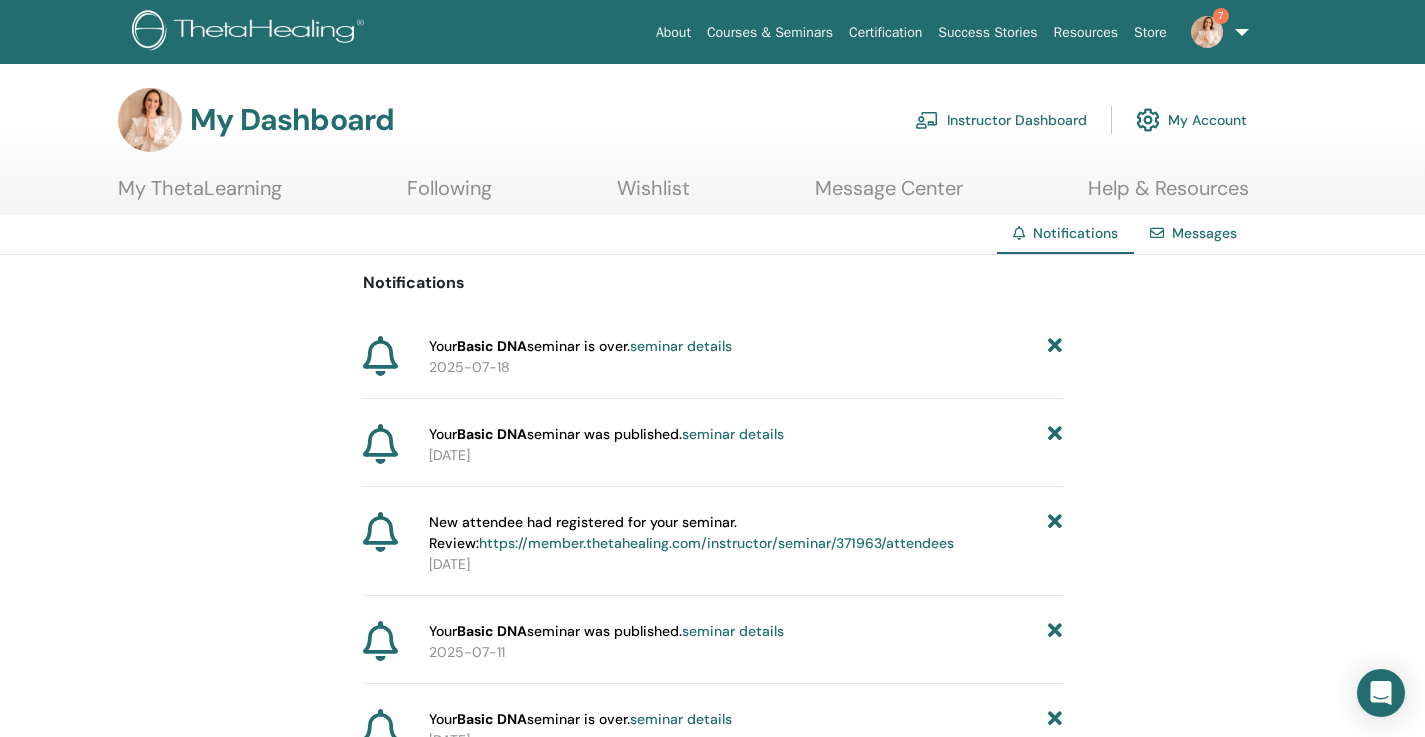 click at bounding box center [1055, 346] 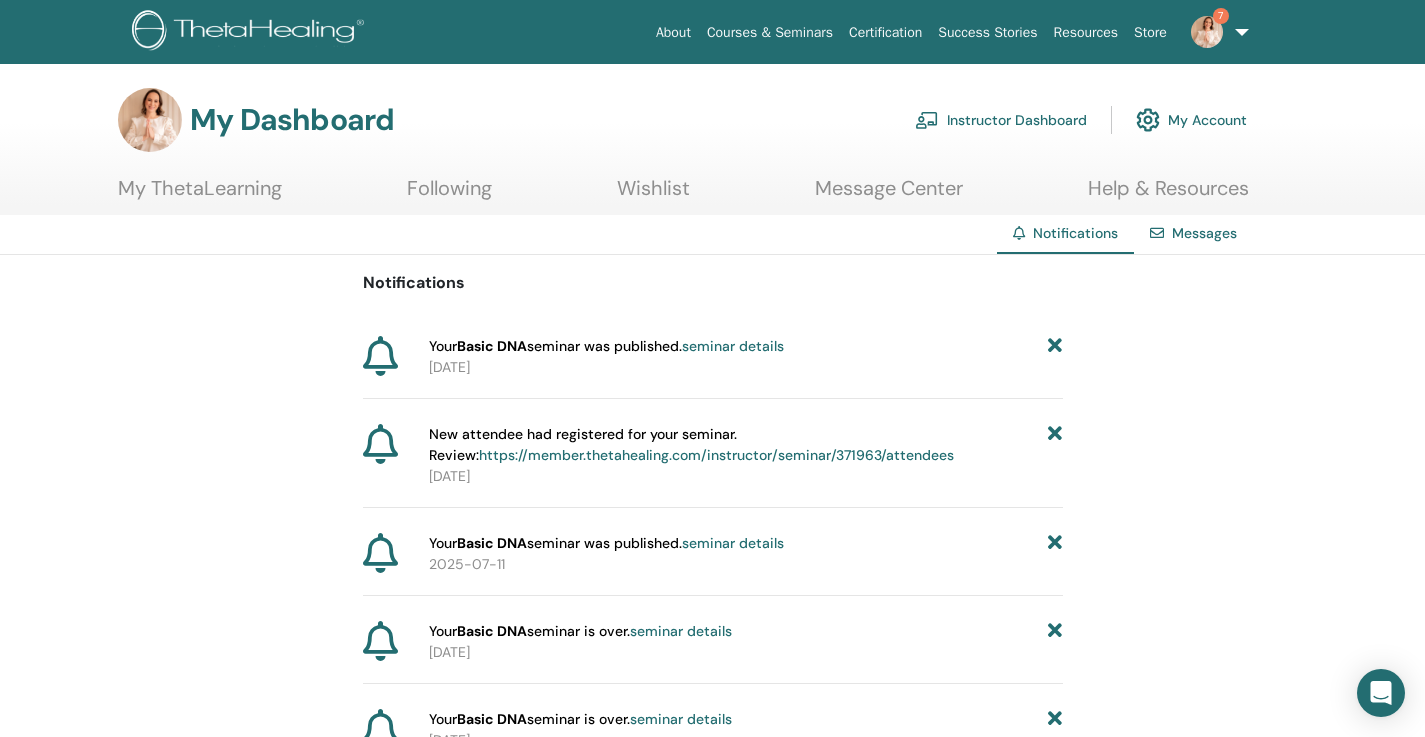 click at bounding box center [1055, 346] 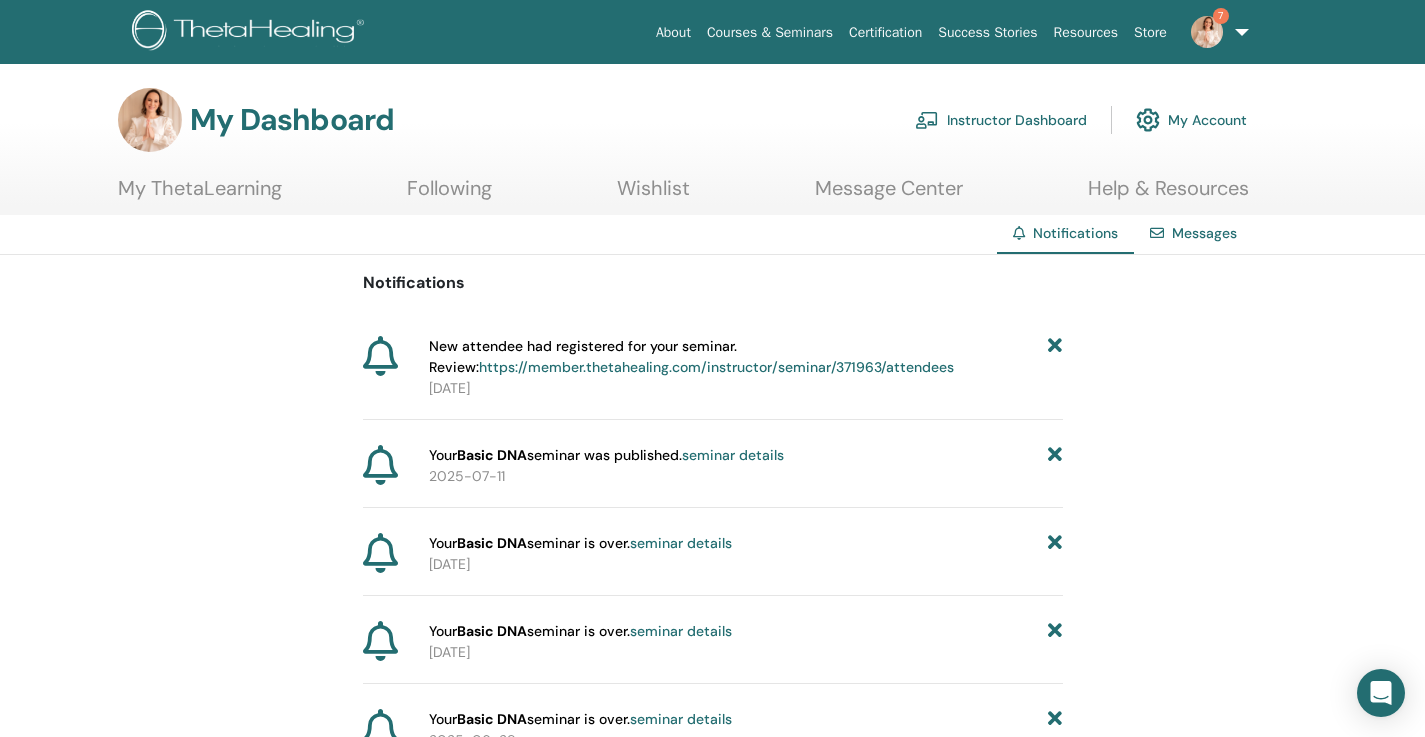 click at bounding box center (1055, 357) 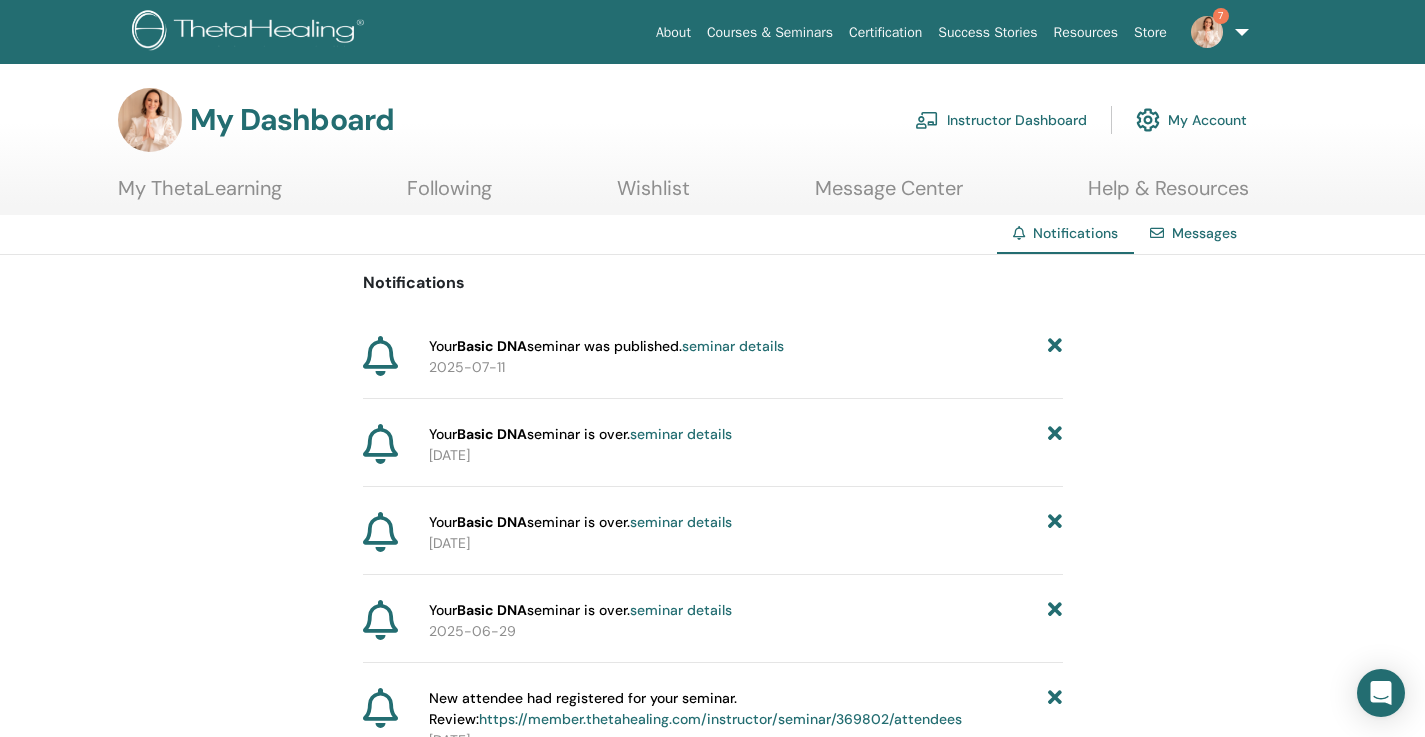 click at bounding box center (1055, 346) 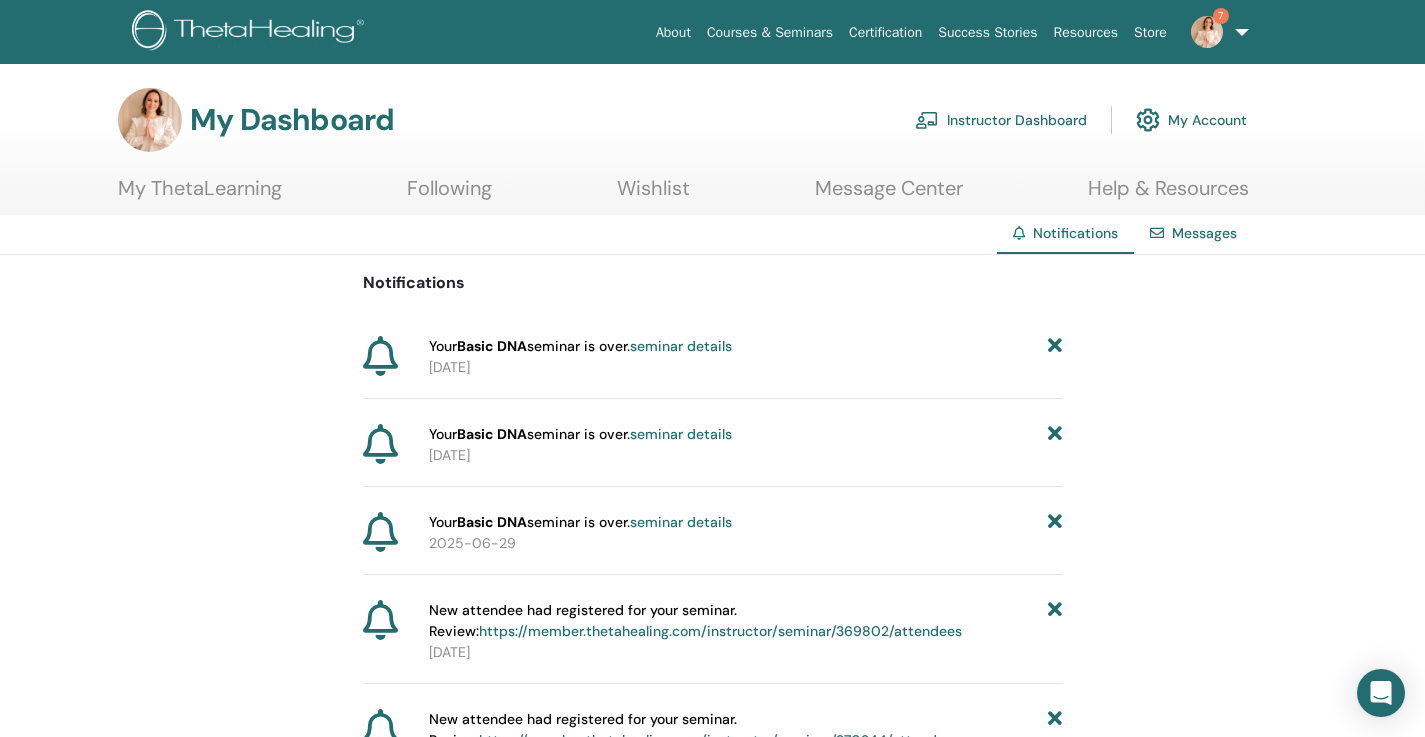click at bounding box center (1055, 346) 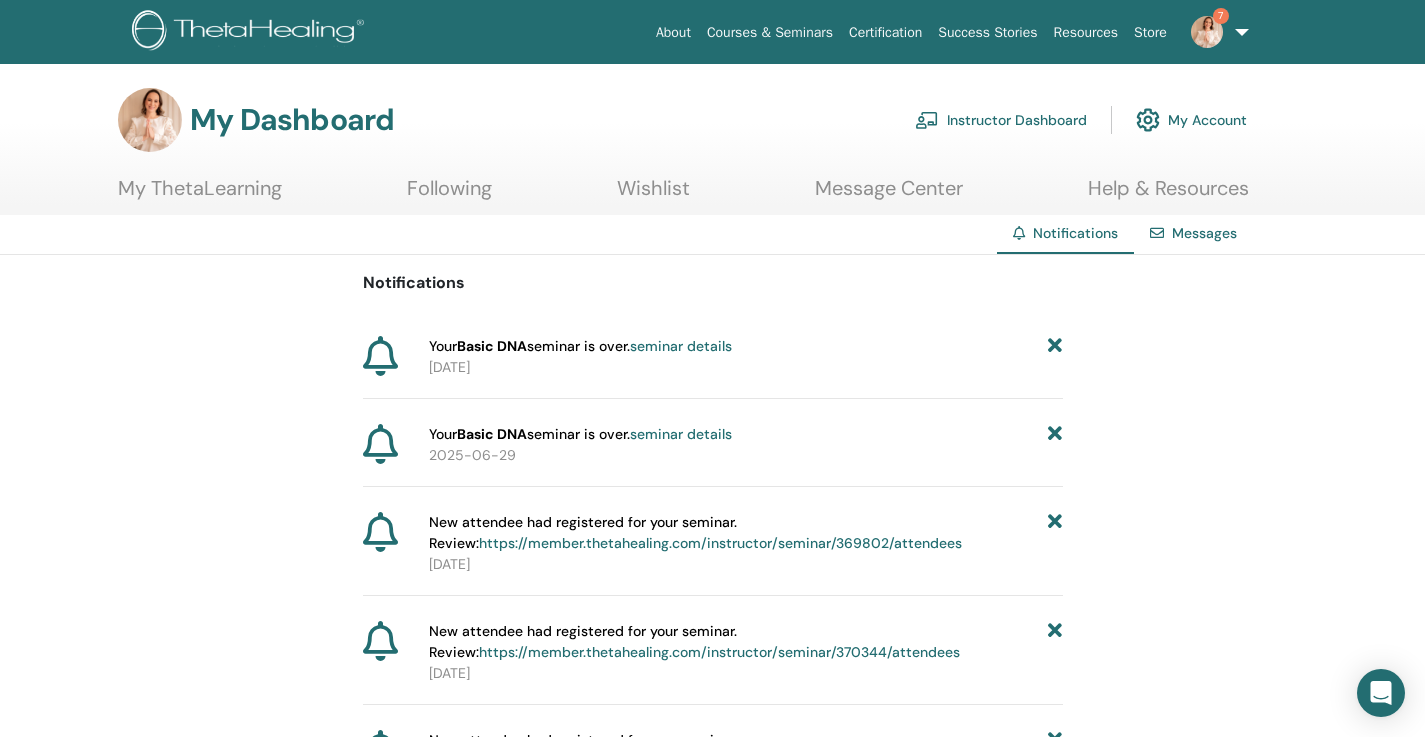 click at bounding box center (1055, 346) 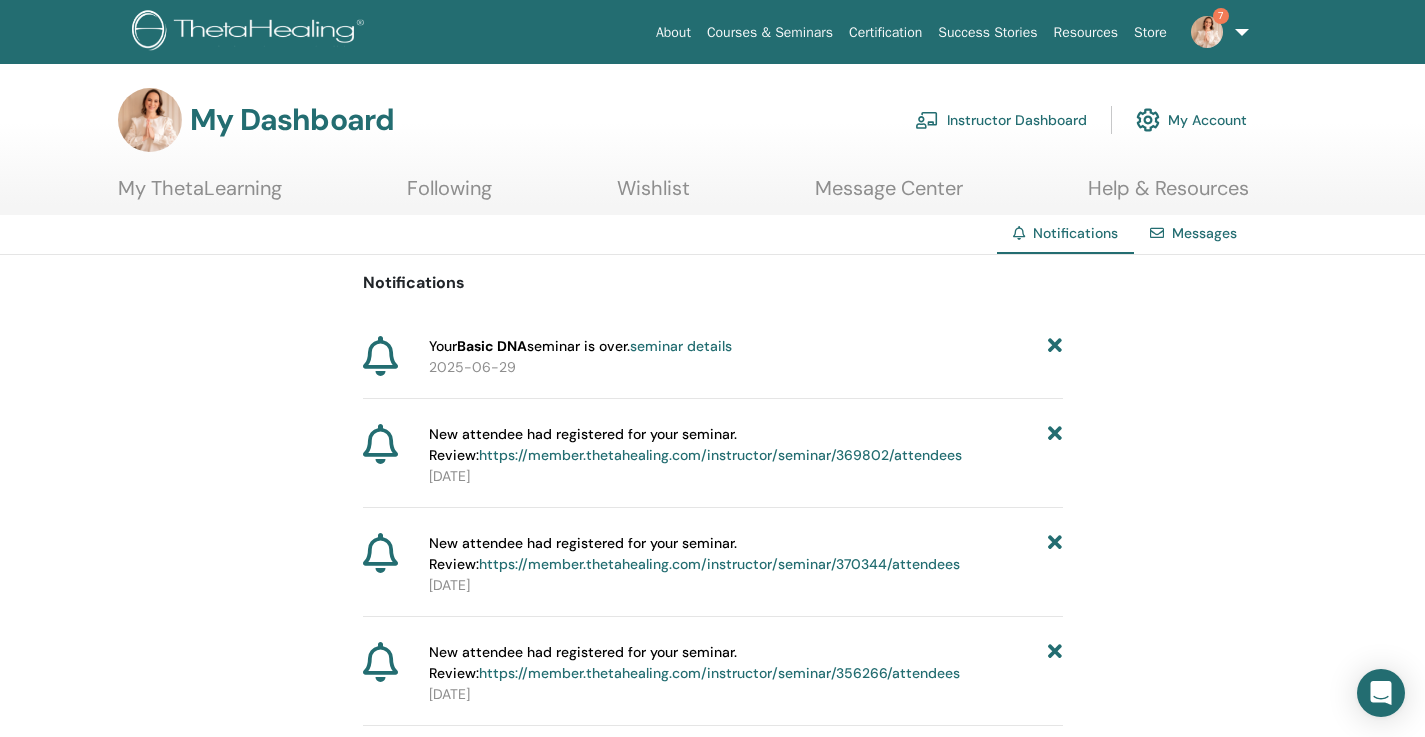 click at bounding box center [1055, 346] 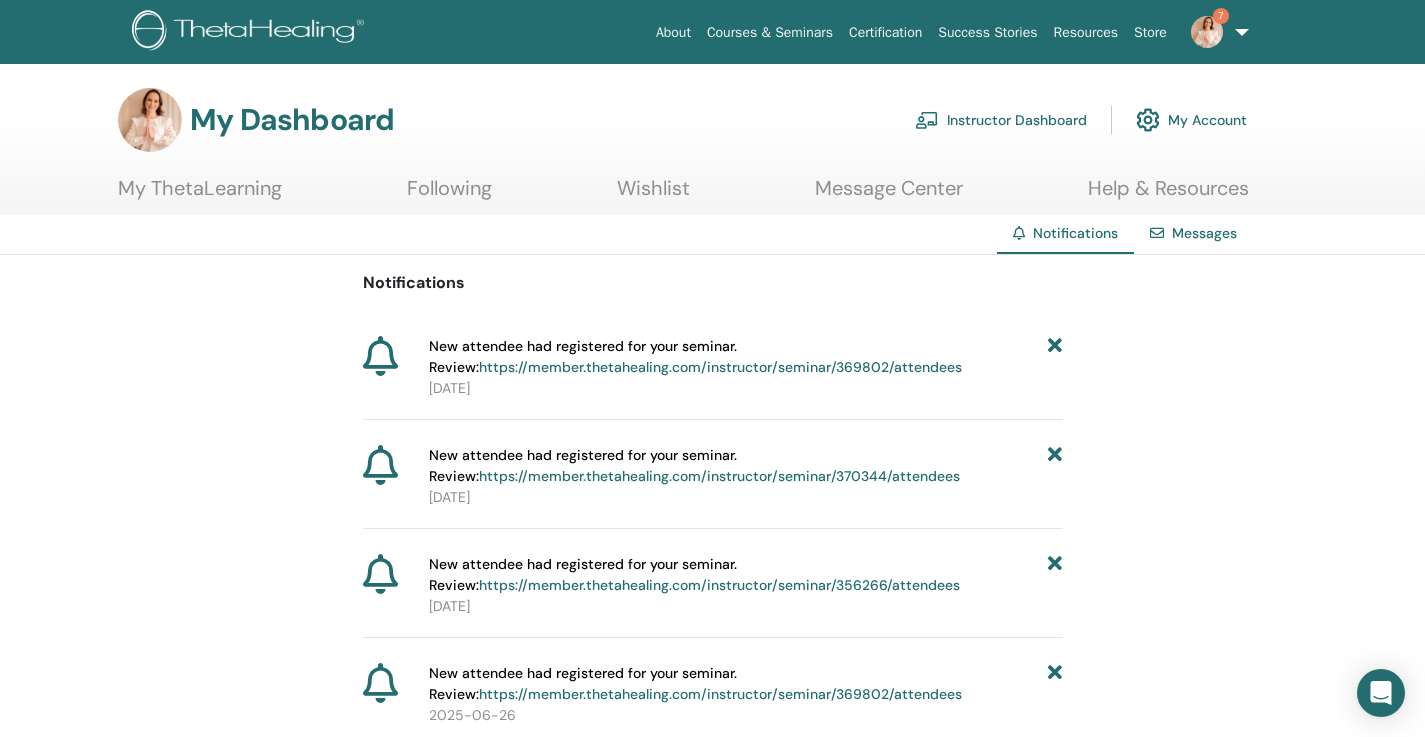 click at bounding box center (1055, 357) 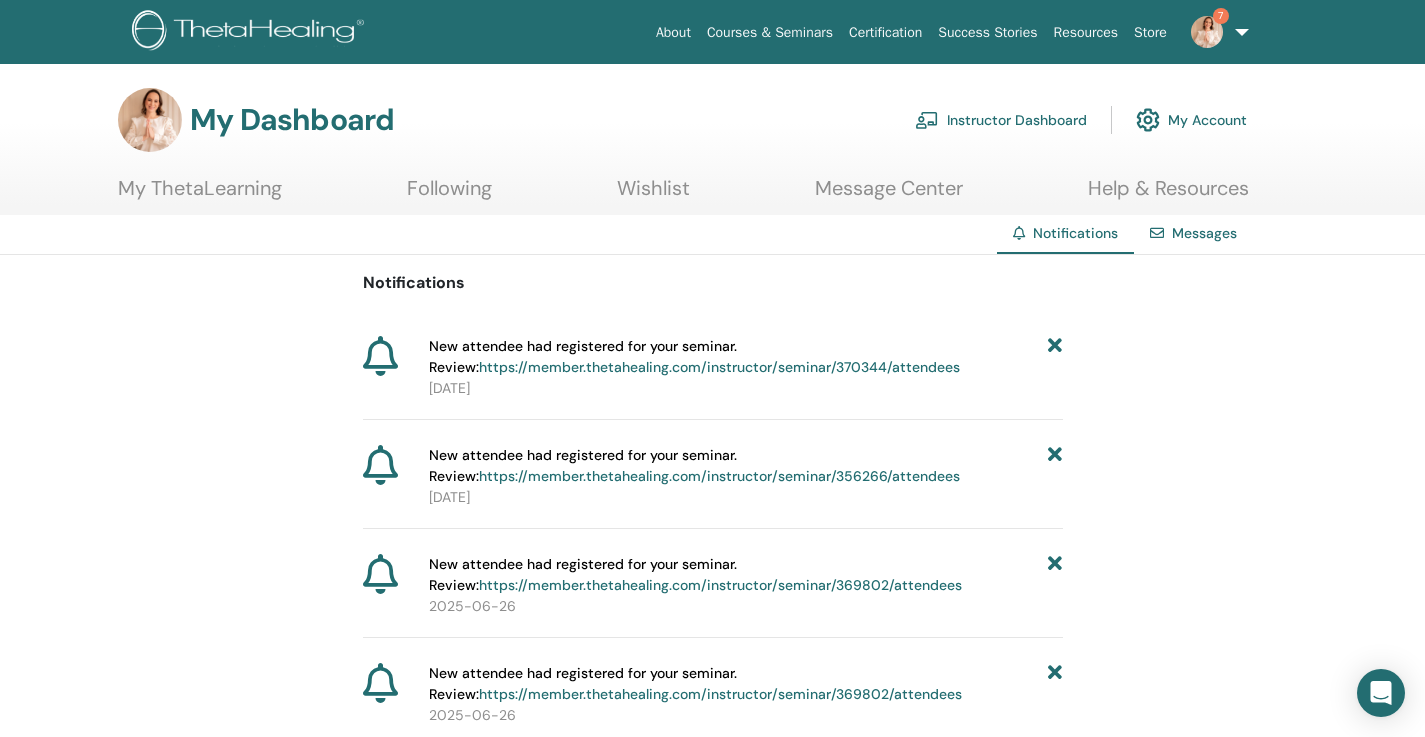 click at bounding box center (1055, 357) 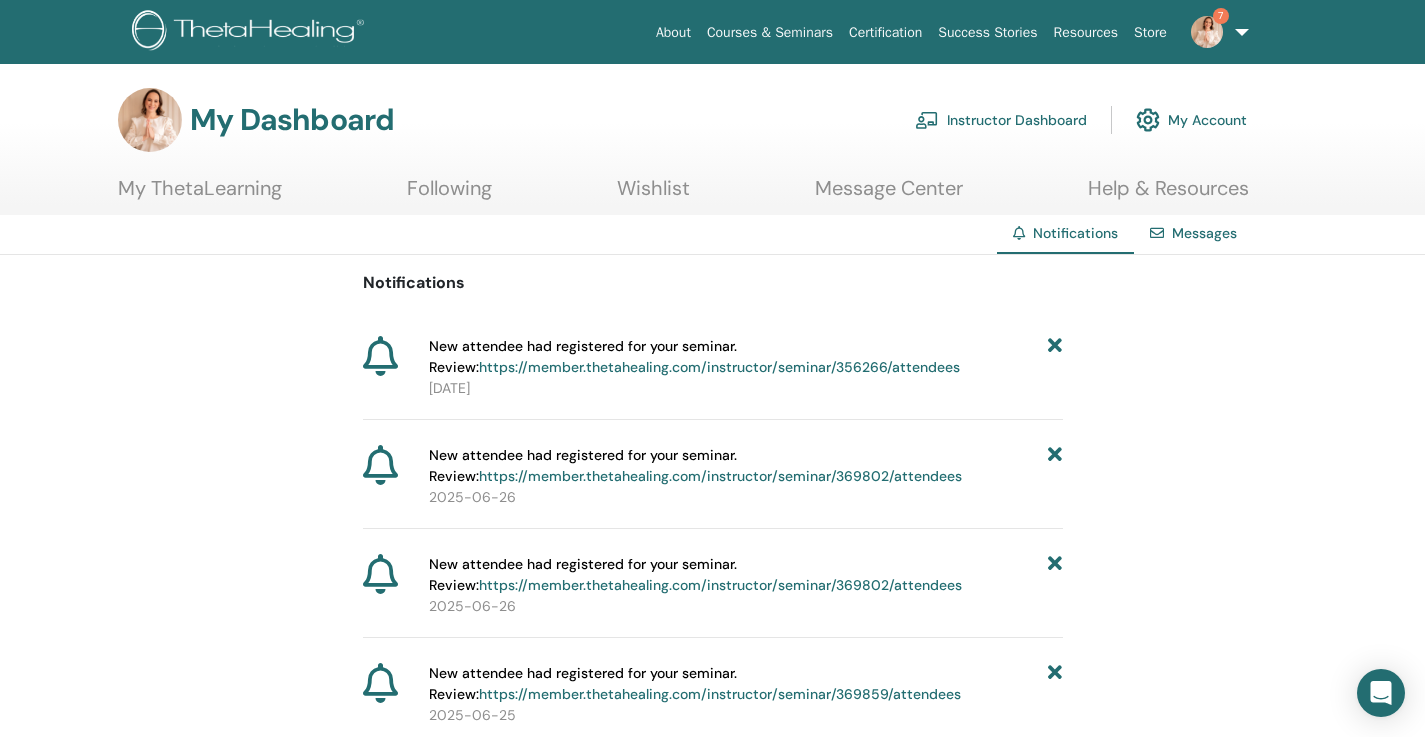 click at bounding box center [1055, 357] 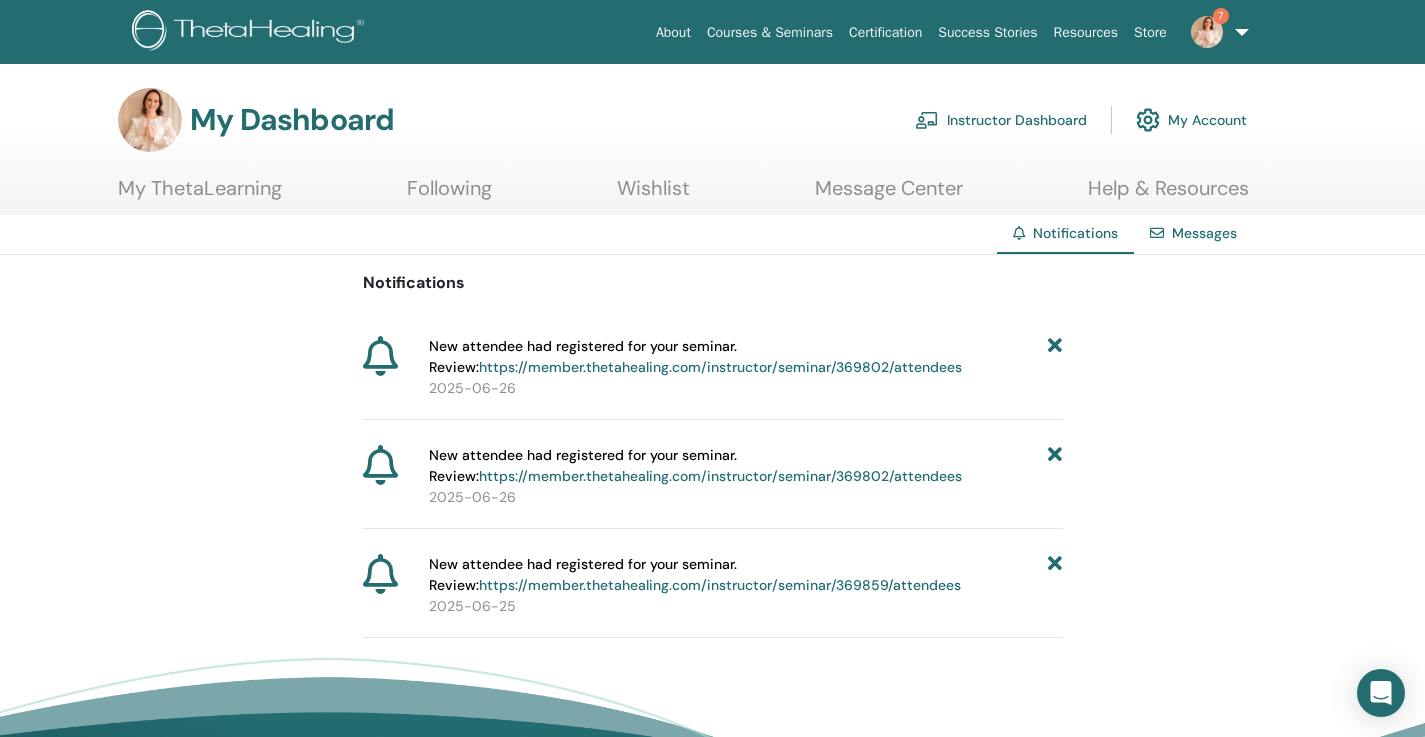 click at bounding box center [1055, 357] 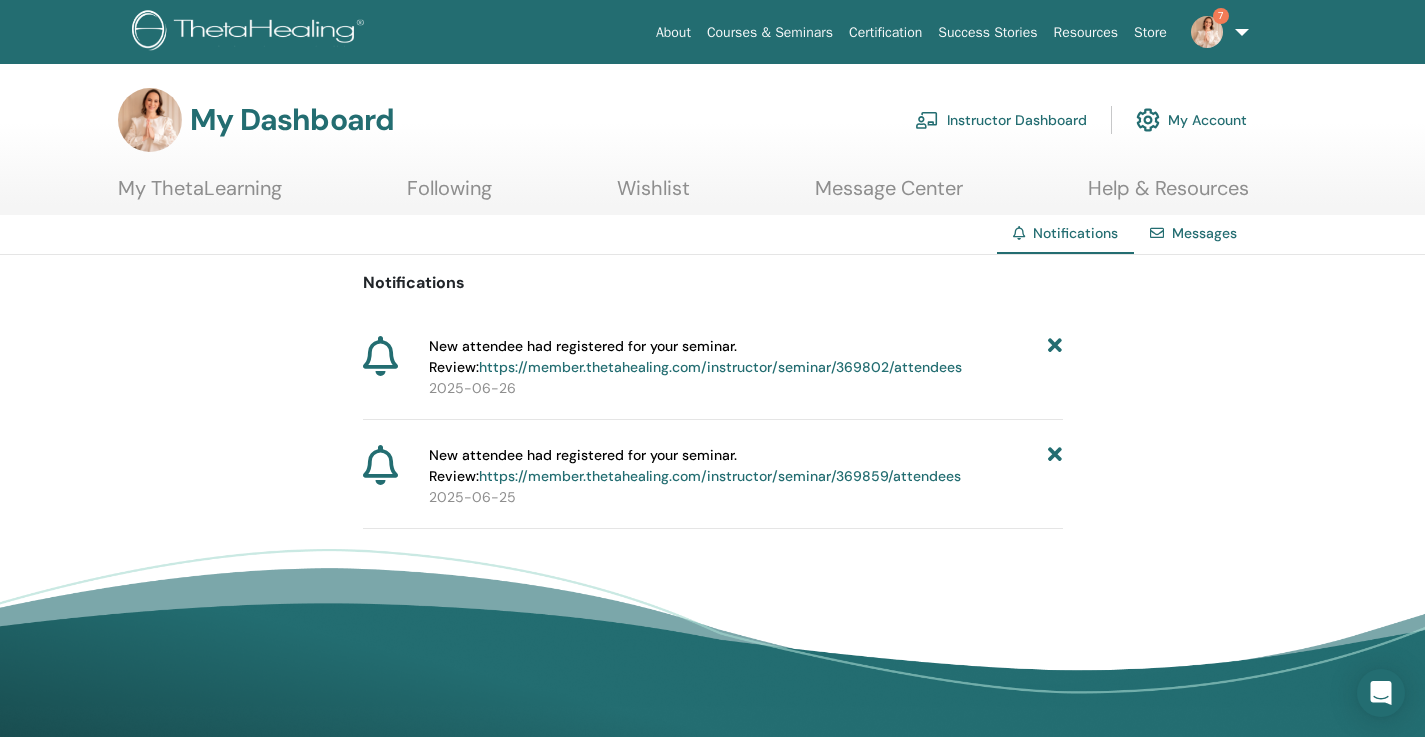 click at bounding box center [1055, 357] 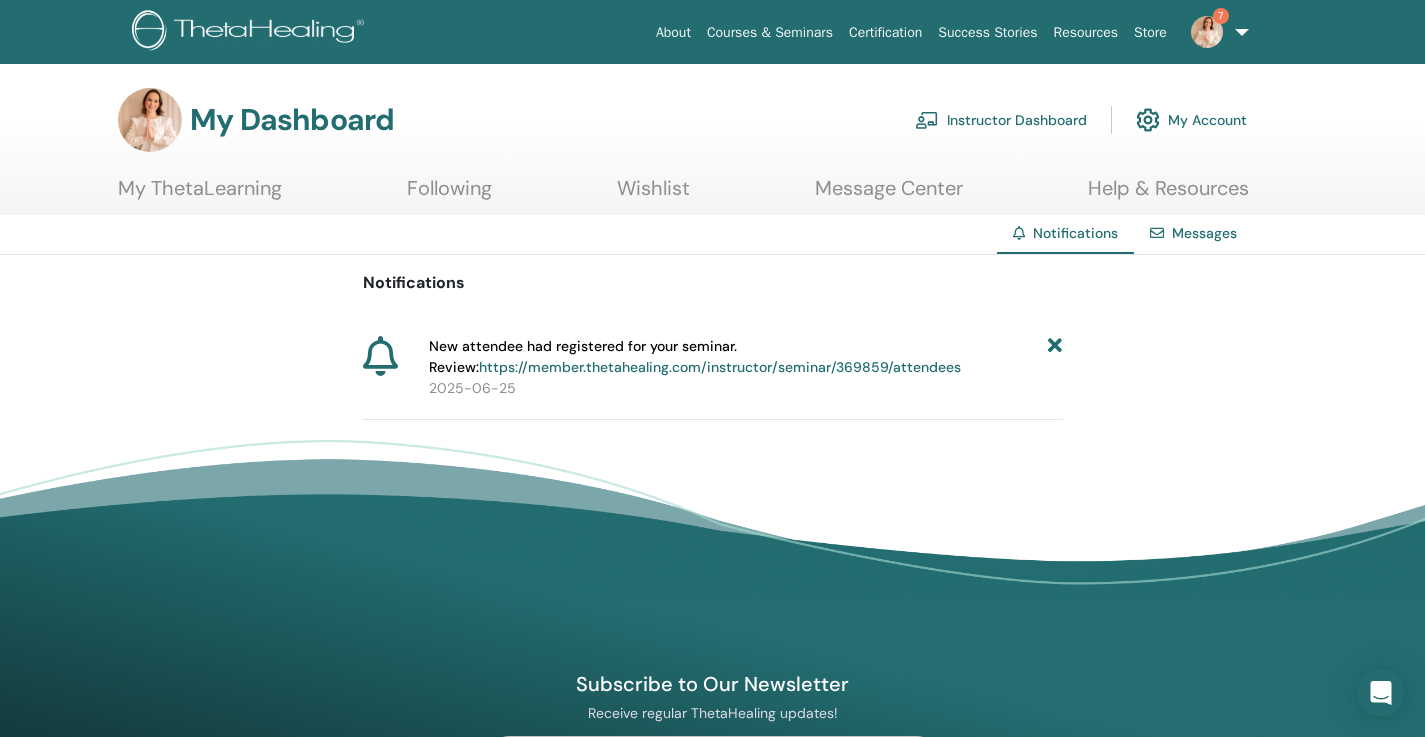 click at bounding box center [1055, 357] 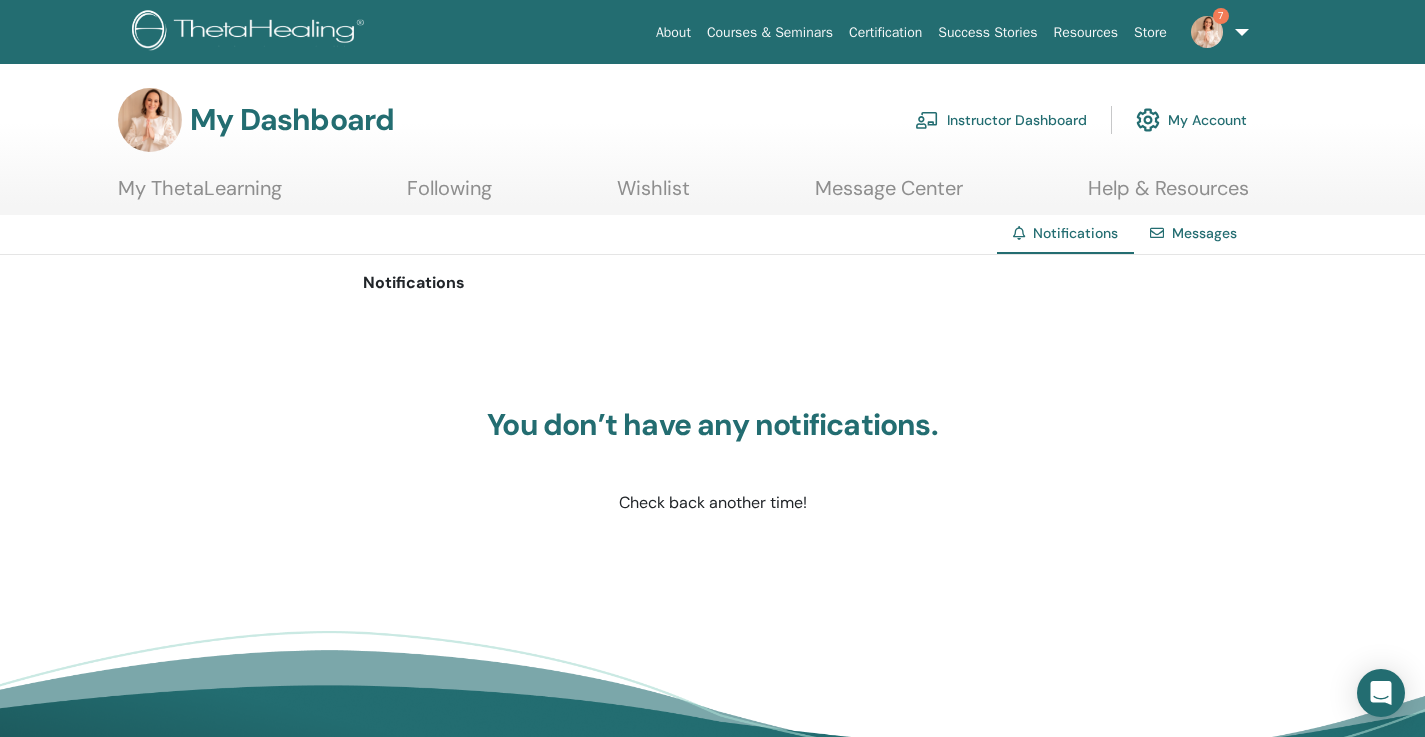 click on "Instructor Dashboard" at bounding box center (1001, 120) 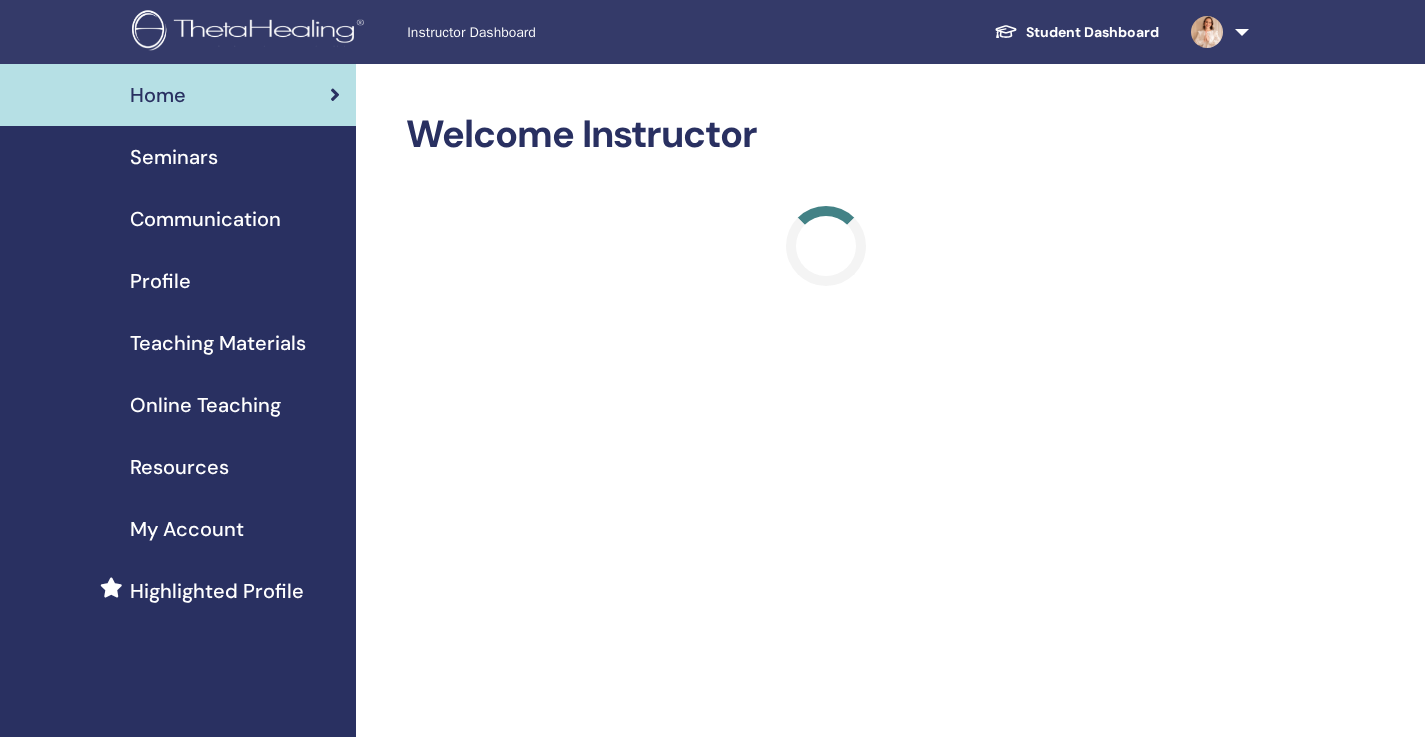 scroll, scrollTop: 0, scrollLeft: 0, axis: both 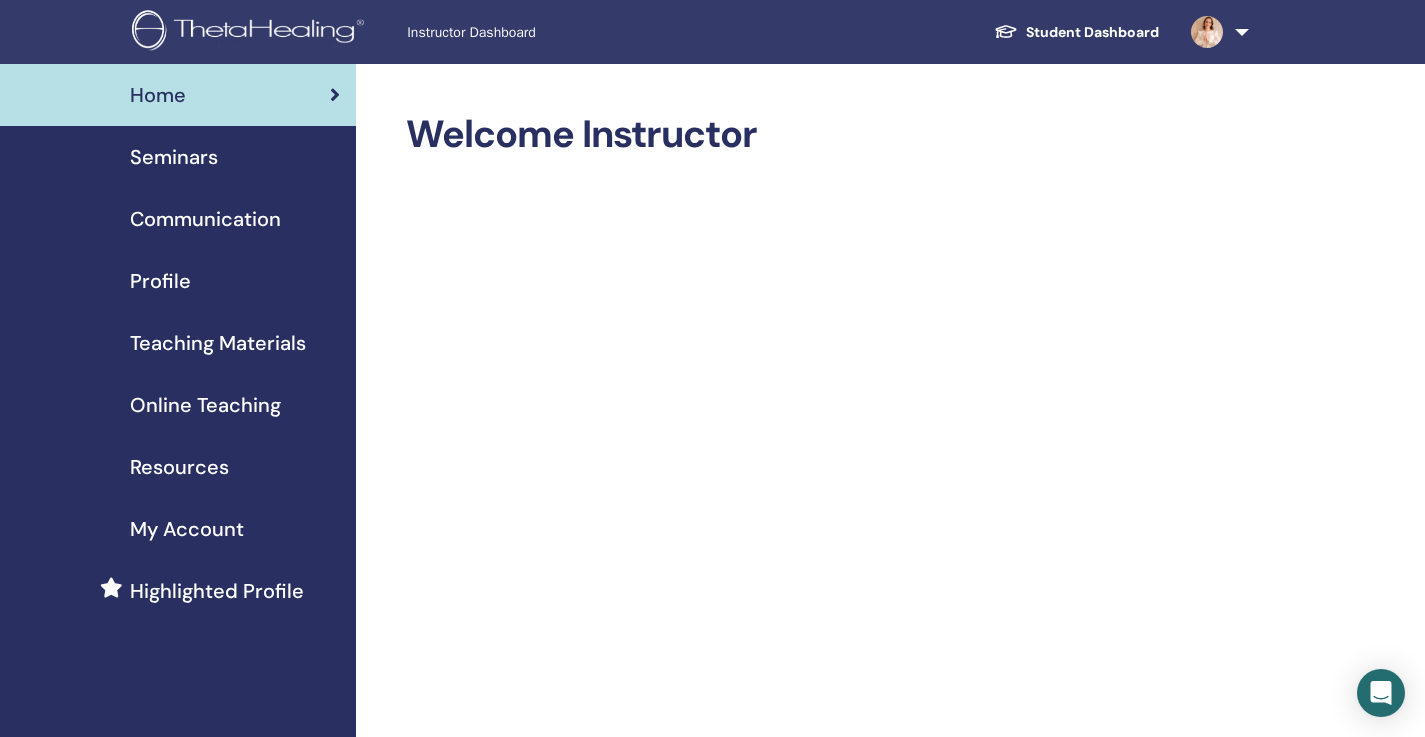 click on "Seminars" at bounding box center [178, 157] 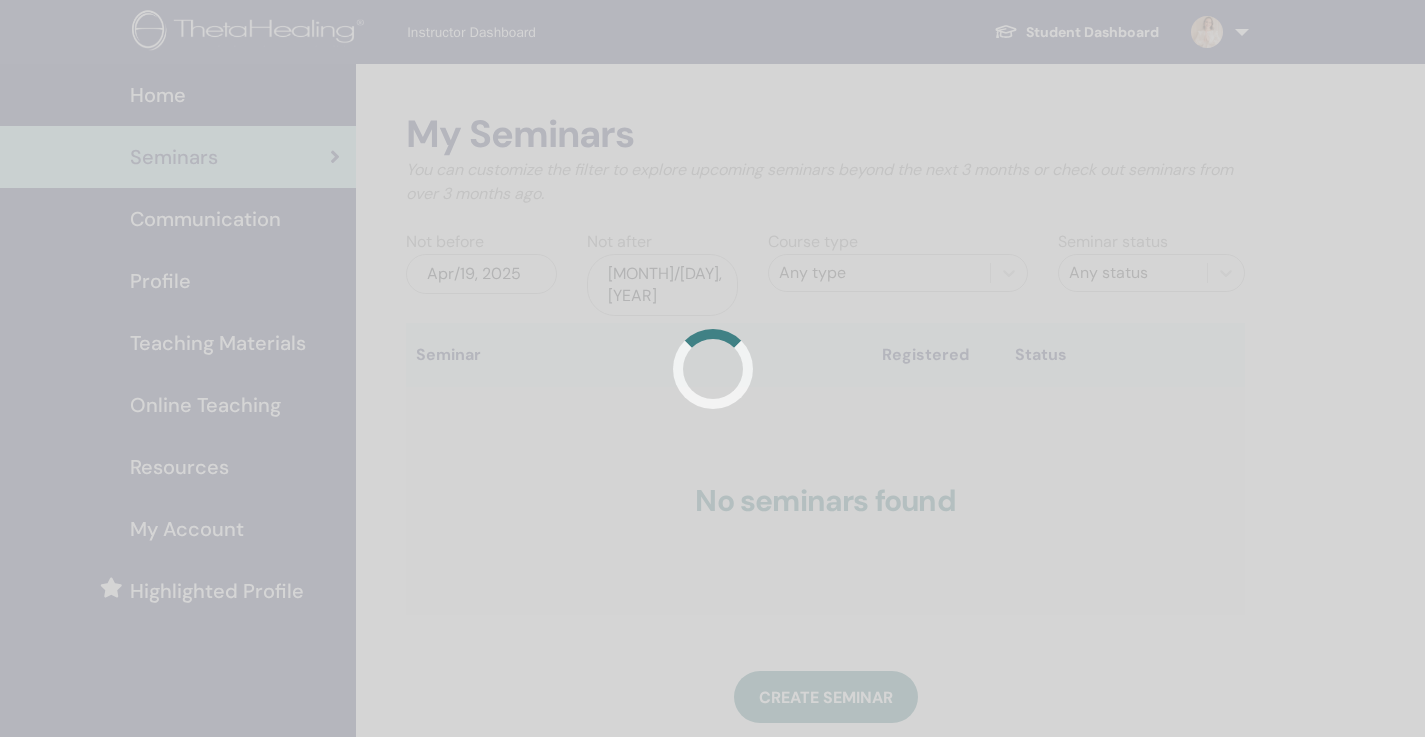 scroll, scrollTop: 0, scrollLeft: 0, axis: both 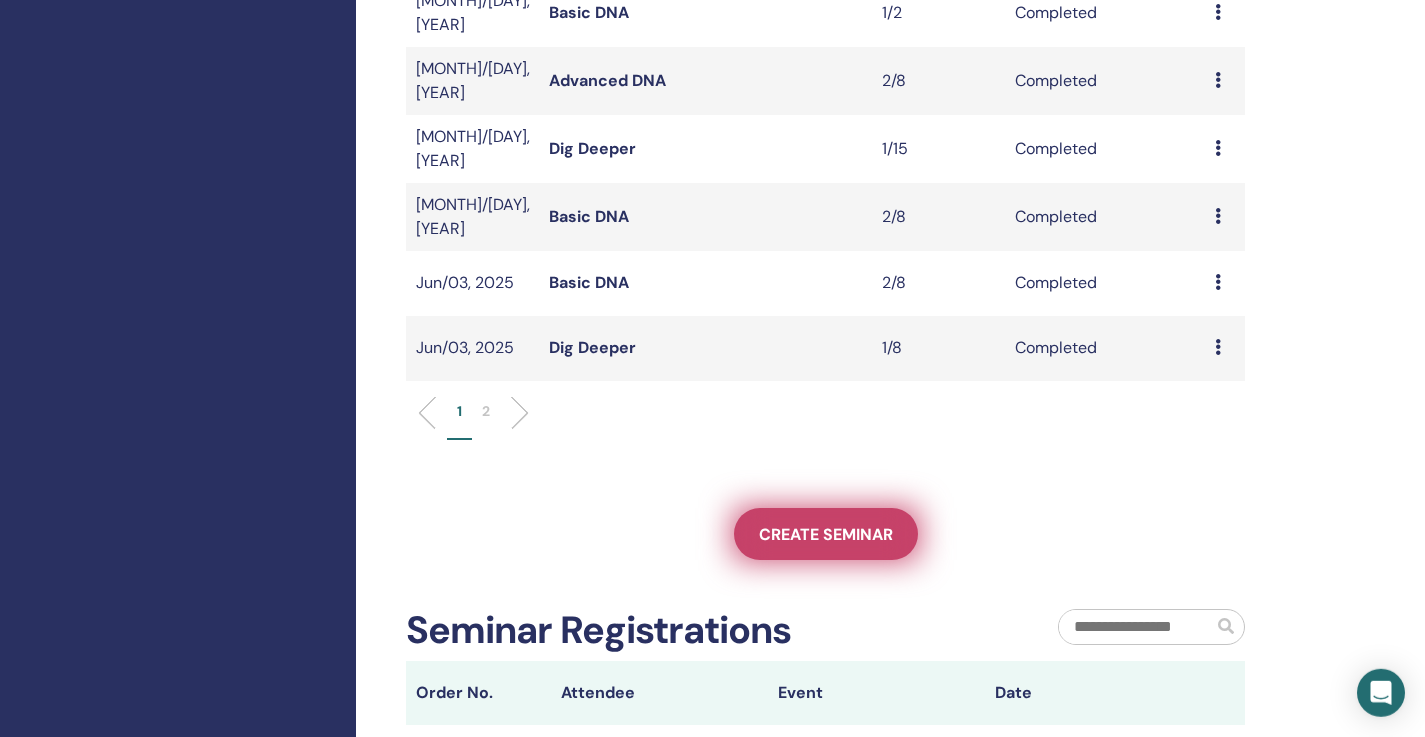 click on "Create seminar" at bounding box center (826, 534) 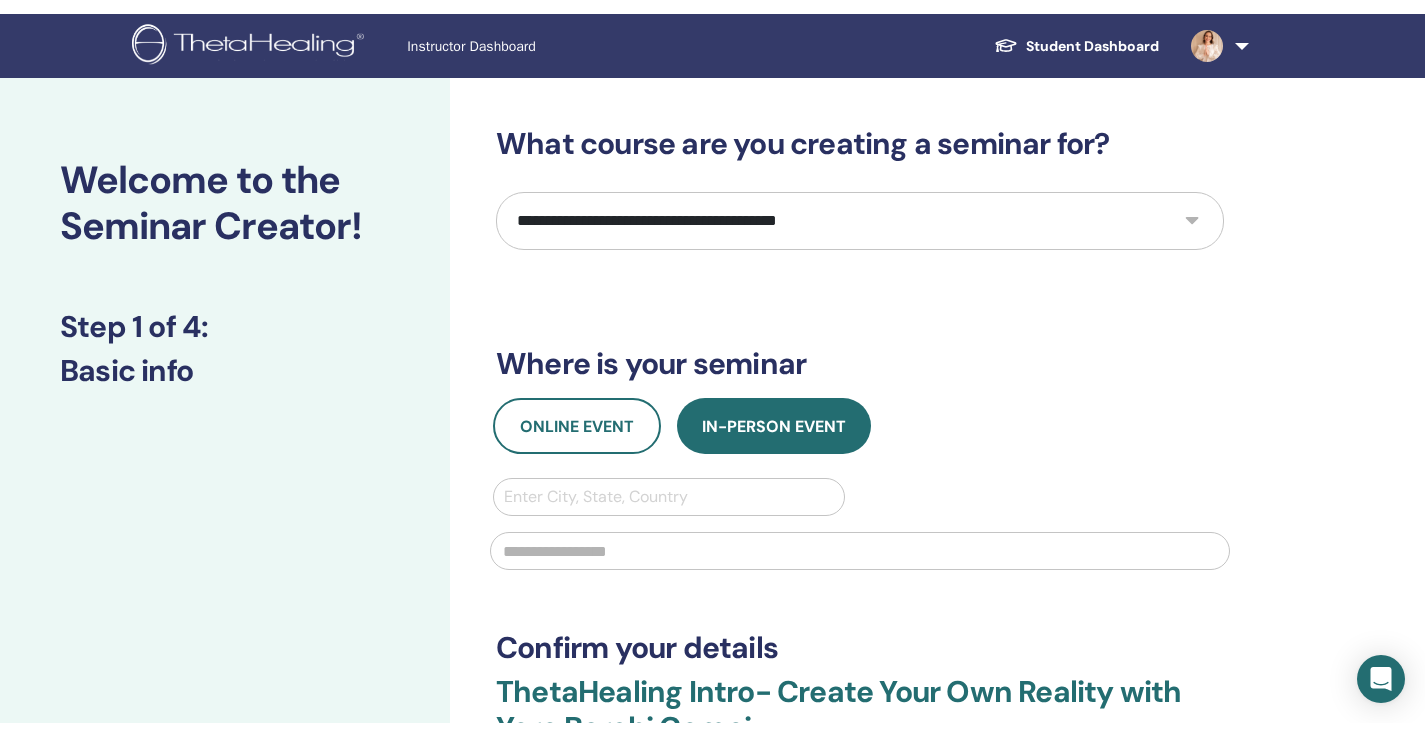 scroll, scrollTop: 0, scrollLeft: 0, axis: both 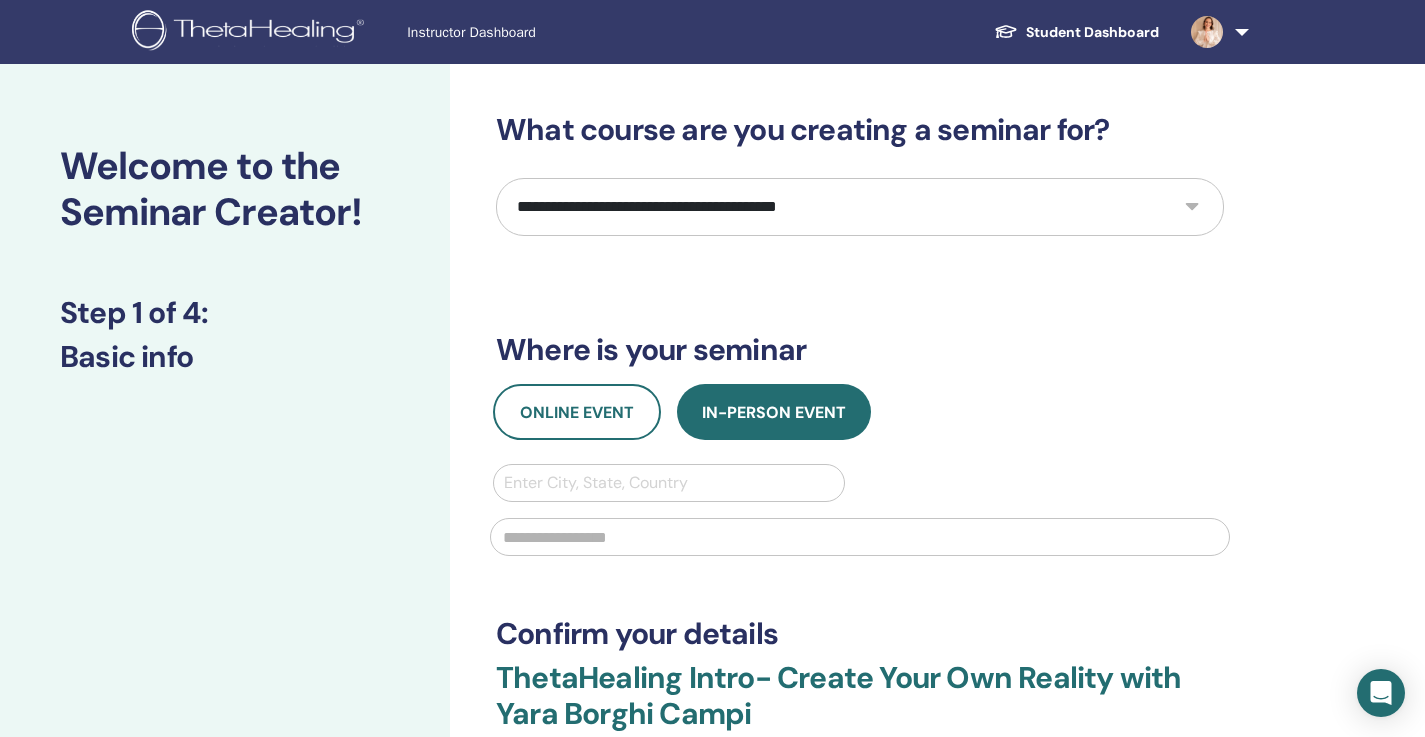 click on "Online Event In-Person Event Enter City, State, Country" at bounding box center [860, 476] 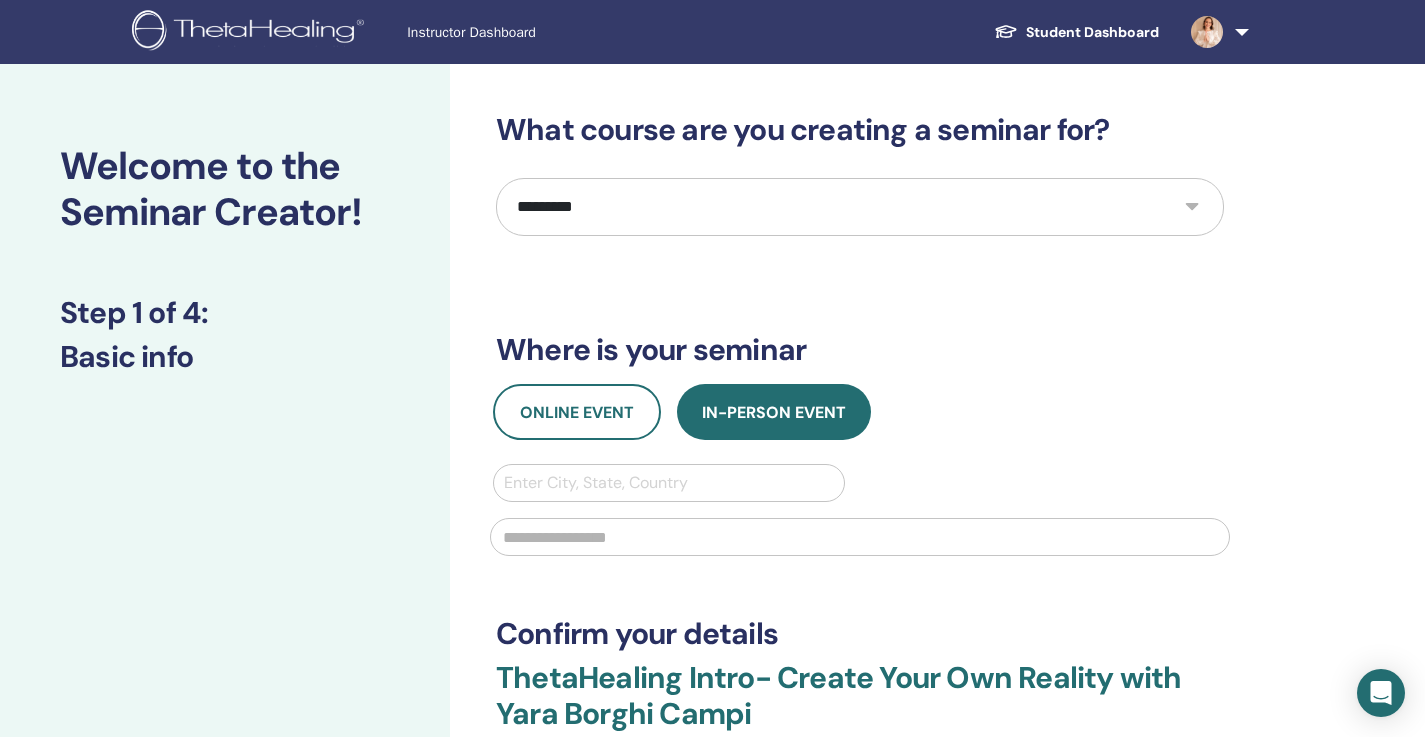 click on "**********" at bounding box center [0, 0] 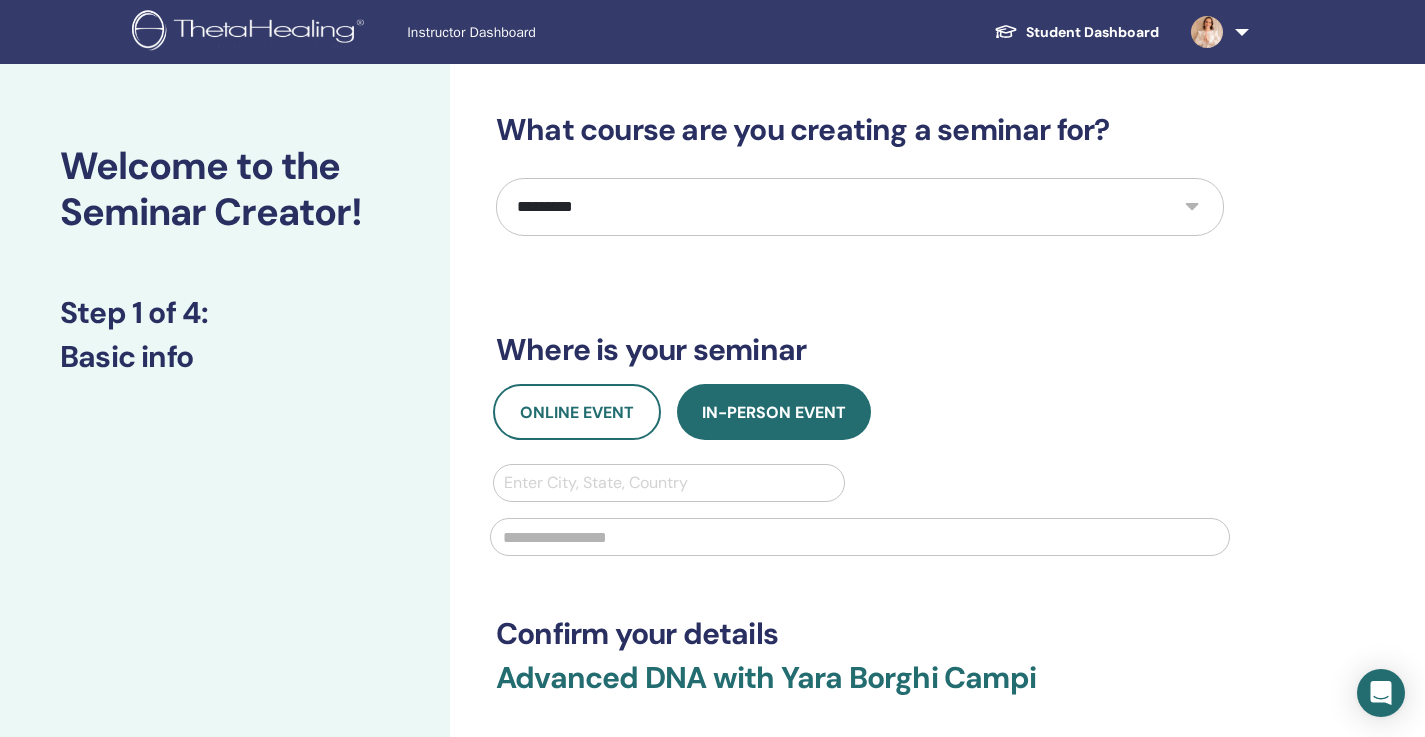 click on "Online Event In-Person Event" at bounding box center (860, 412) 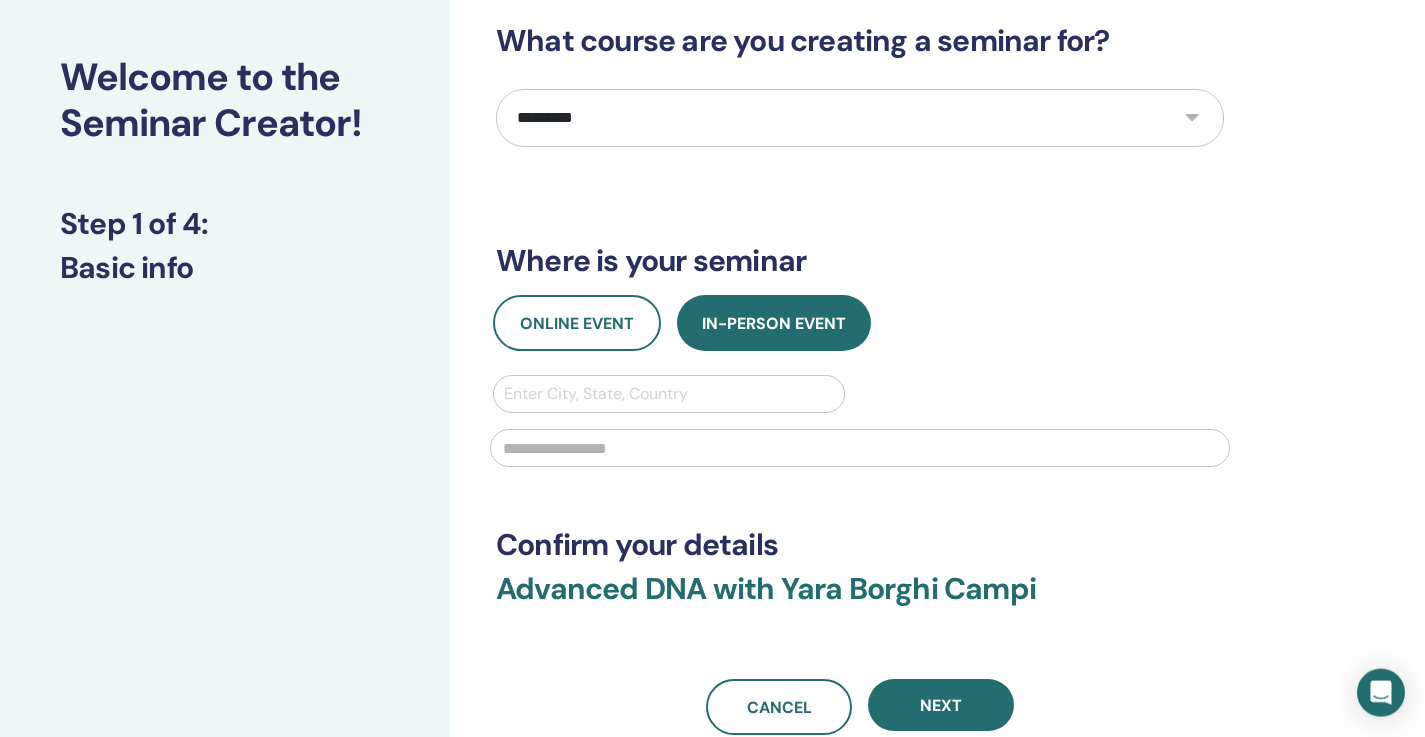 scroll, scrollTop: 96, scrollLeft: 0, axis: vertical 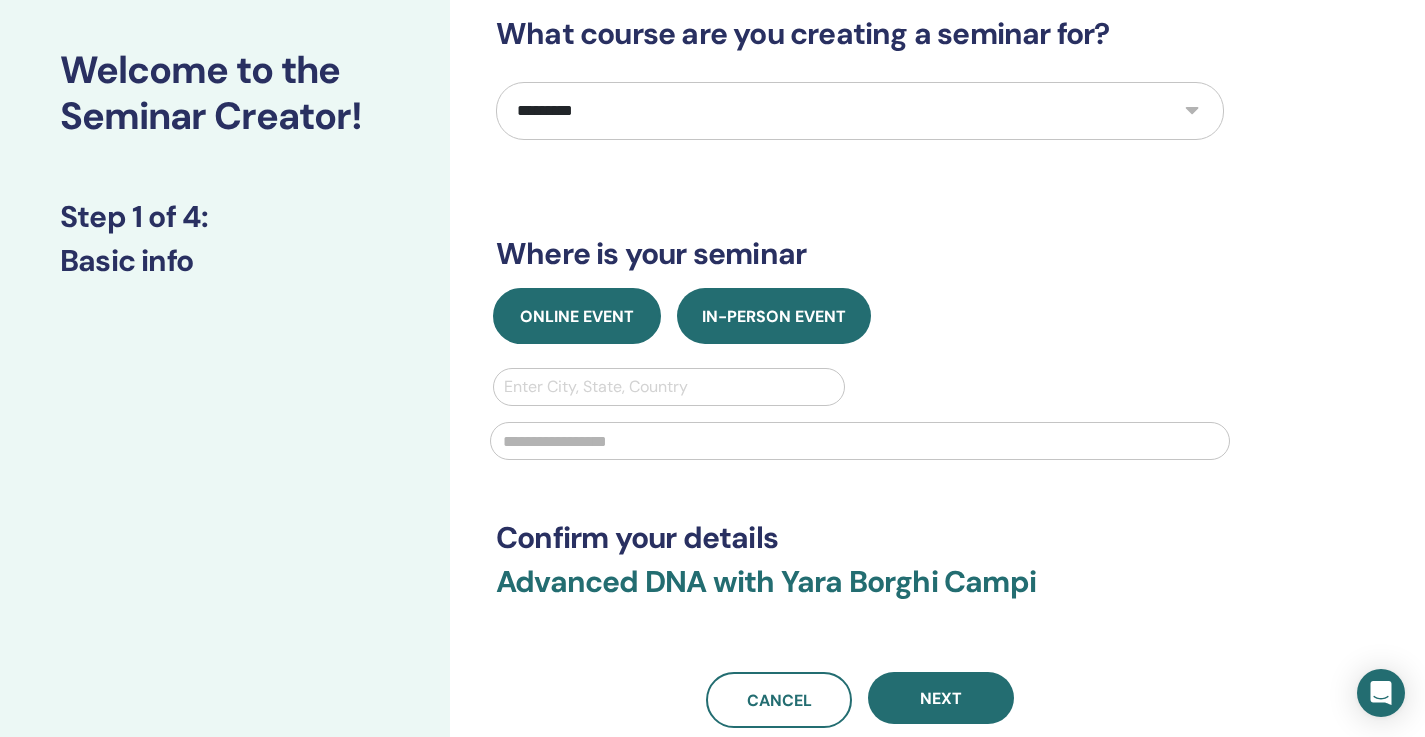 click on "Online Event" at bounding box center [577, 316] 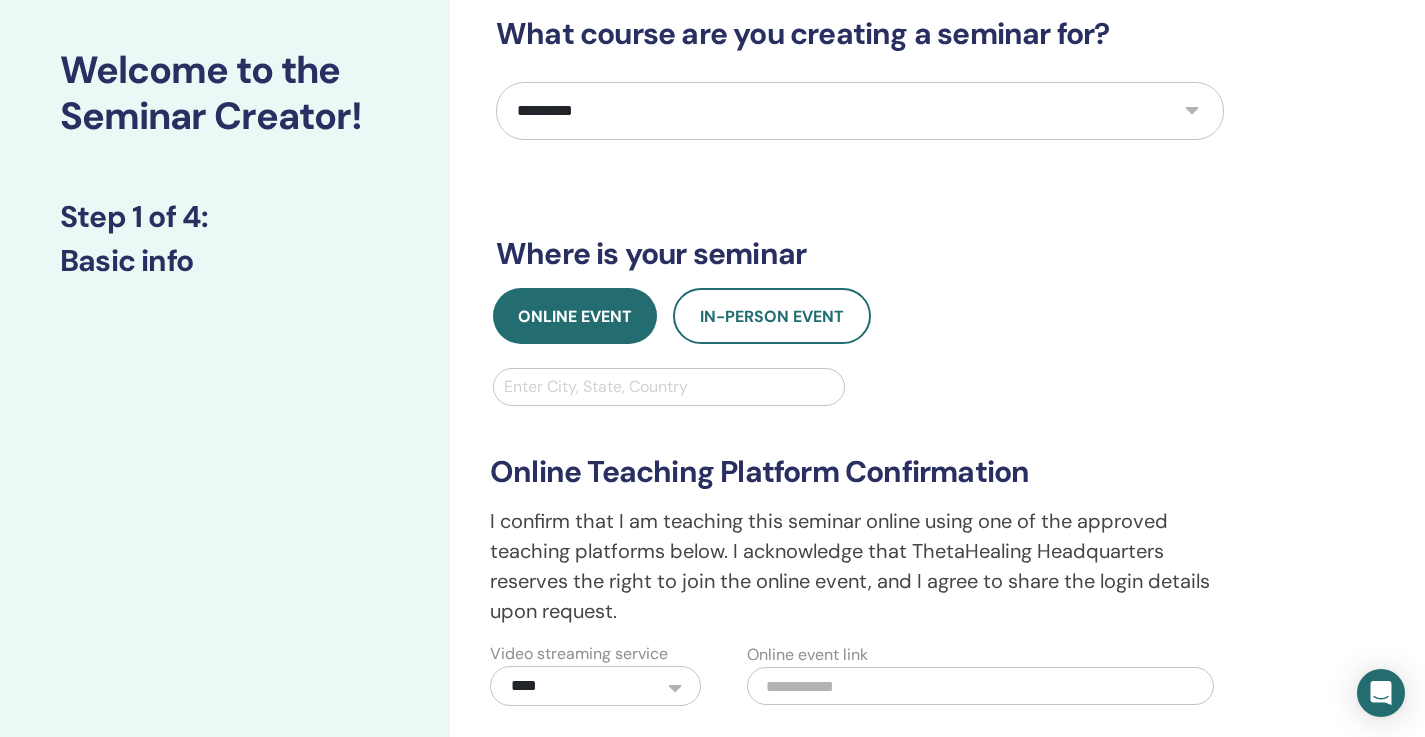 click at bounding box center (980, 686) 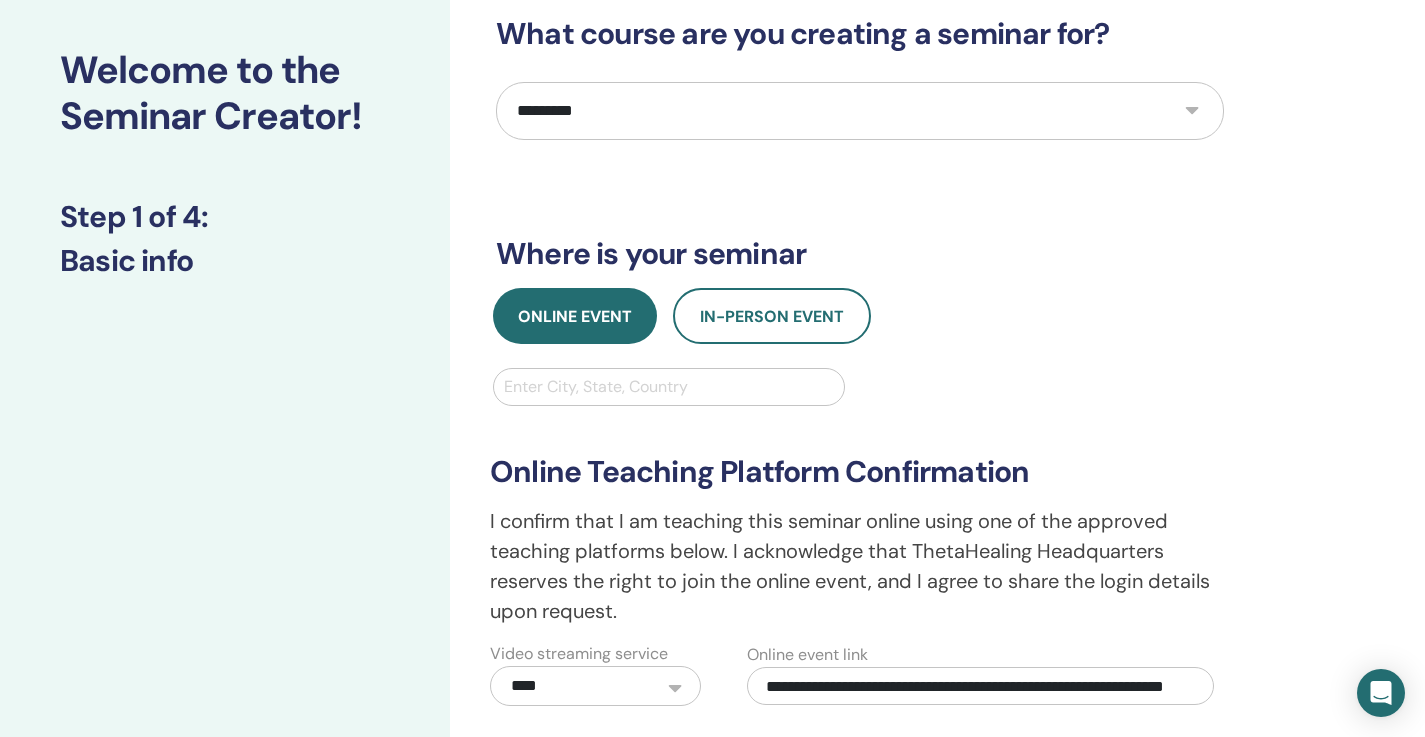 scroll, scrollTop: 0, scrollLeft: 132, axis: horizontal 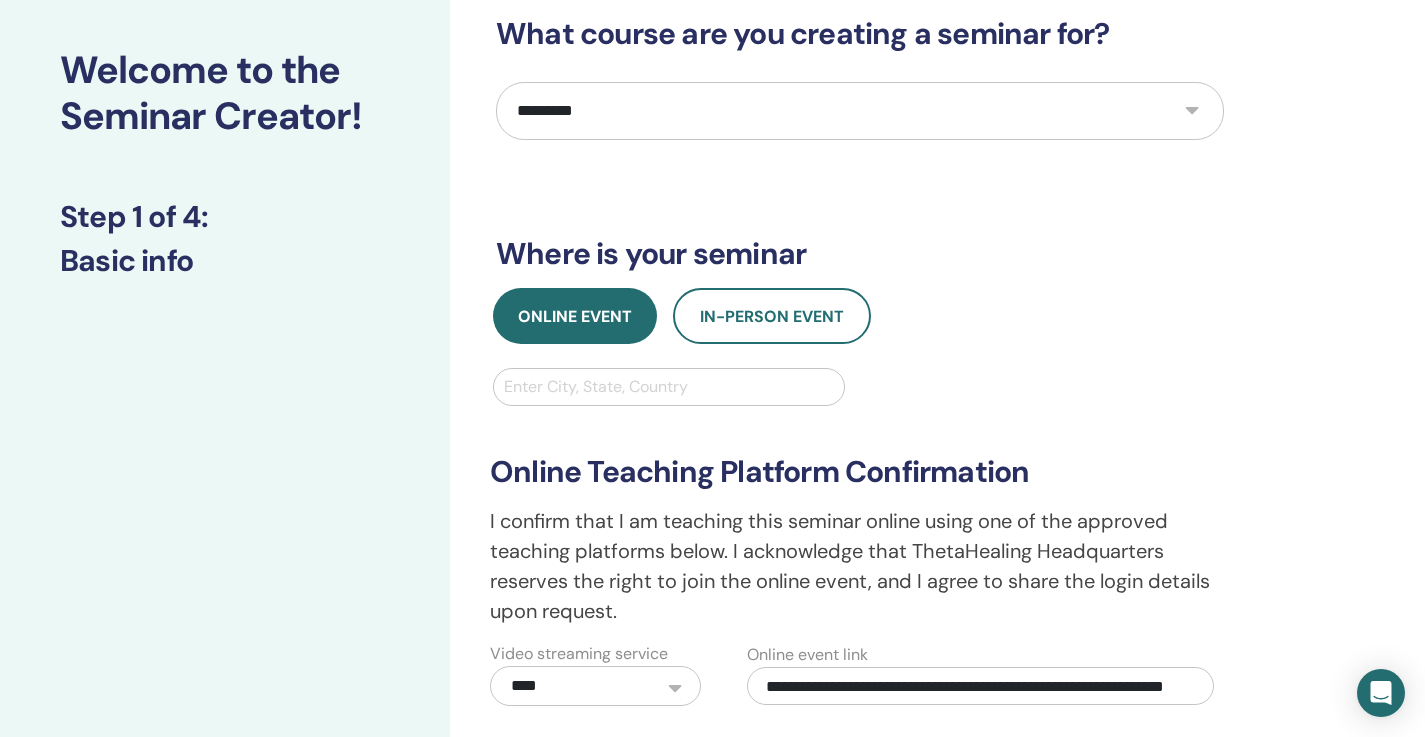 type on "**********" 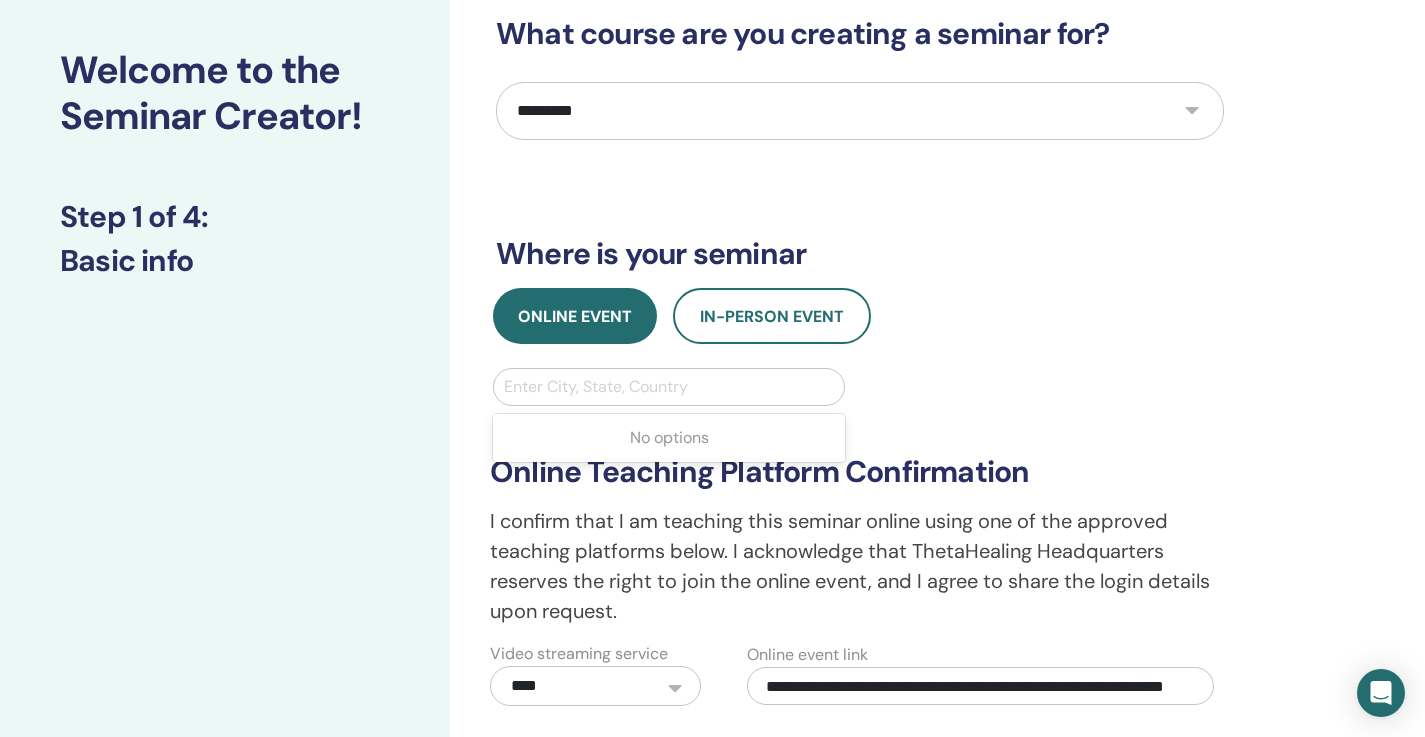 click at bounding box center (669, 387) 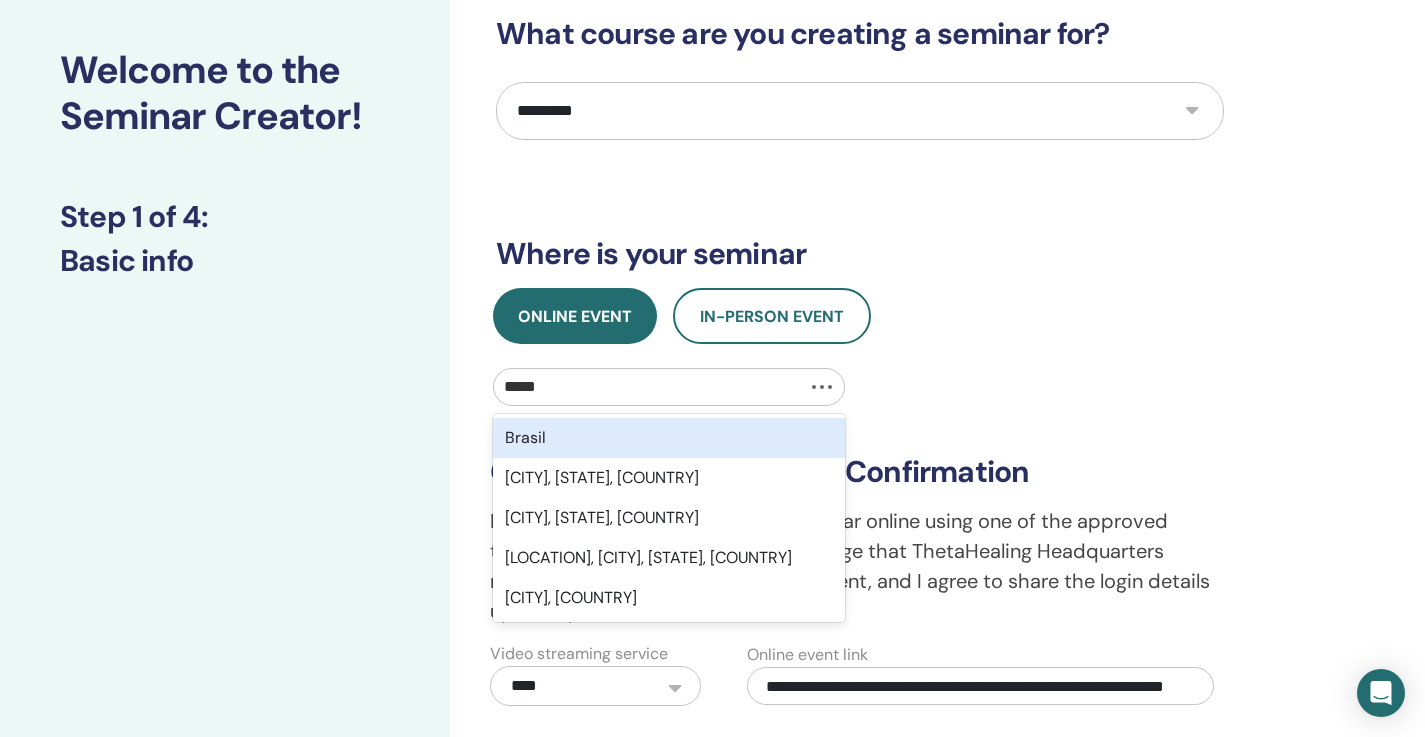 type on "******" 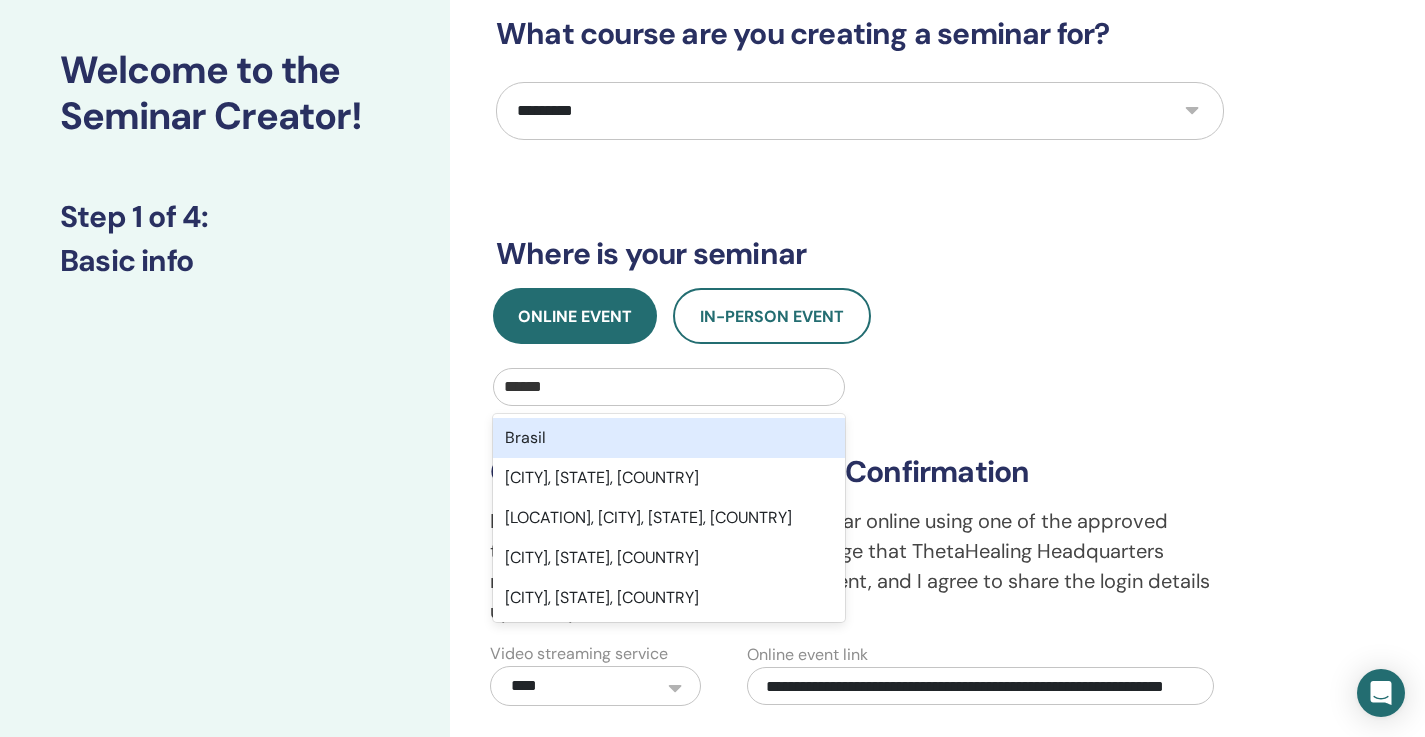 click on "Brasil" at bounding box center [669, 438] 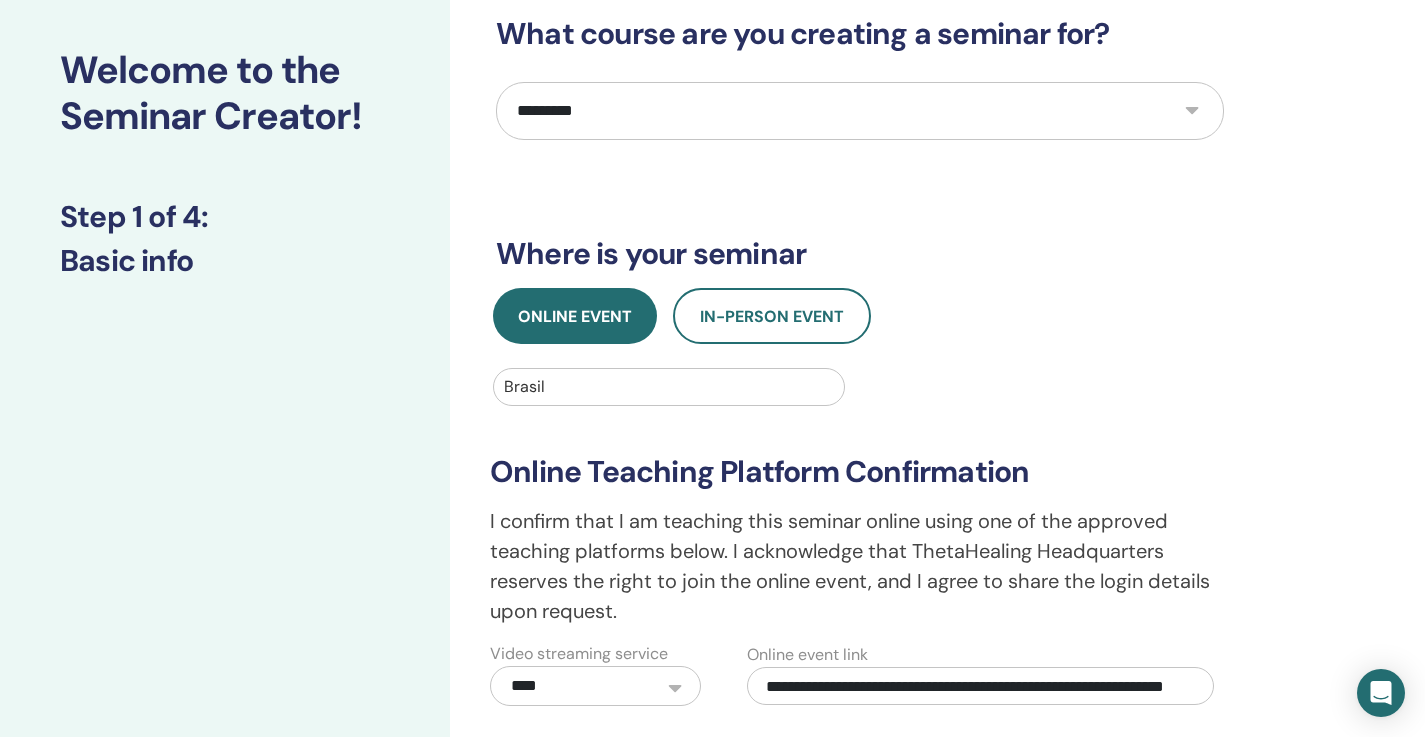 click on "**********" at bounding box center (860, 537) 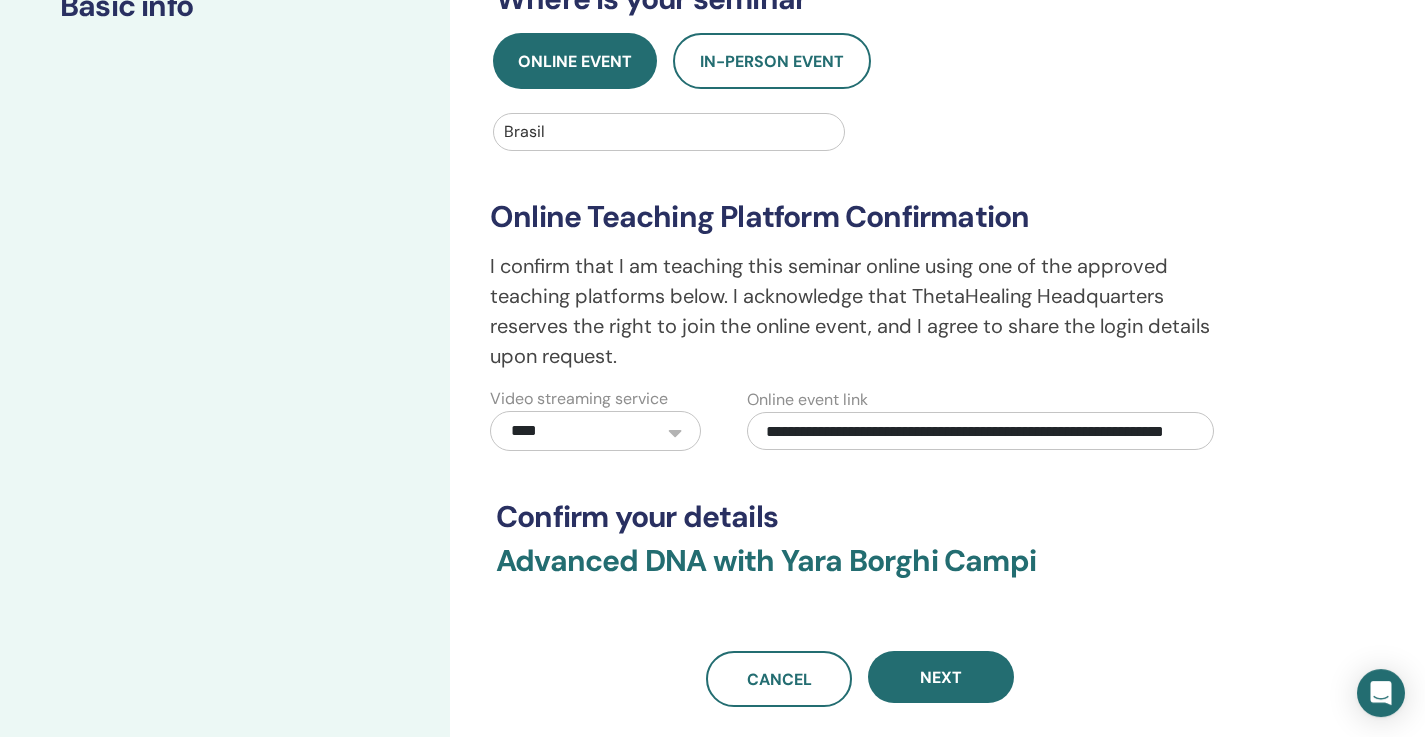 click on "**********" at bounding box center [860, 301] 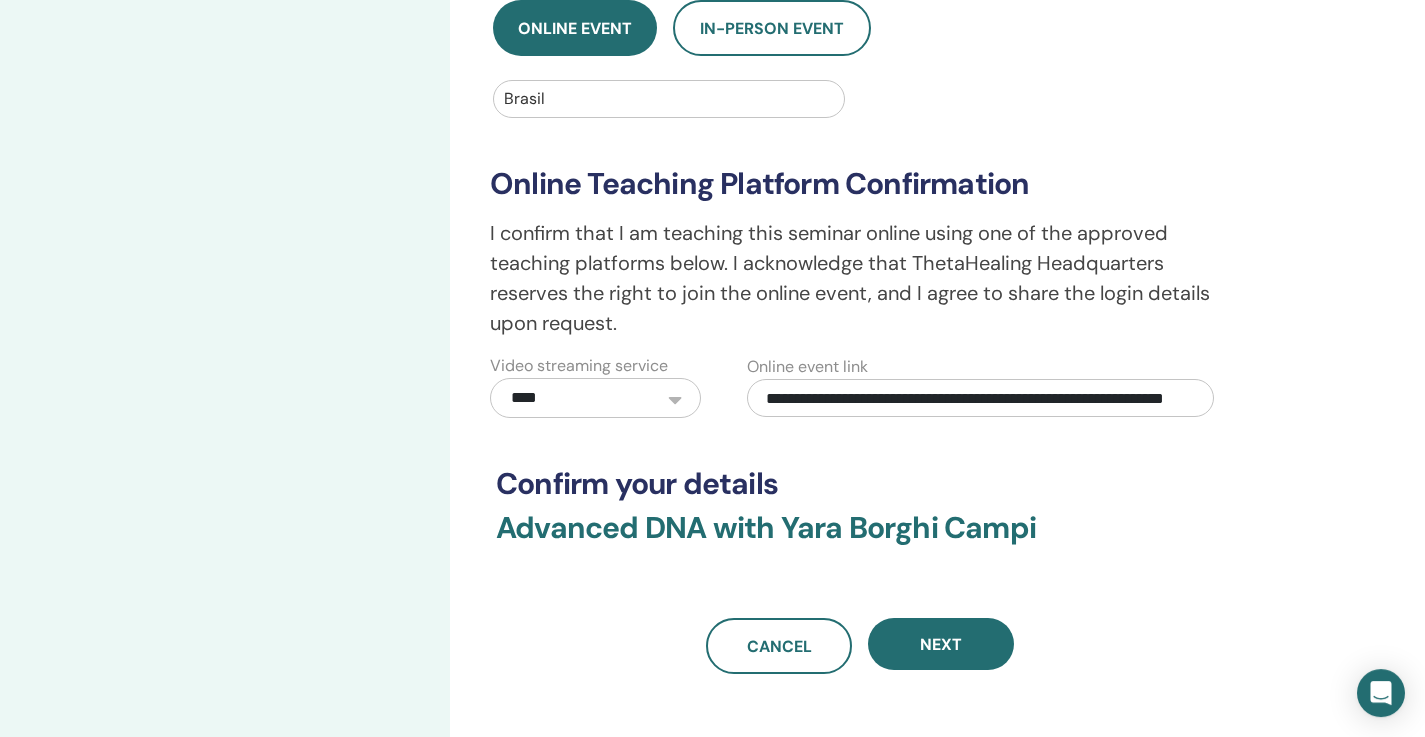 scroll, scrollTop: 383, scrollLeft: 0, axis: vertical 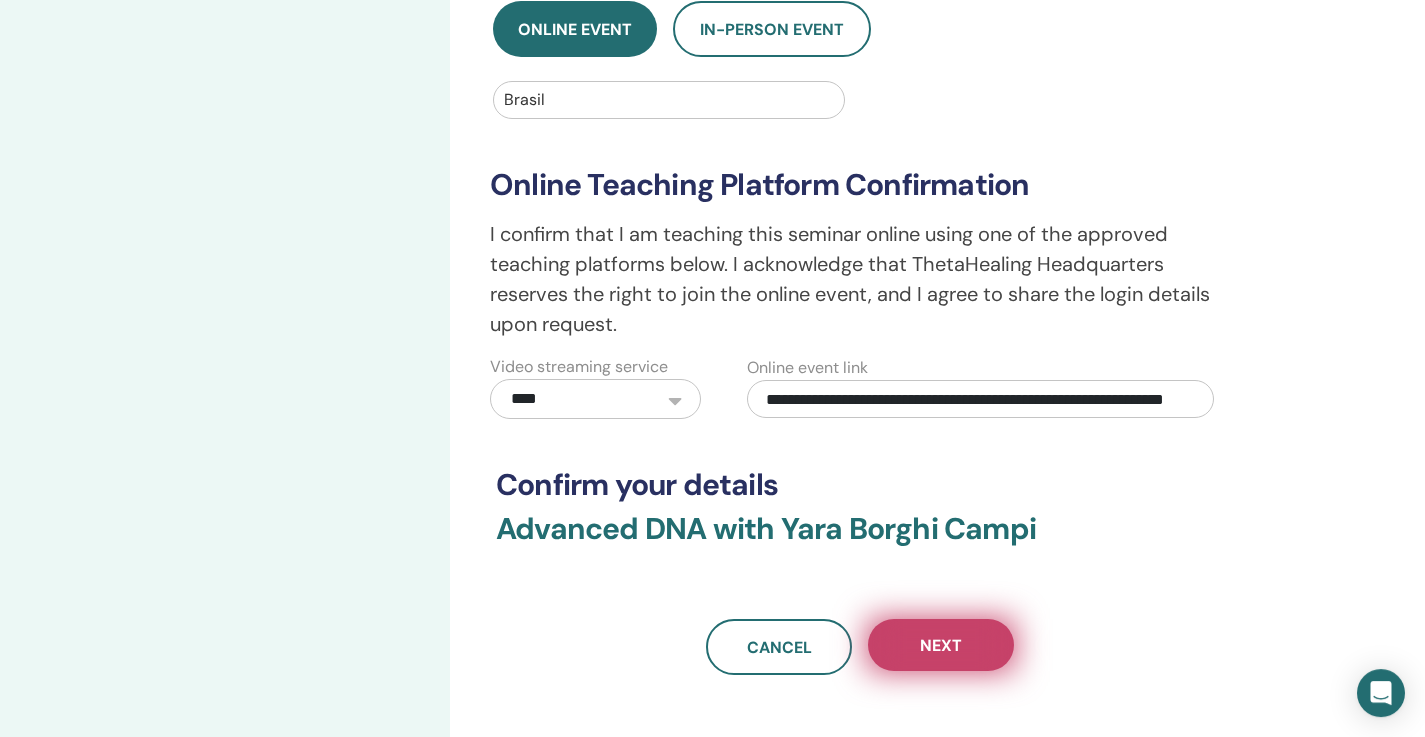 click on "Next" at bounding box center (941, 645) 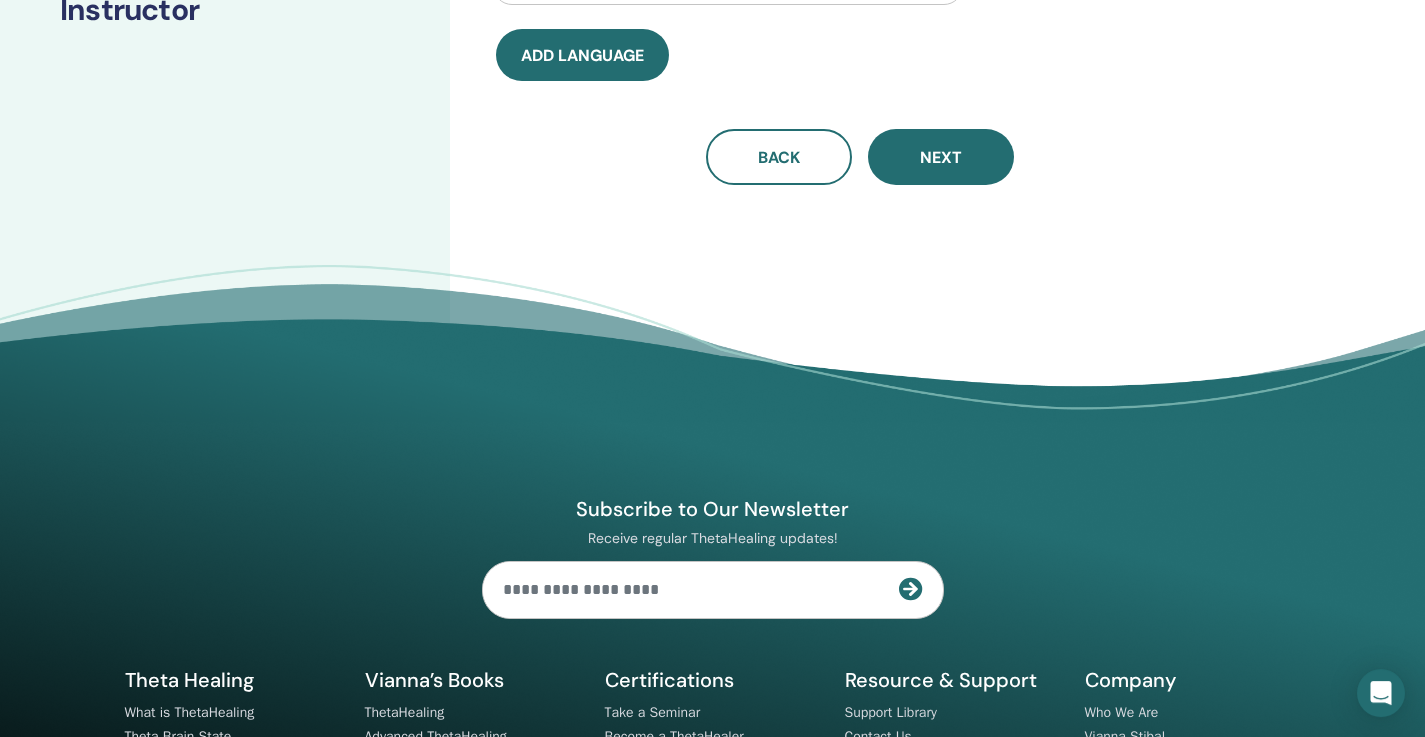drag, startPoint x: 593, startPoint y: 509, endPoint x: 400, endPoint y: 756, distance: 313.46133 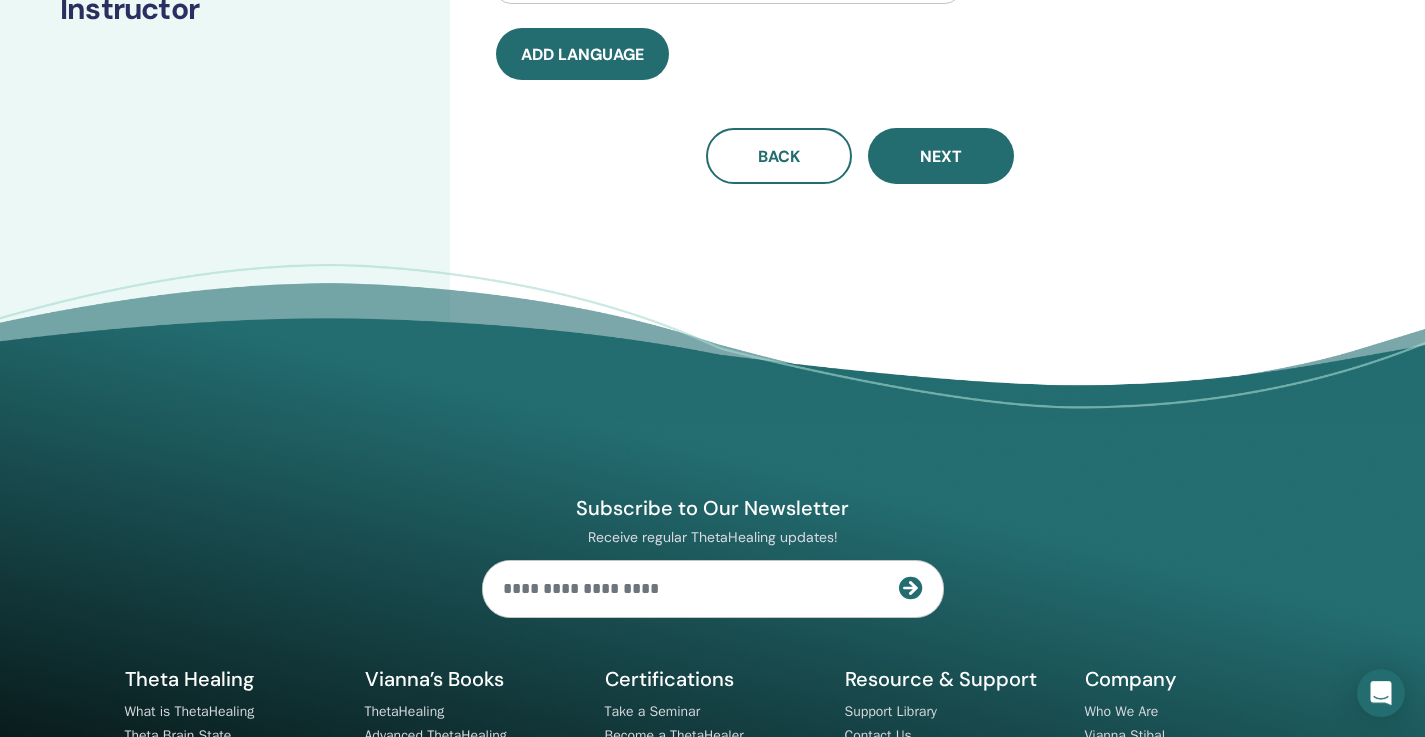 click on "Will you have a co-instructor? No What language will be spoken? English Add language Back Next" at bounding box center (925, 72) 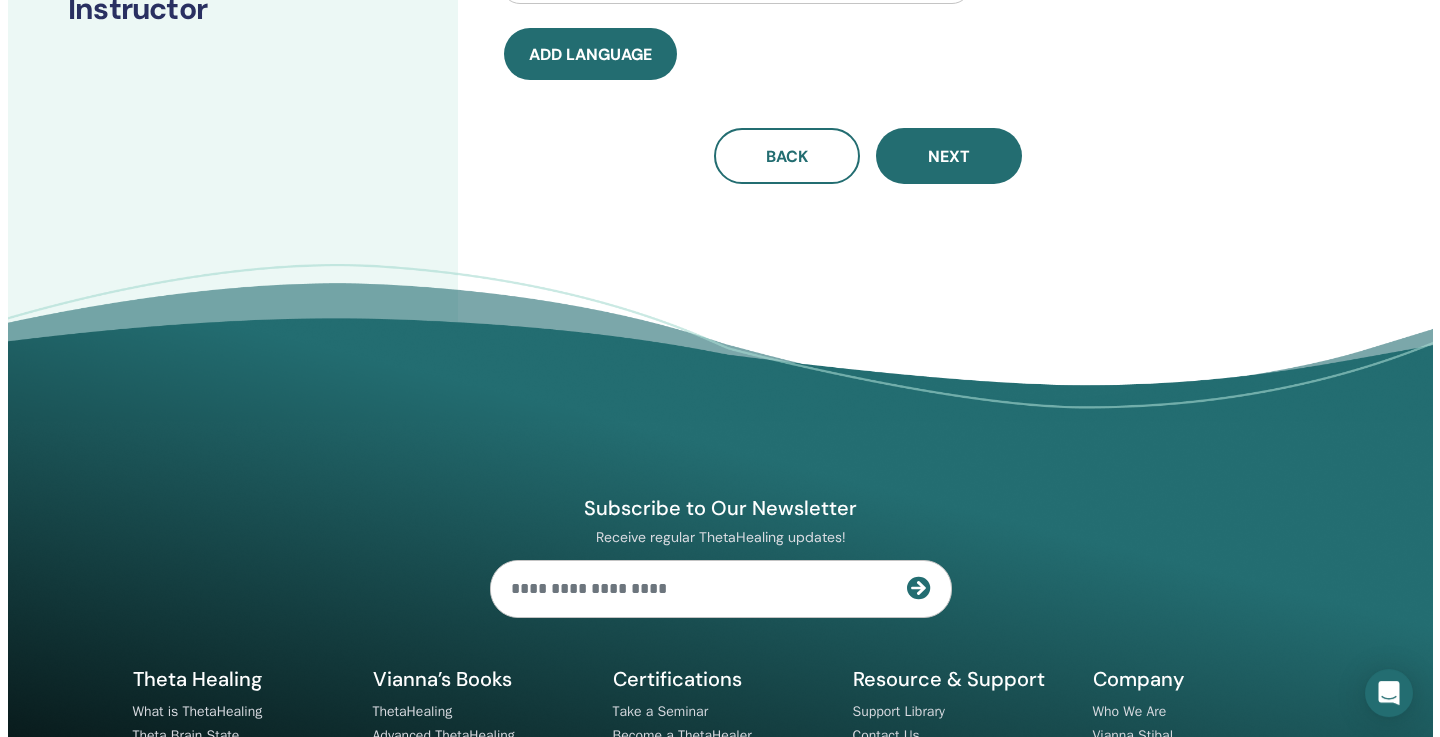 scroll, scrollTop: 293, scrollLeft: 0, axis: vertical 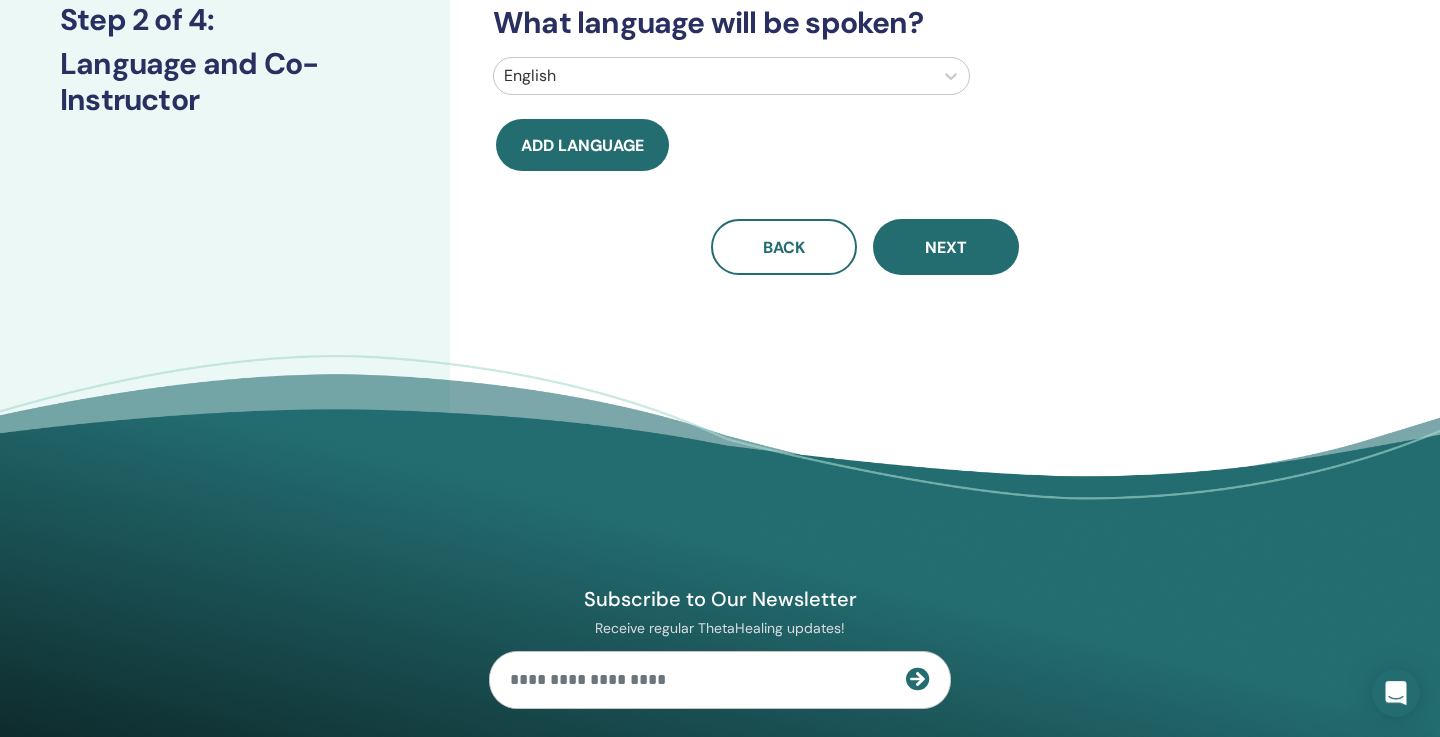 click on "Back Next" at bounding box center [865, 247] 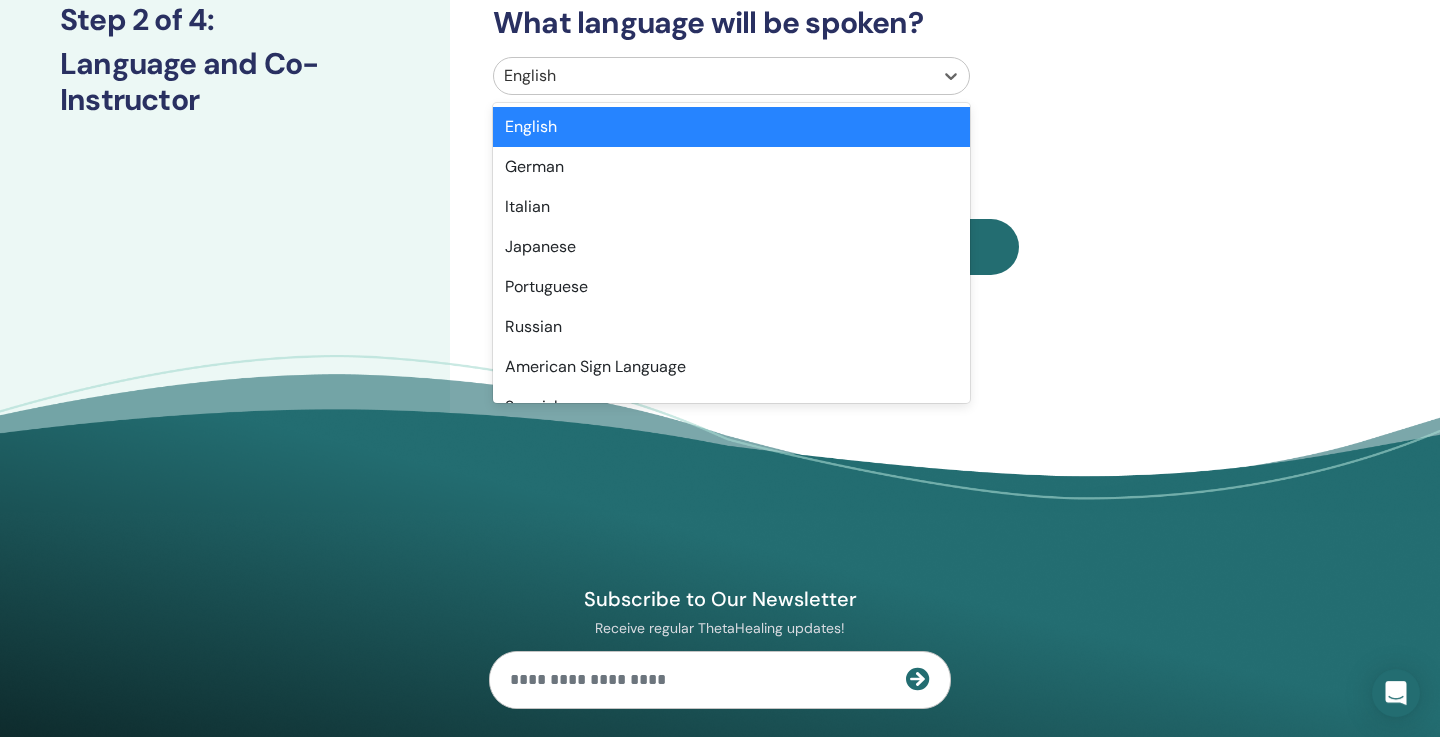 click at bounding box center [713, 76] 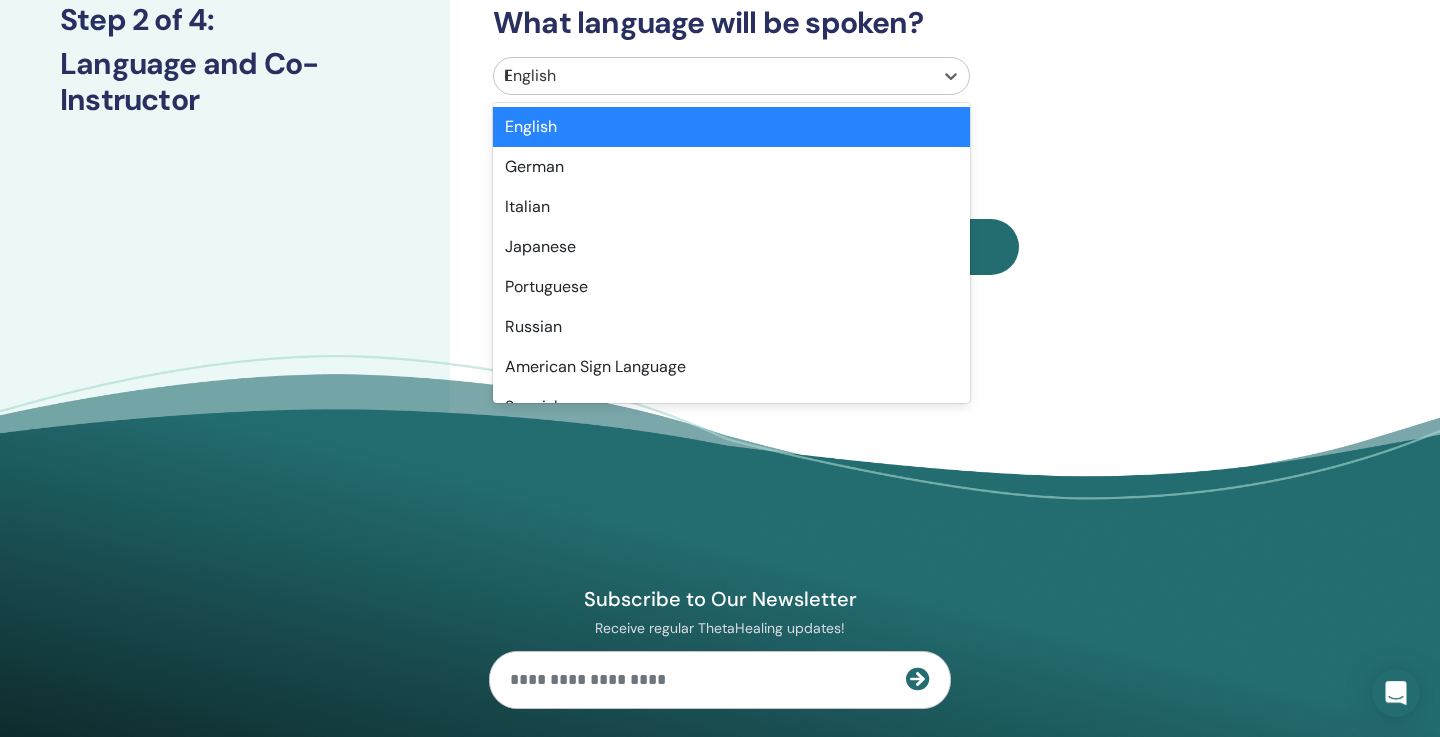 type on "**" 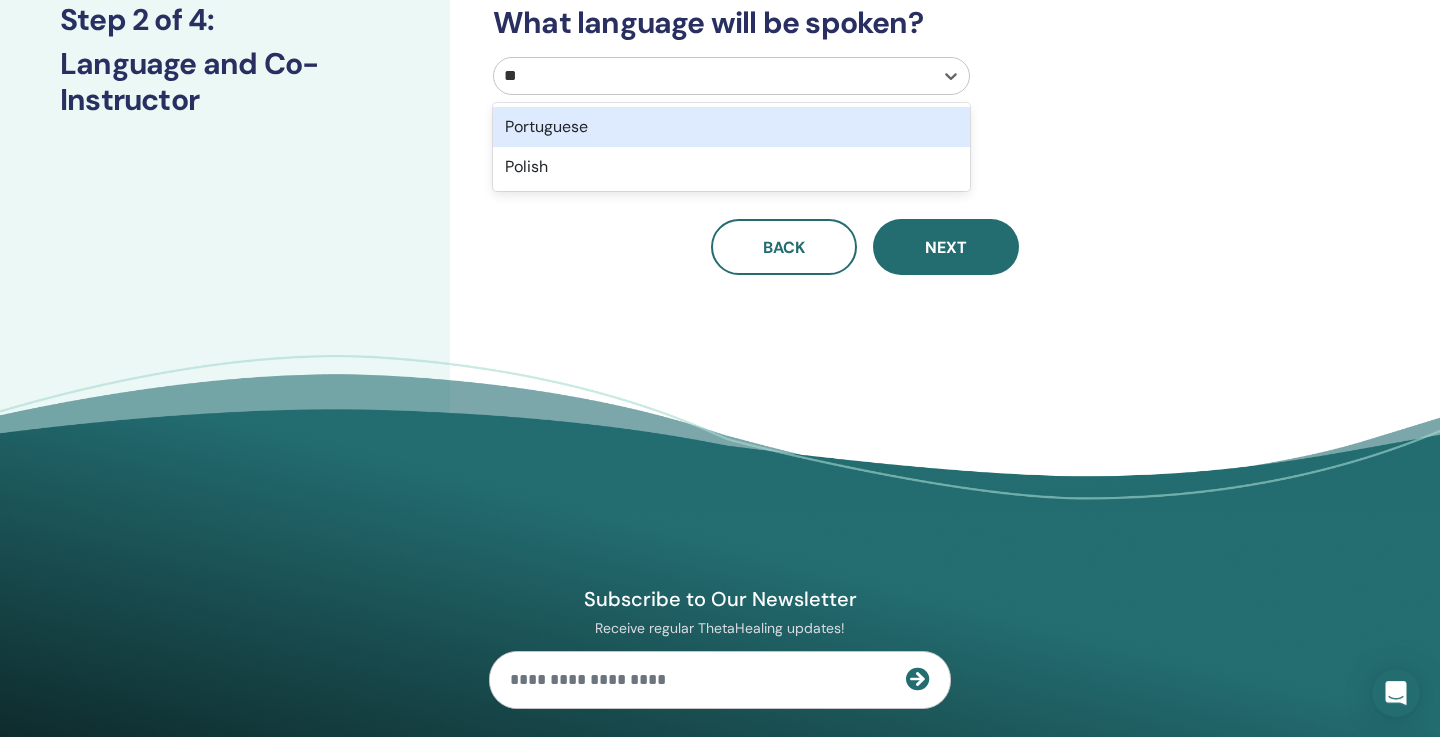 click on "Portuguese" at bounding box center (731, 127) 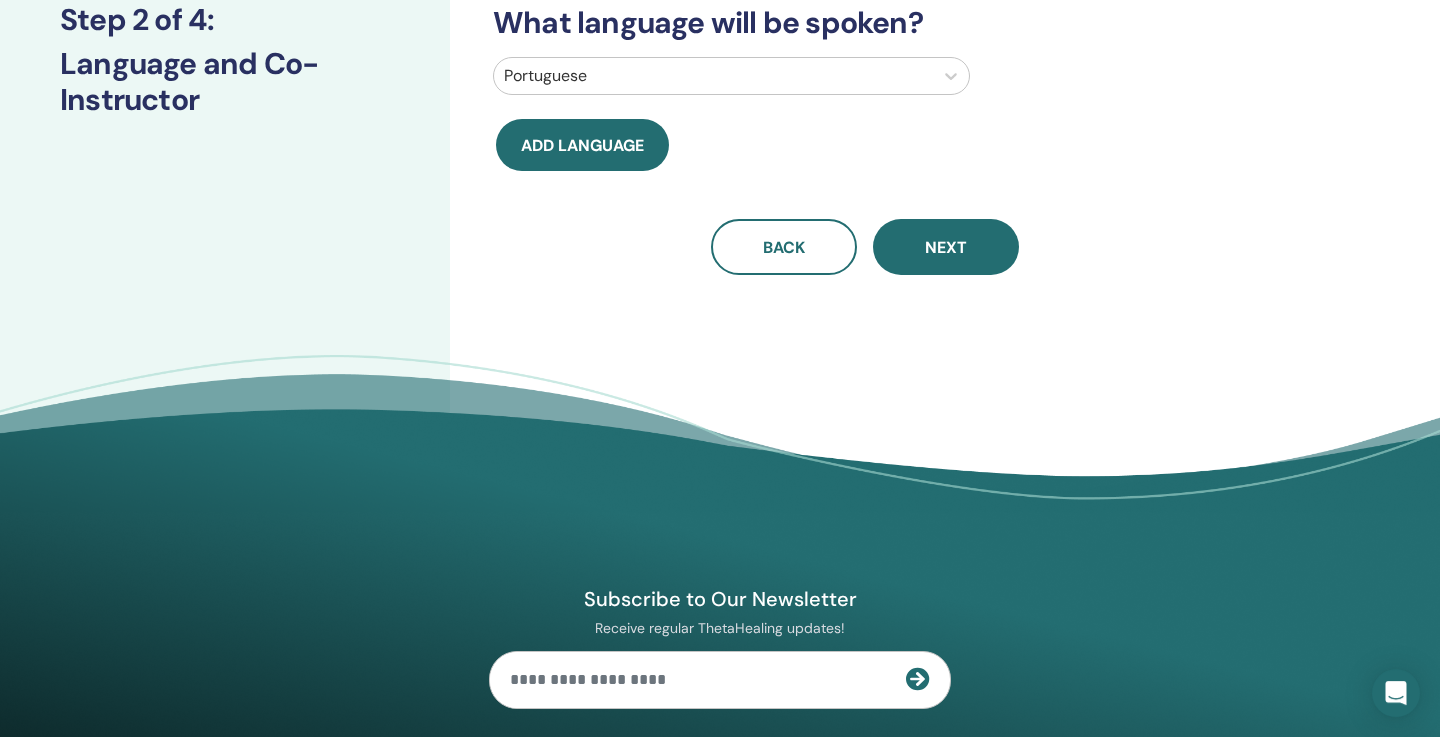 click on "Will you have a co-instructor? No What language will be spoken? Portuguese Add language Back Next" at bounding box center [865, 47] 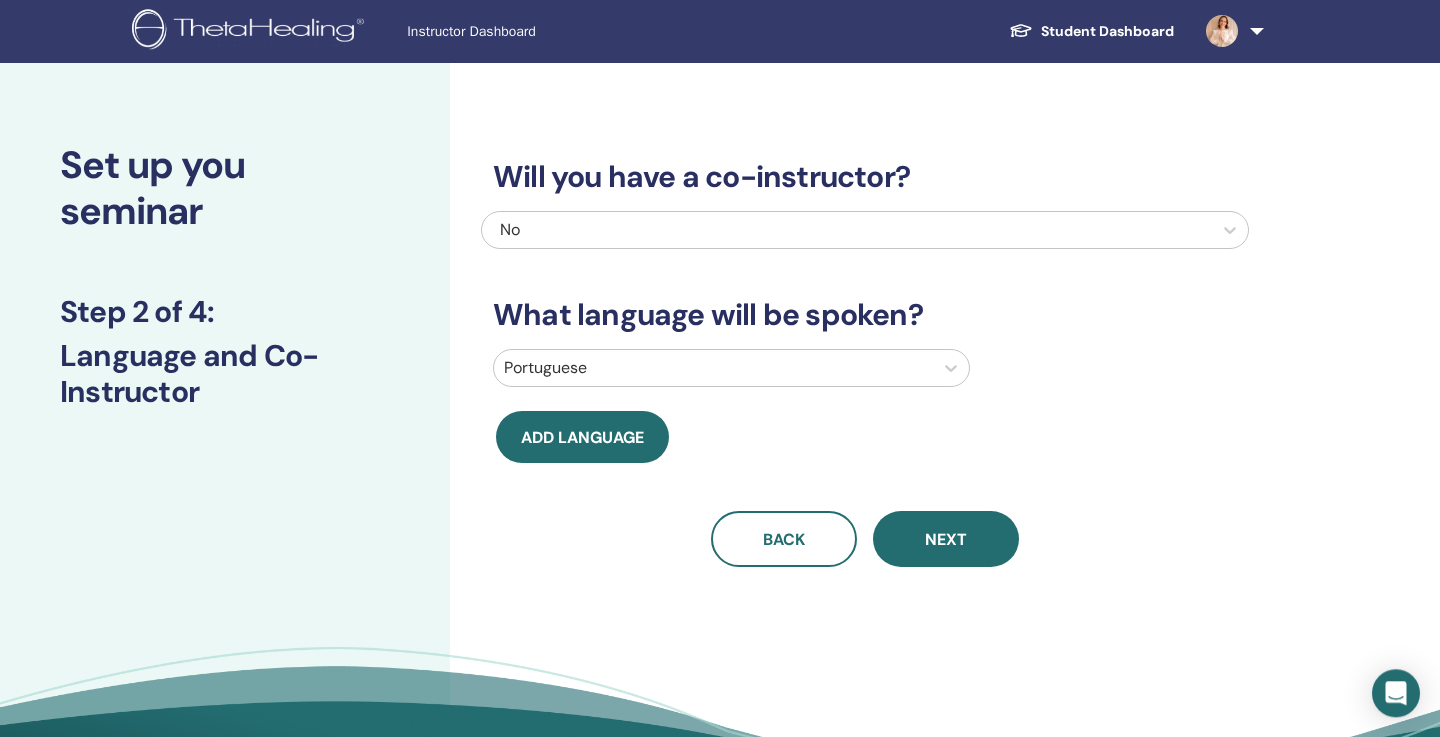 scroll, scrollTop: 0, scrollLeft: 0, axis: both 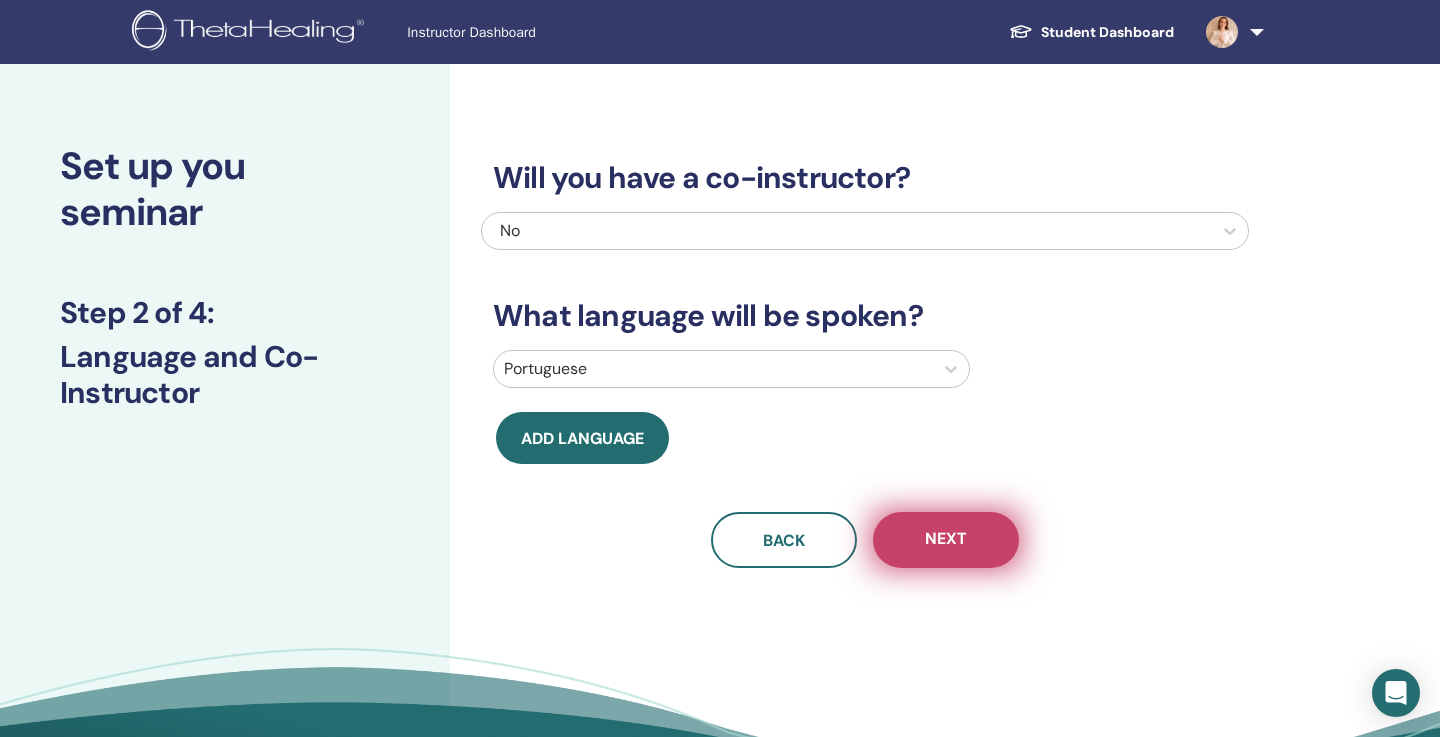 click on "Next" at bounding box center (946, 540) 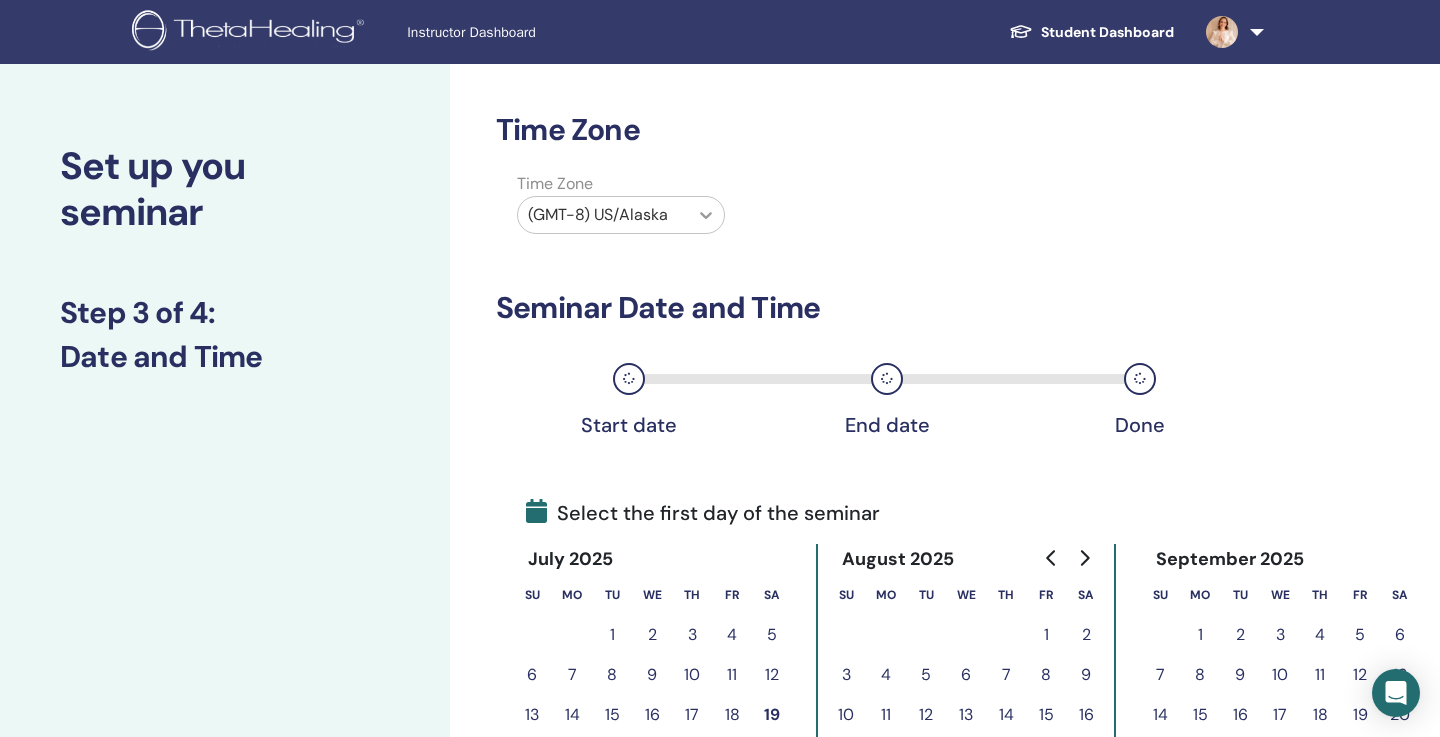 click at bounding box center [706, 215] 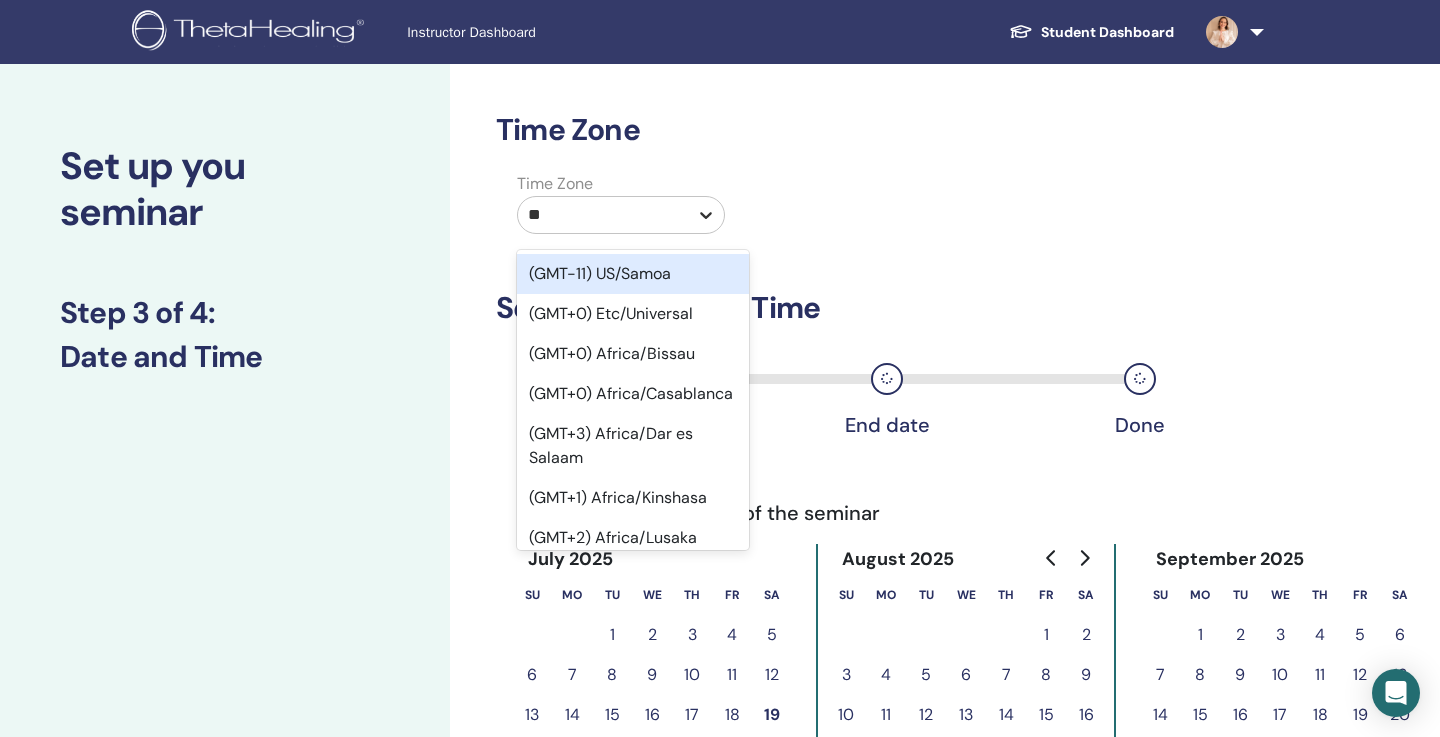 type on "***" 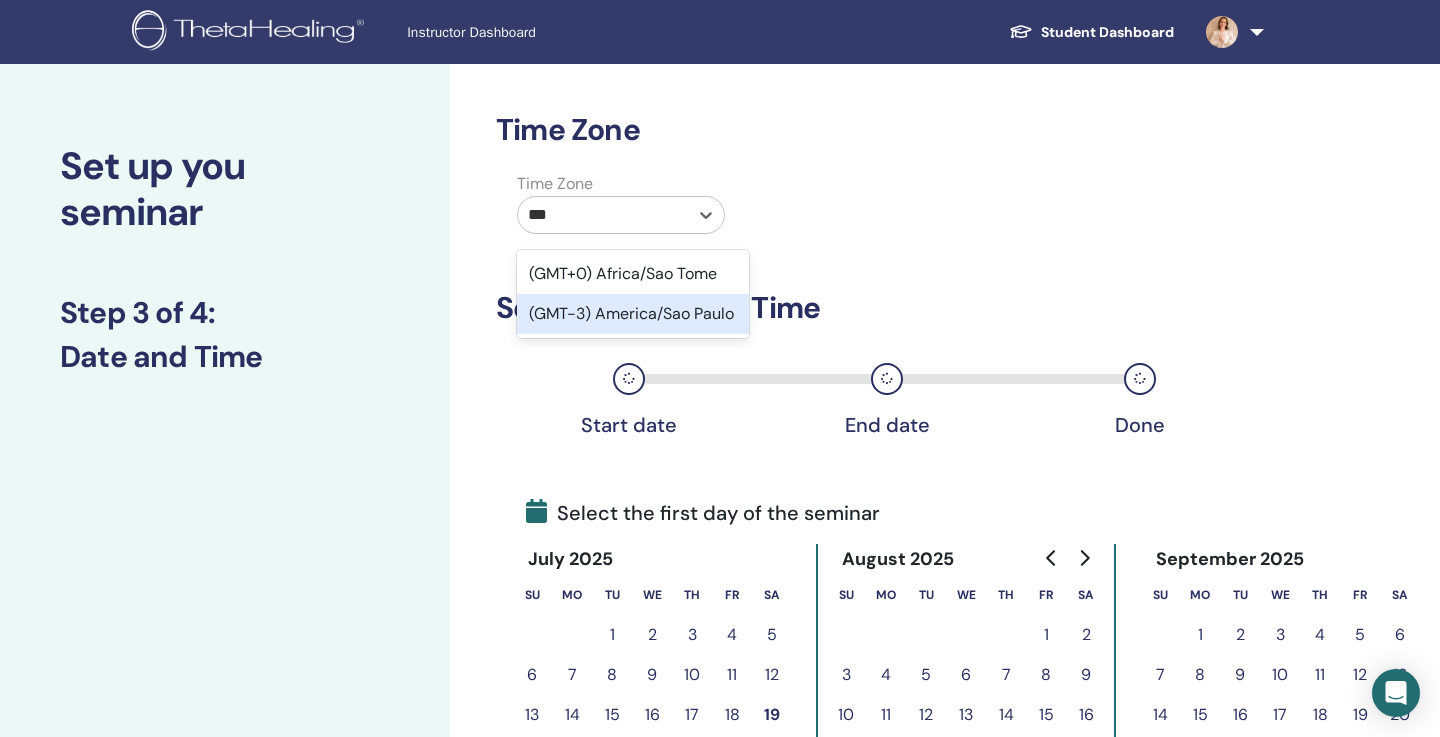 click on "(GMT-3) America/Sao Paulo" at bounding box center [633, 314] 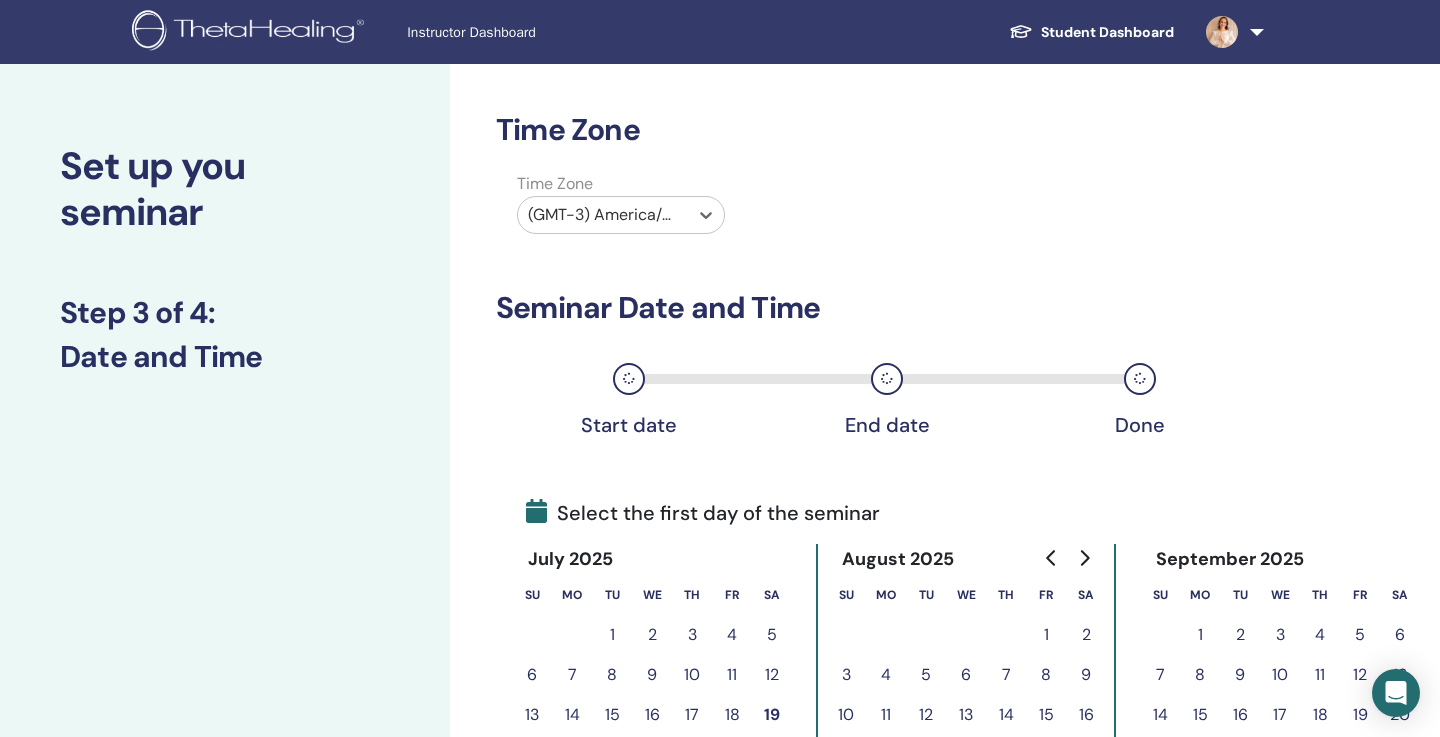 click on "Time Zone option (GMT-3) America/Sao Paulo, selected.   Select is focused ,type to refine list, press Down to open the menu,  (GMT-3) America/Sao Paulo" at bounding box center [865, 207] 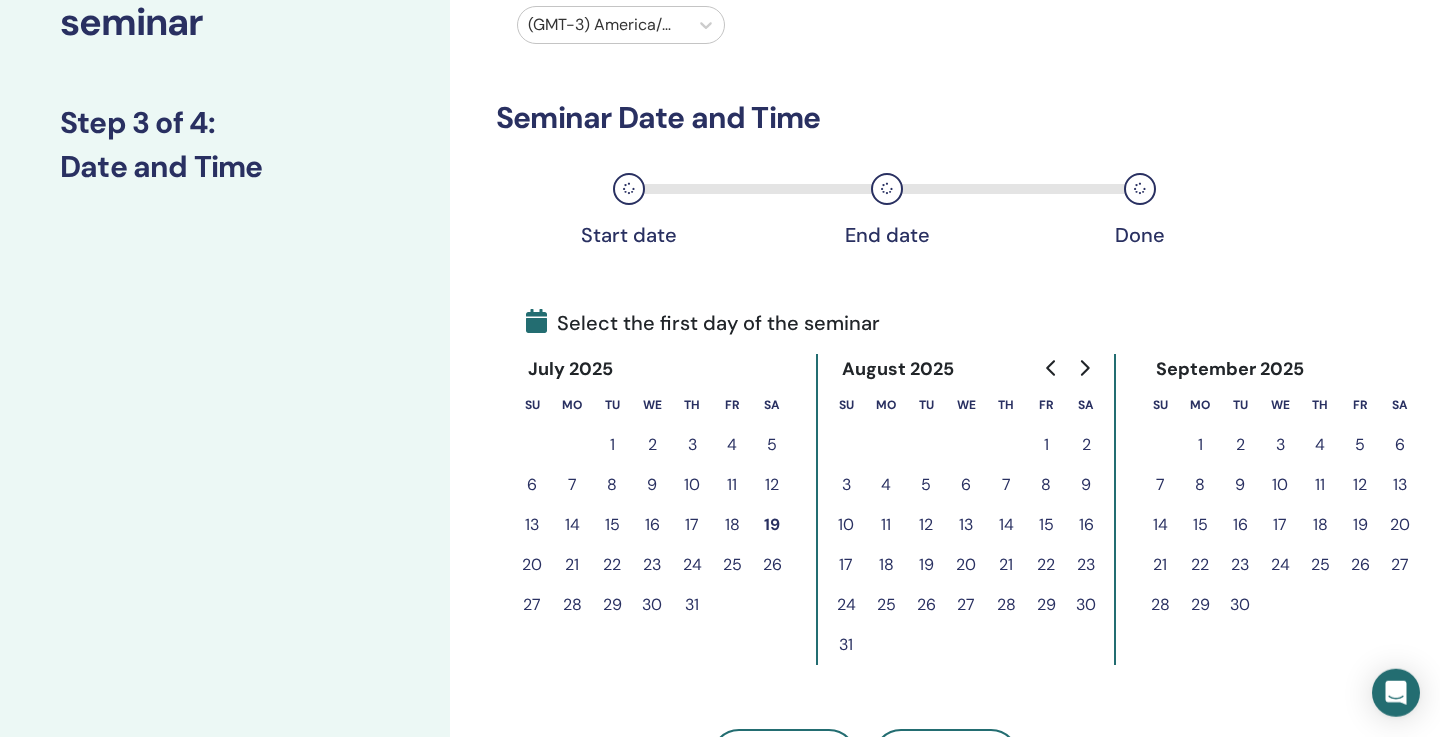 scroll, scrollTop: 240, scrollLeft: 0, axis: vertical 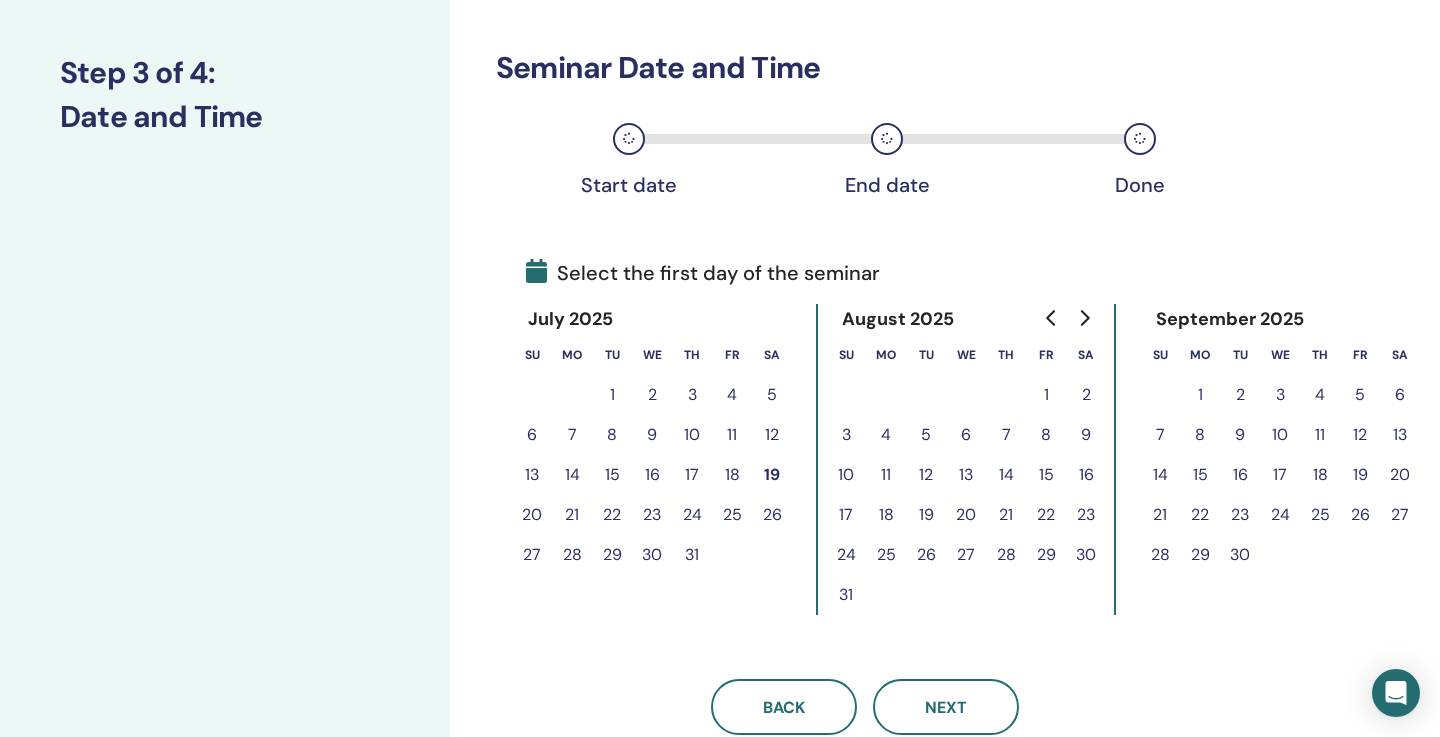 click on "21" at bounding box center (572, 515) 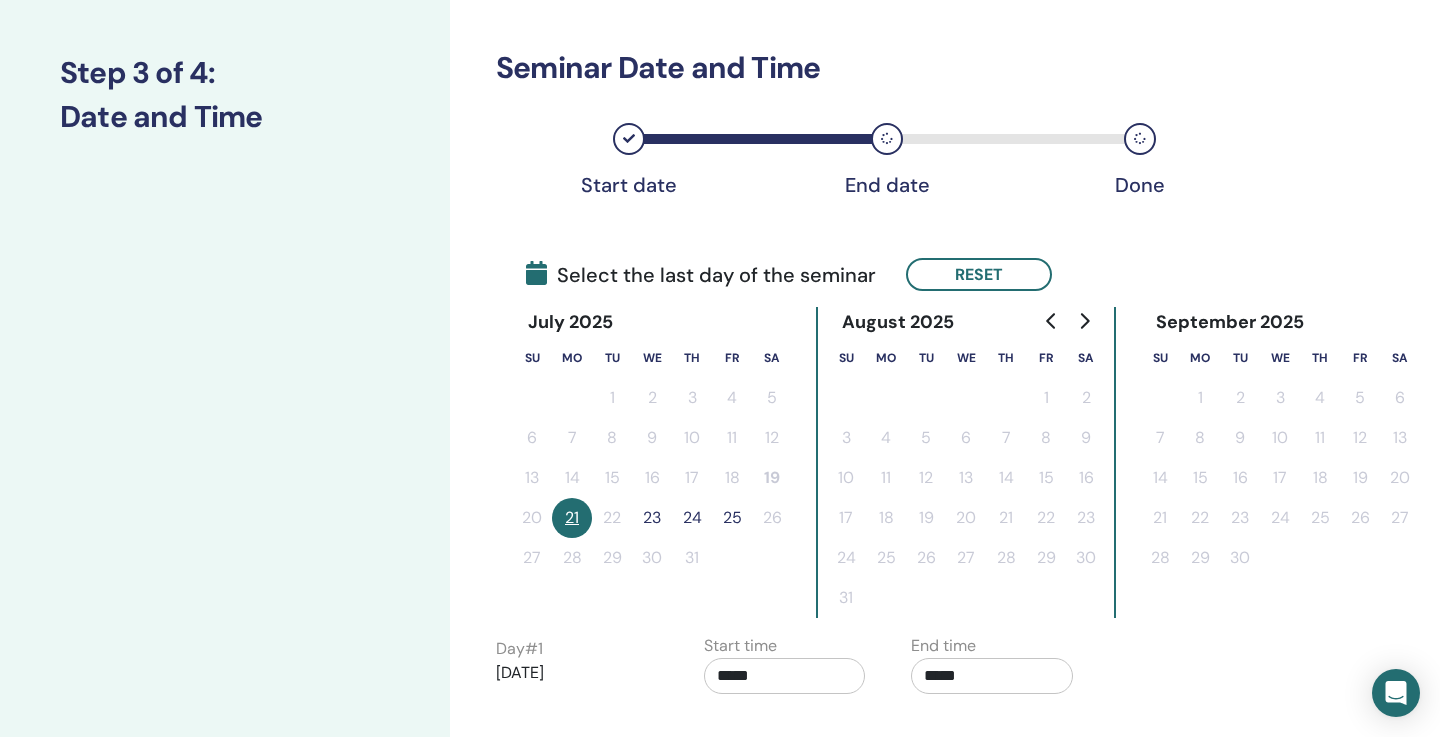 click on "24" at bounding box center (692, 518) 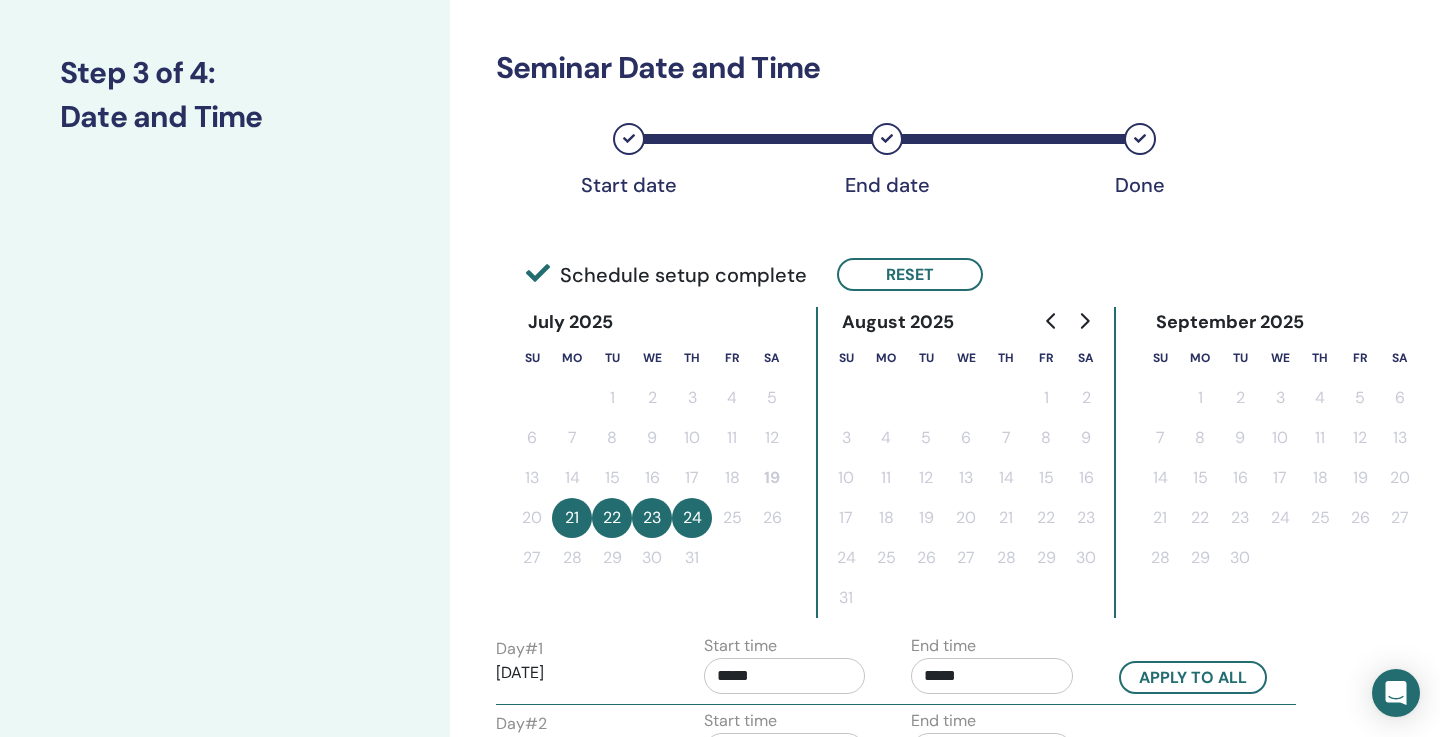 click on "Time Zone Time Zone (GMT-3) America/Sao Paulo Seminar Date and Time Start date End date Done Schedule setup complete Reset July 2025 Su Mo Tu We Th Fr Sa 1 2 3 4 5 6 7 8 9 10 11 12 13 14 15 16 17 18 19 20 21 22 23 24 25 26 27 28 29 30 31 August 2025 Su Mo Tu We Th Fr Sa 1 2 3 4 5 6 7 8 9 10 11 12 13 14 15 16 17 18 19 20 21 22 23 24 25 26 27 28 29 30 31 September 2025 Su Mo Tu We Th Fr Sa 1 2 3 4 5 6 7 8 9 10 11 12 13 14 15 16 17 18 19 20 21 22 23 24 25 26 27 28 29 30 Day  # 1 2025/07/21 Start time ***** End time ***** Apply to all Day  # 2 2025/07/22 Start time ***** End time ***** Day  # 3 2025/07/23 Start time ***** End time ***** Day  # 4 2025/07/24 Start time ***** End time ***** Back Next" at bounding box center (865, 452) 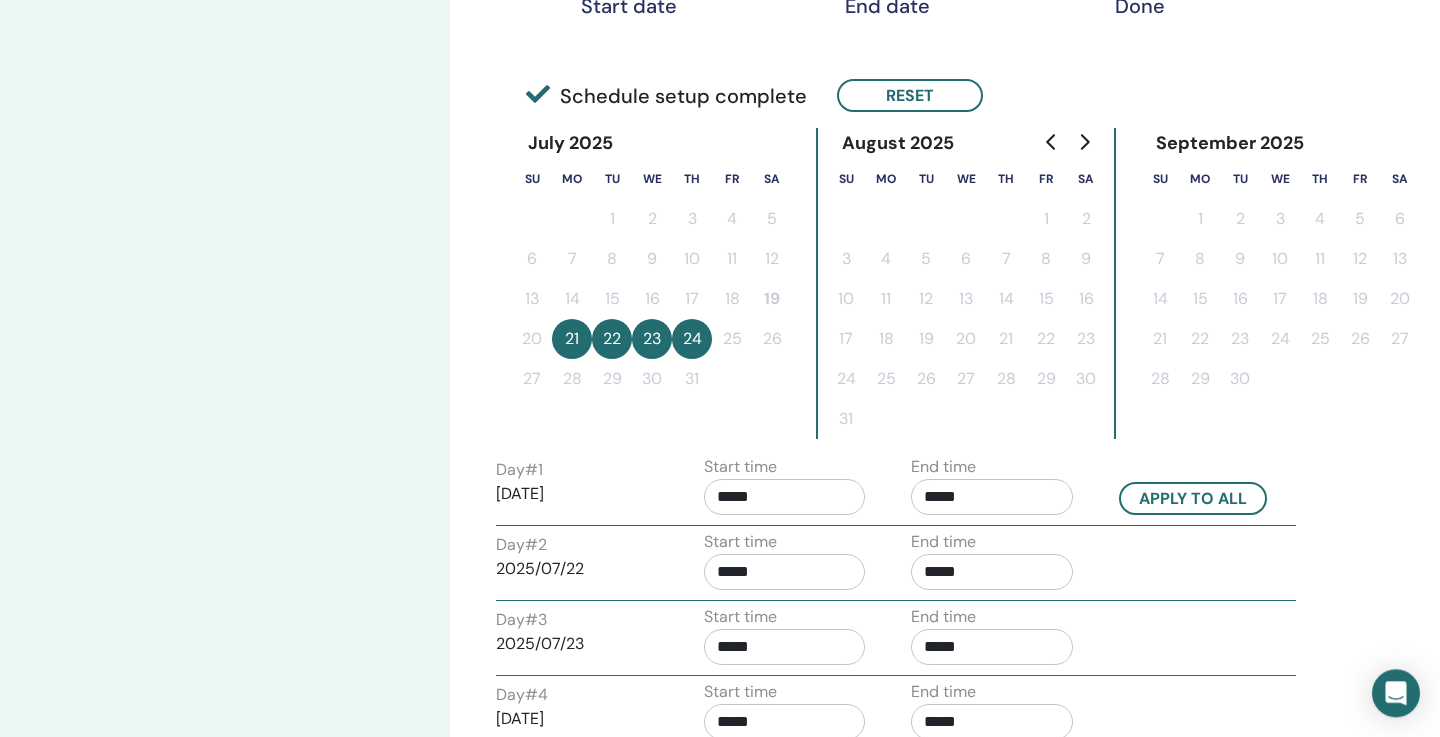 scroll, scrollTop: 432, scrollLeft: 0, axis: vertical 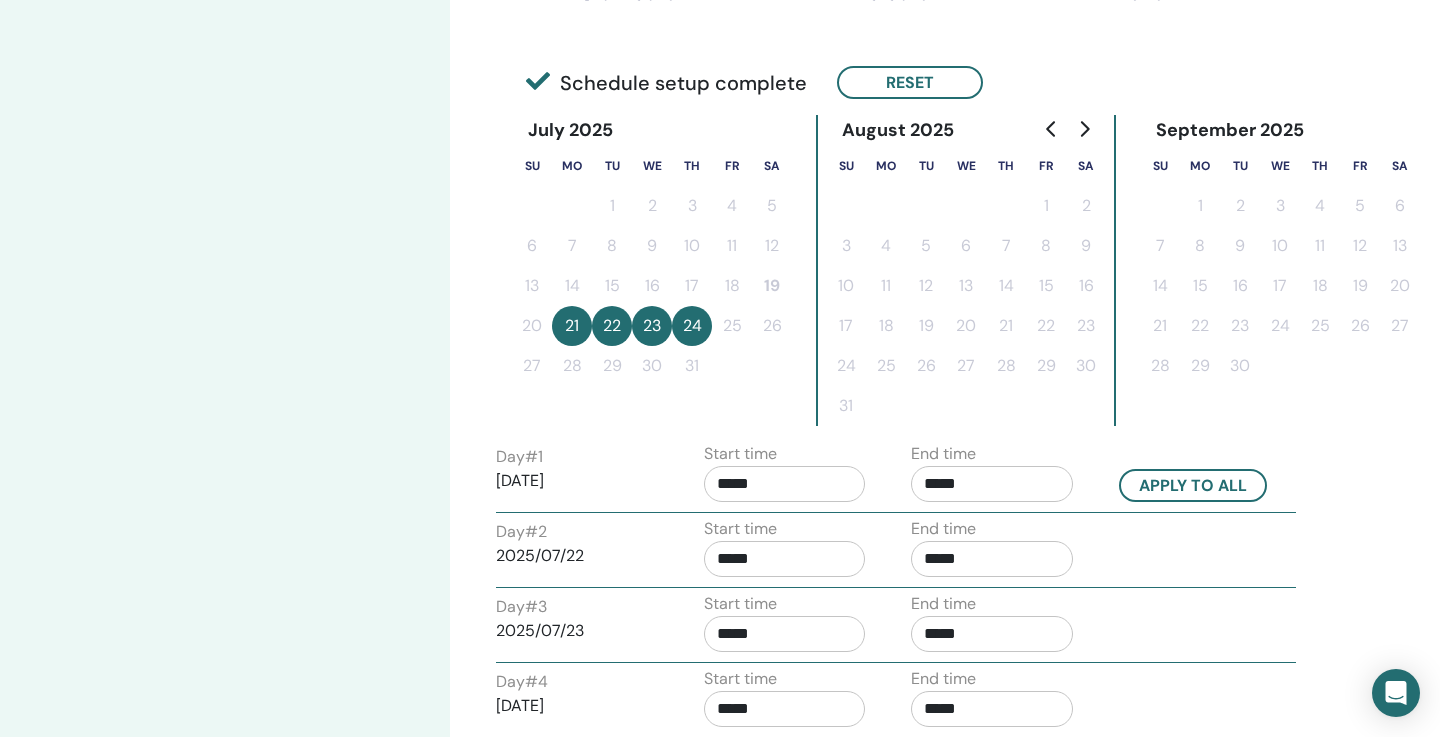 click on "*****" at bounding box center (785, 484) 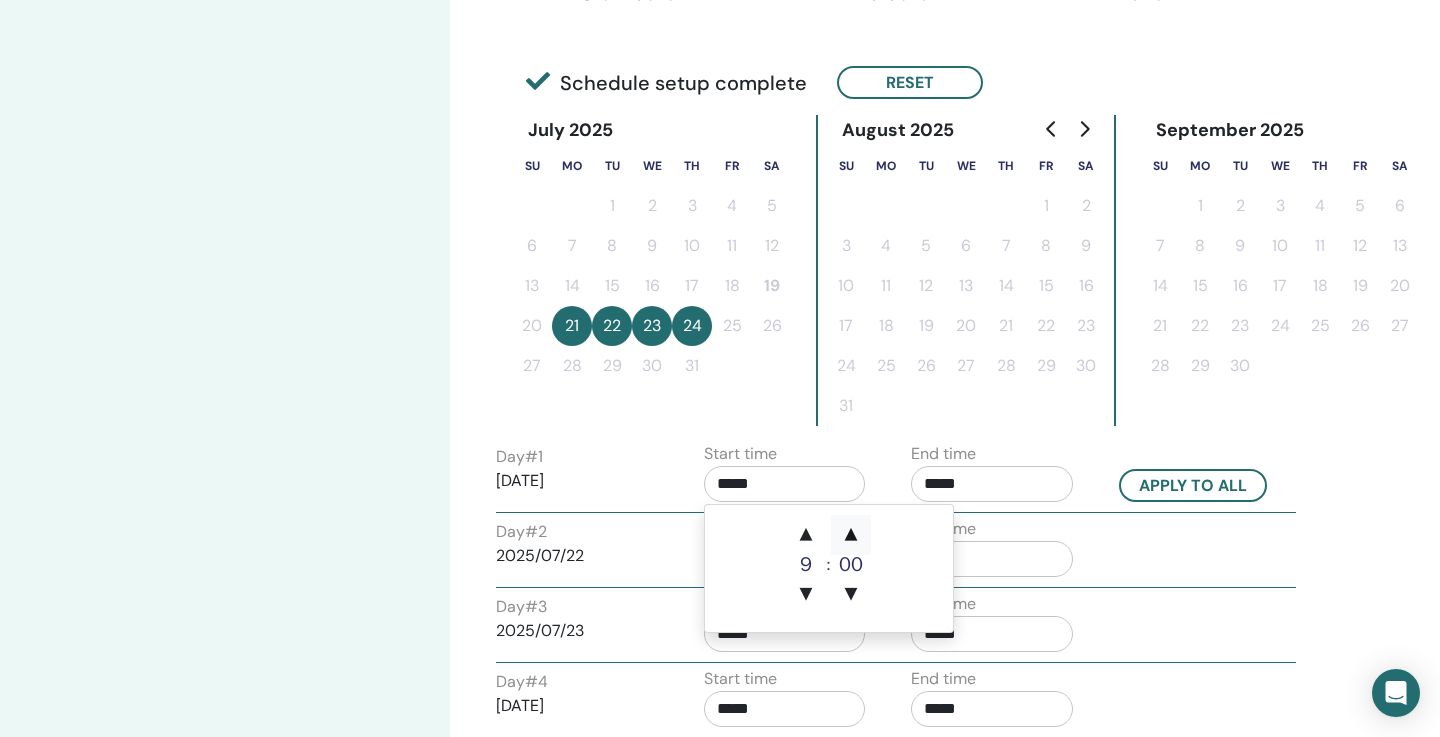 click on "▲" at bounding box center (851, 535) 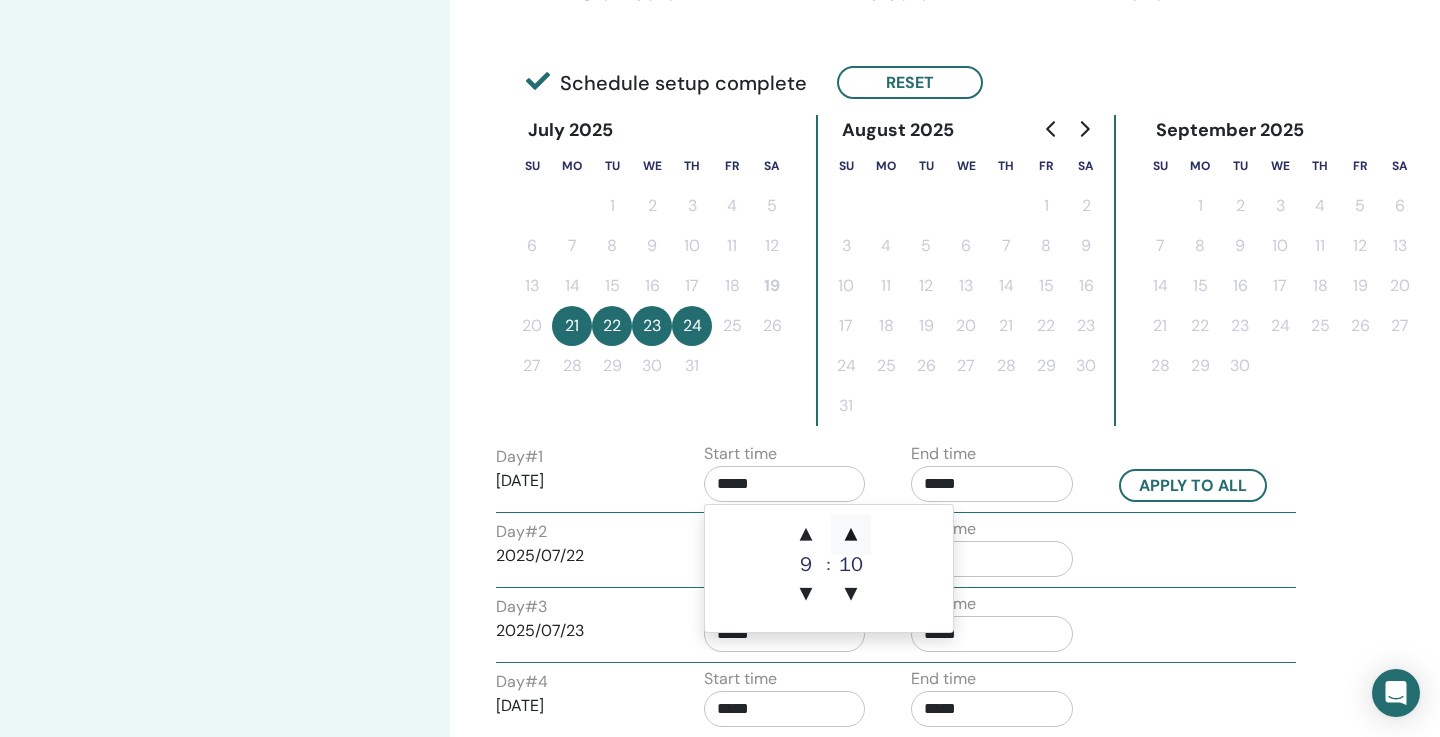 click on "▲" at bounding box center (851, 535) 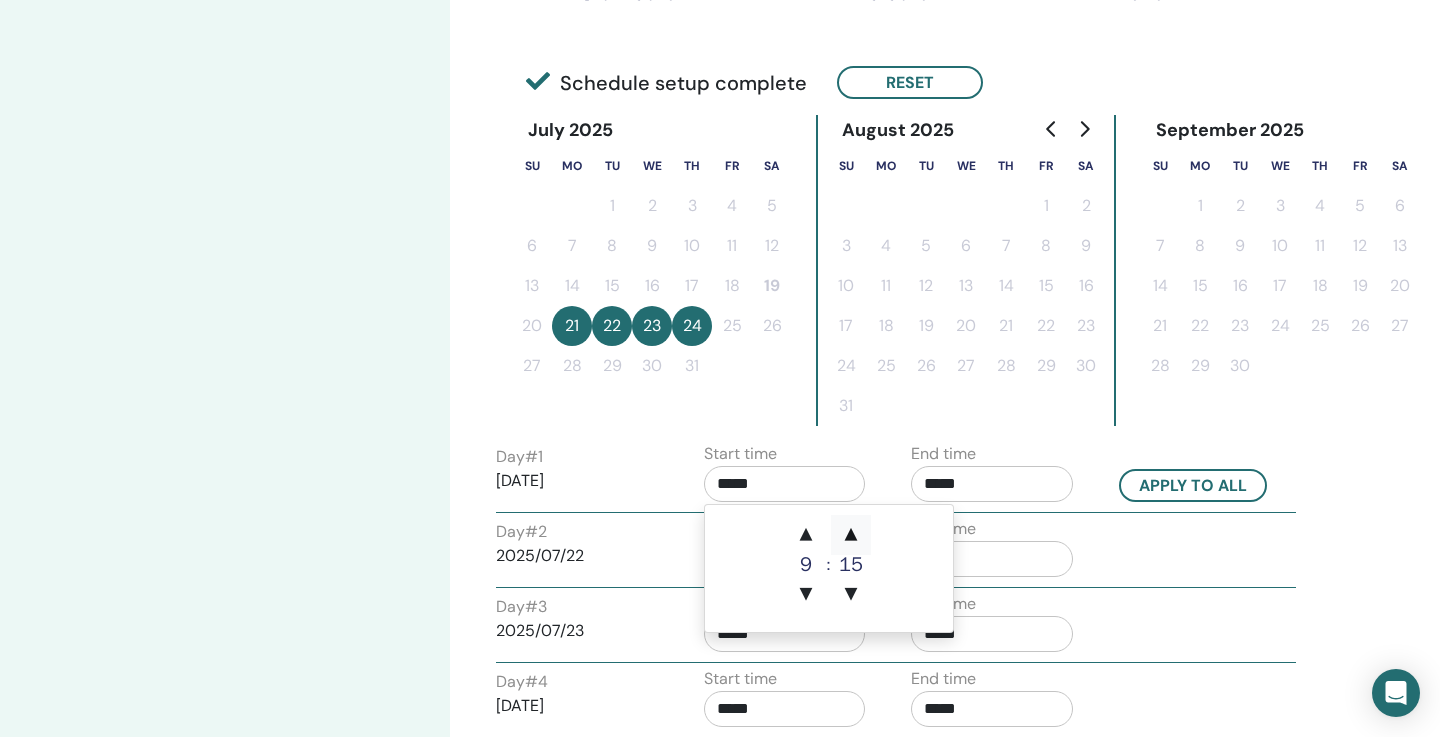 click on "▲" at bounding box center (851, 535) 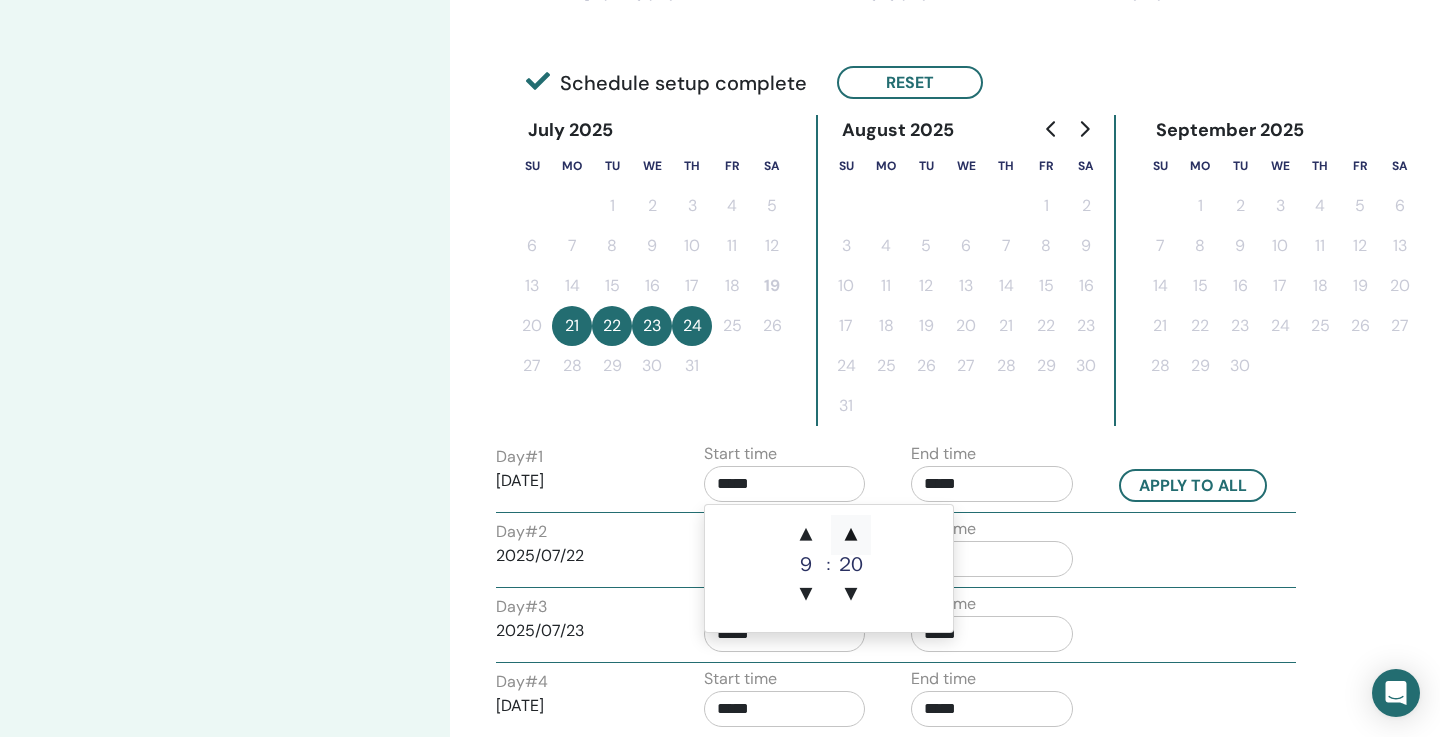 click on "▲" at bounding box center (851, 535) 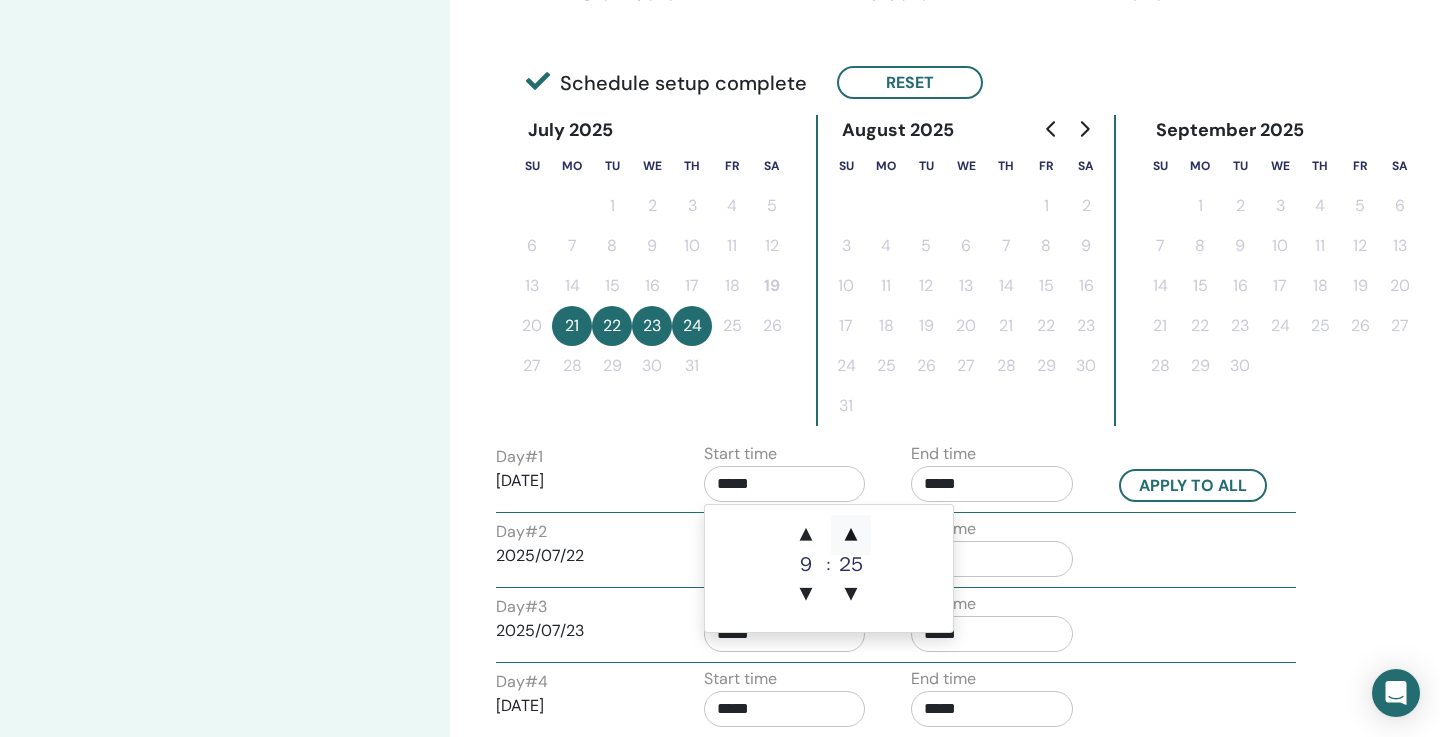 click on "▲" at bounding box center [851, 535] 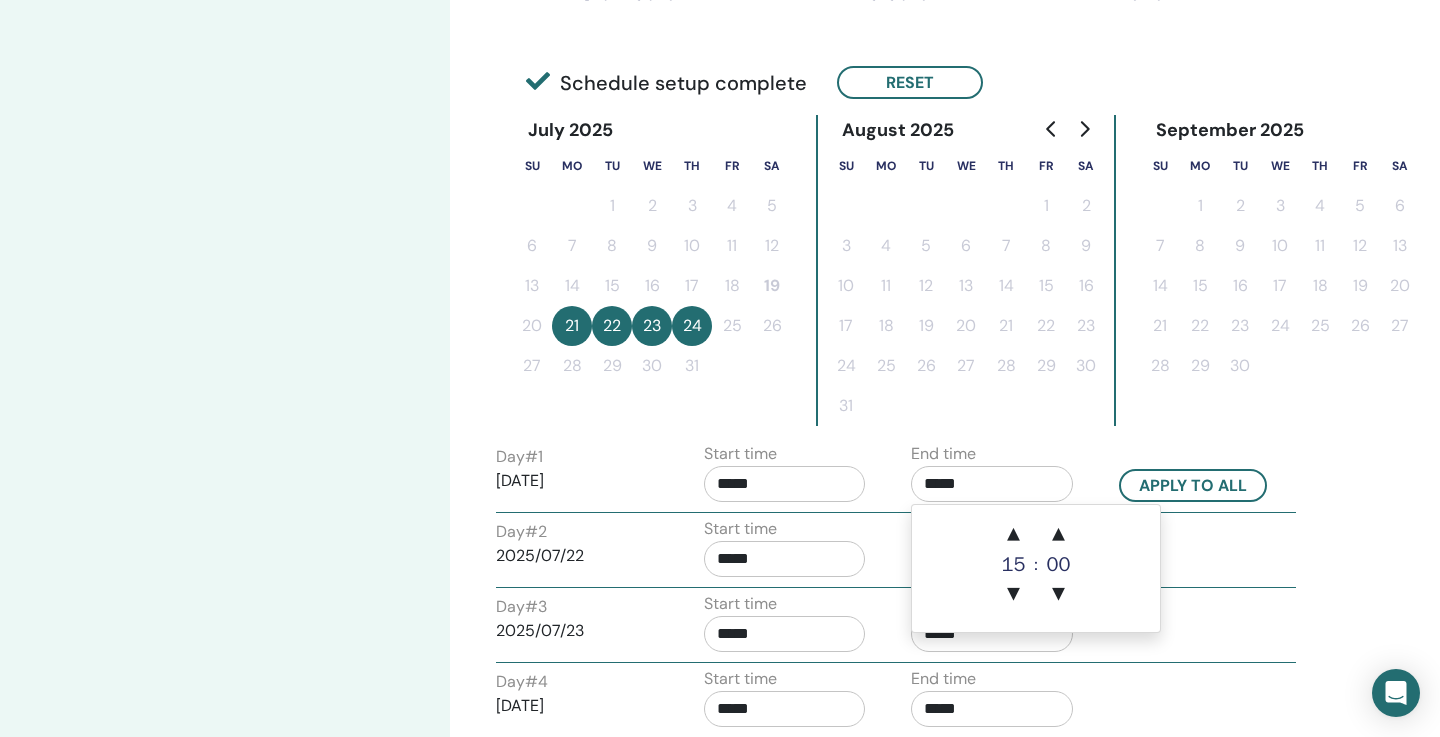 click on "*****" at bounding box center [992, 484] 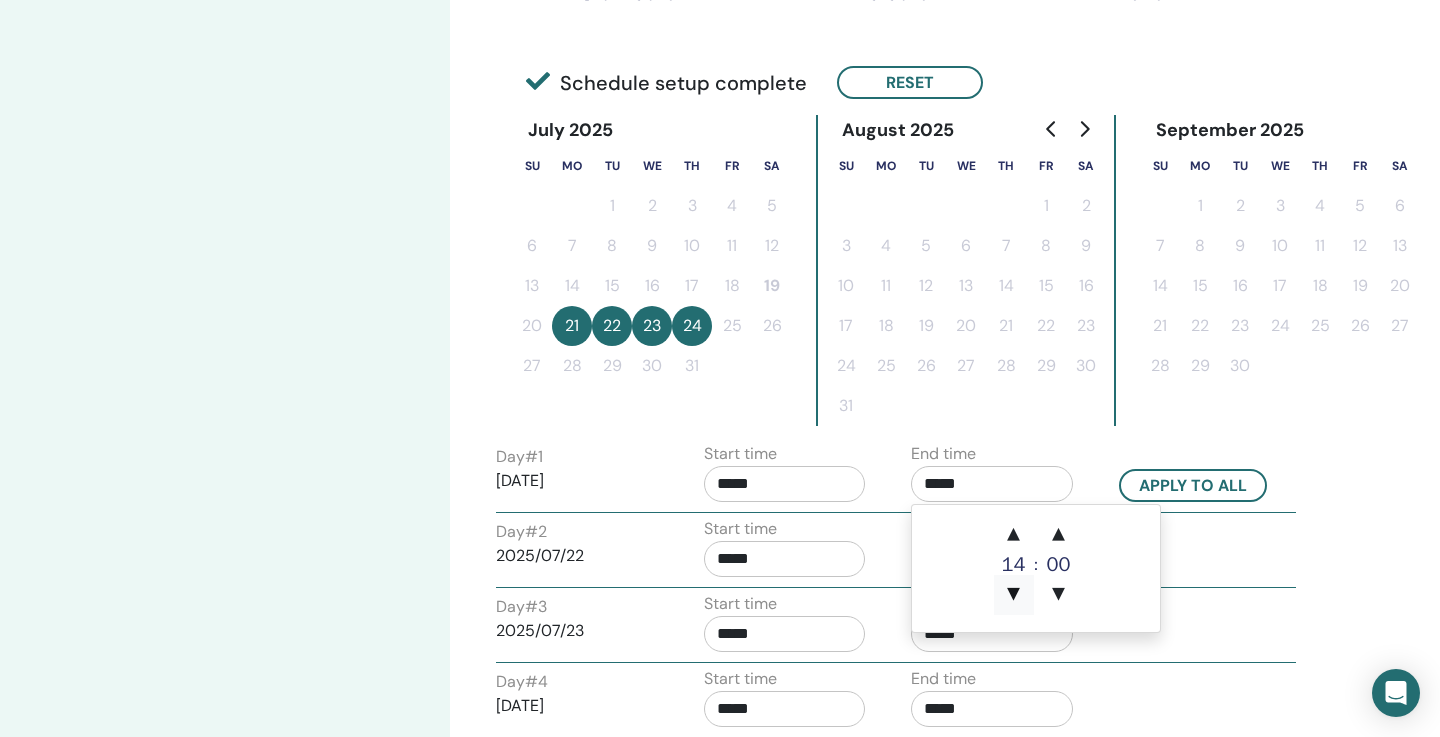 click on "▼" at bounding box center (1014, 595) 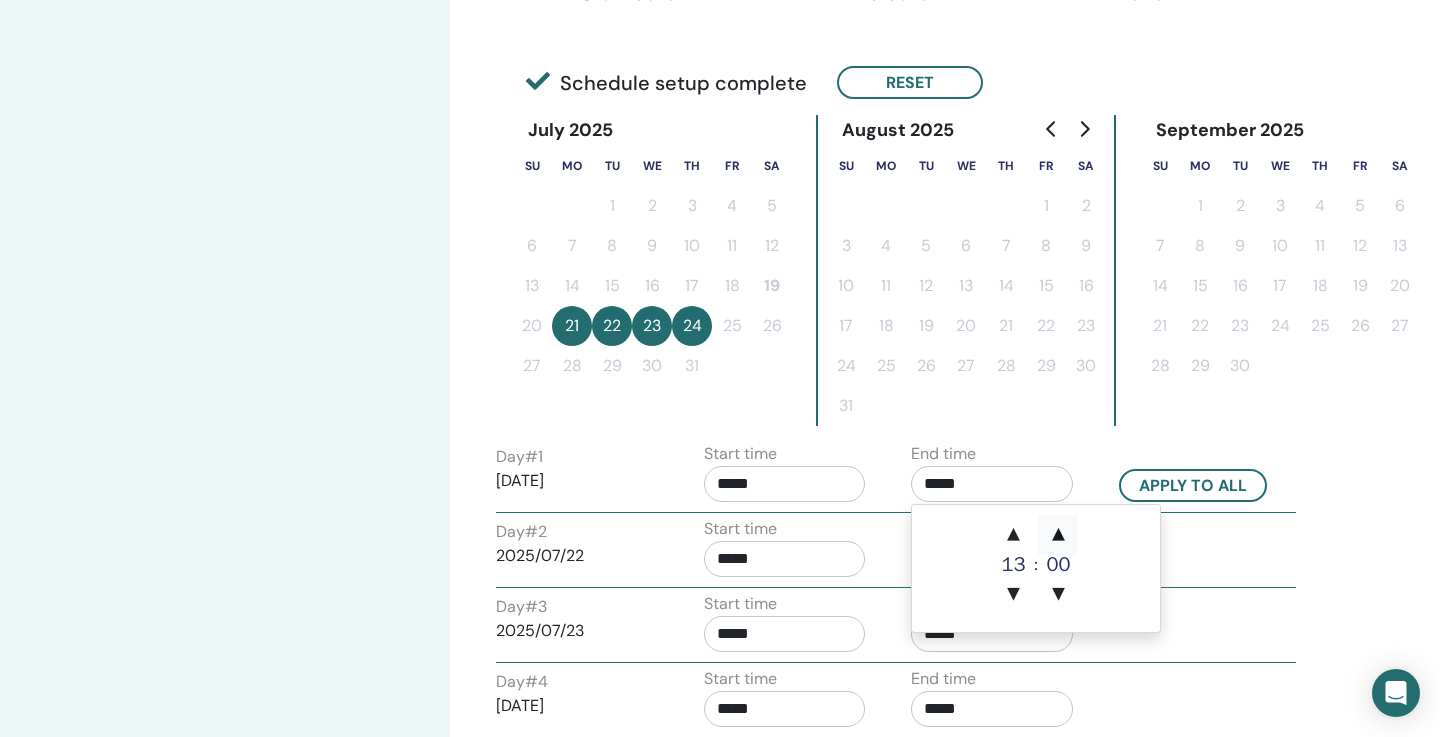 click on "▲" at bounding box center [1058, 535] 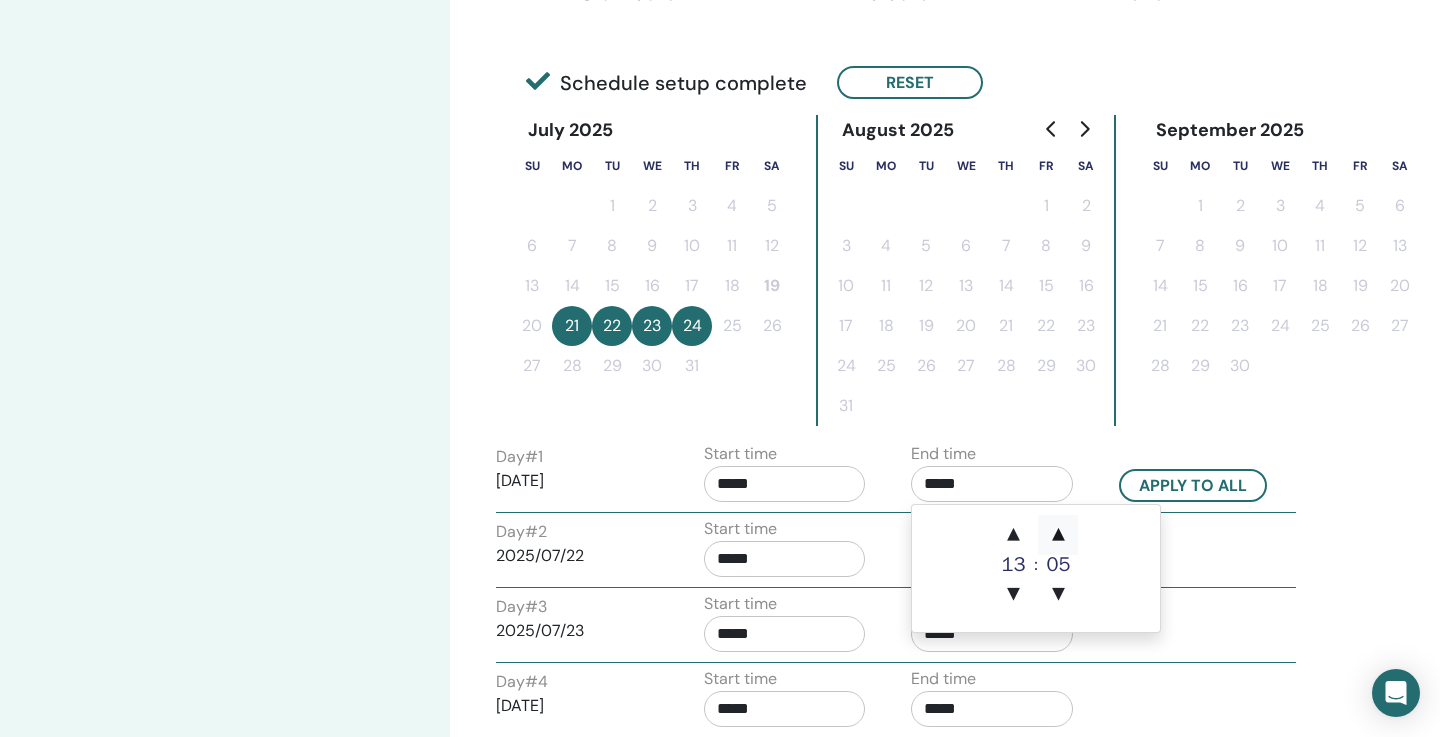 click on "▲" at bounding box center [1058, 535] 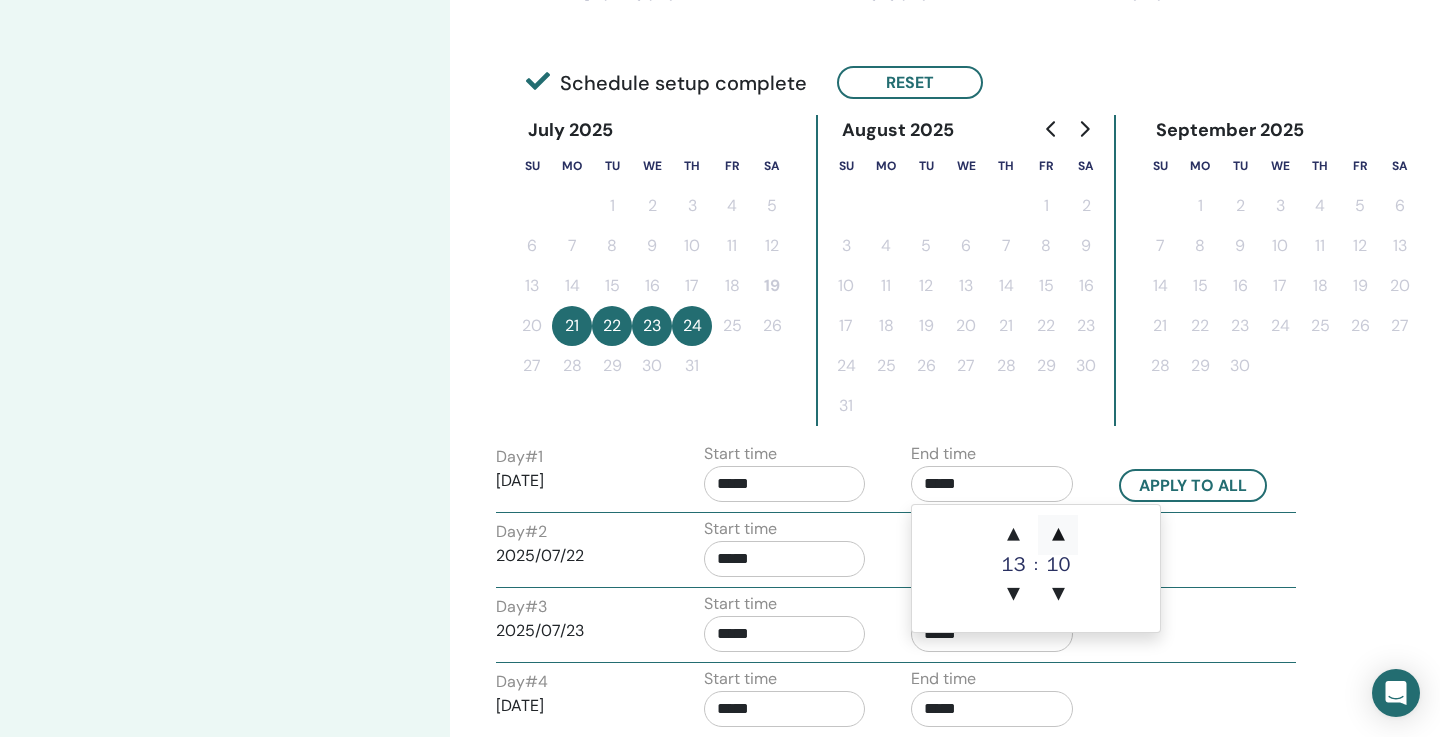 click on "▲" at bounding box center (1058, 535) 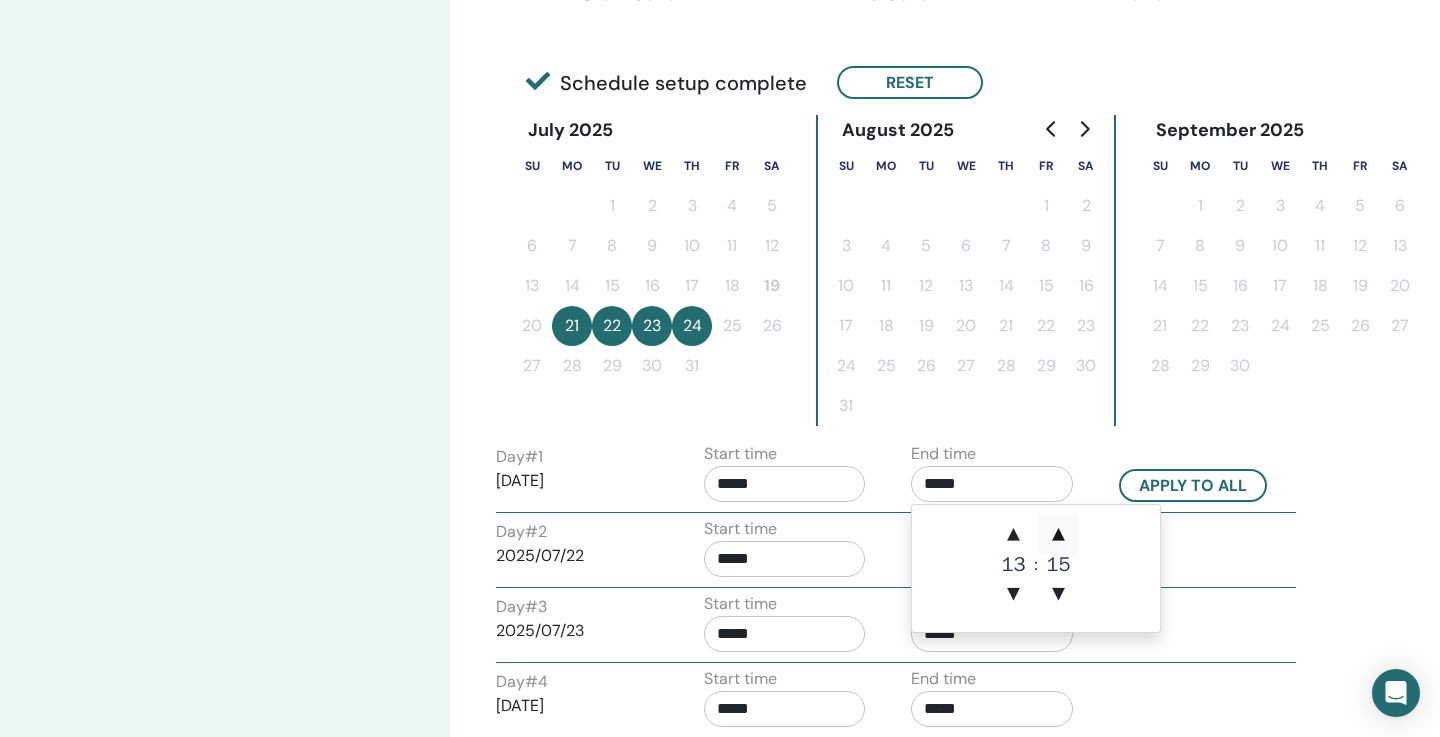 click on "▲" at bounding box center (1058, 535) 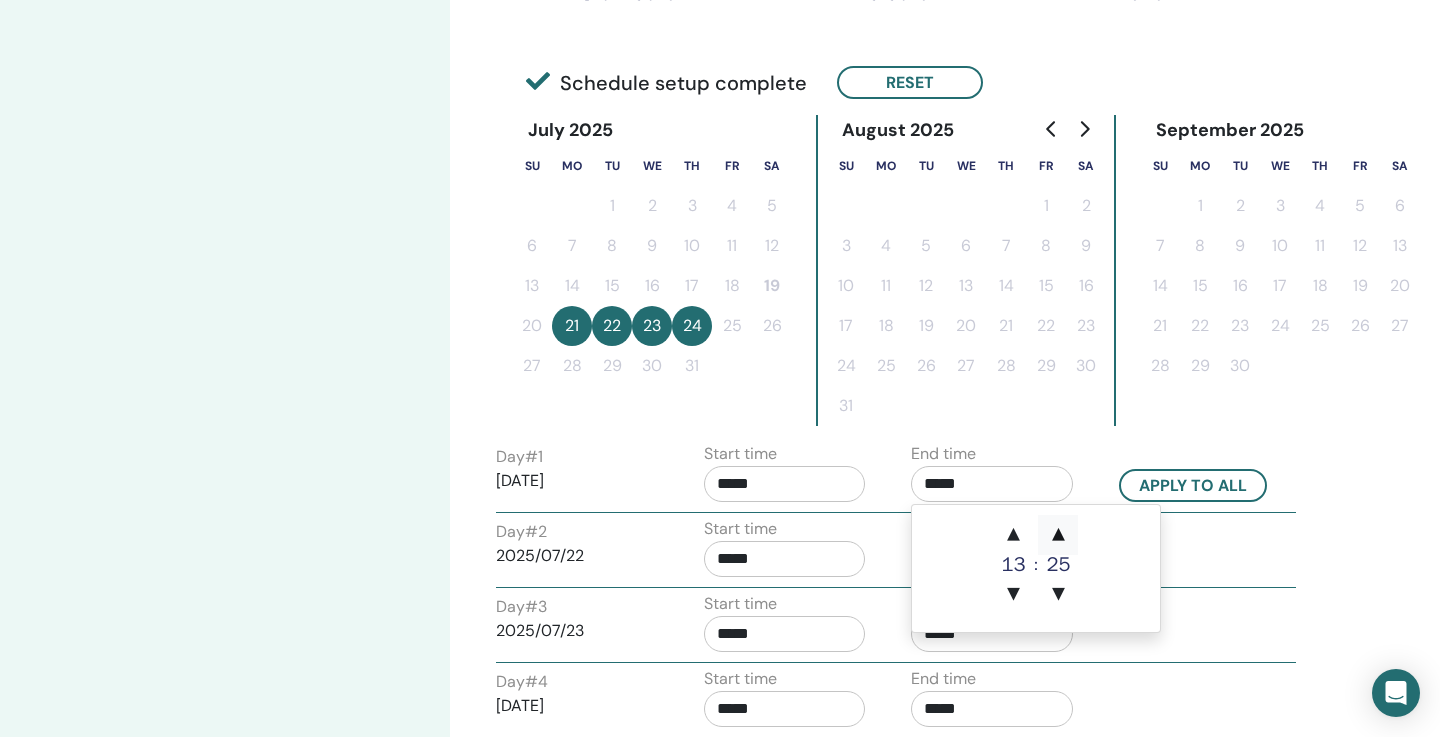 click on "▲" at bounding box center [1058, 535] 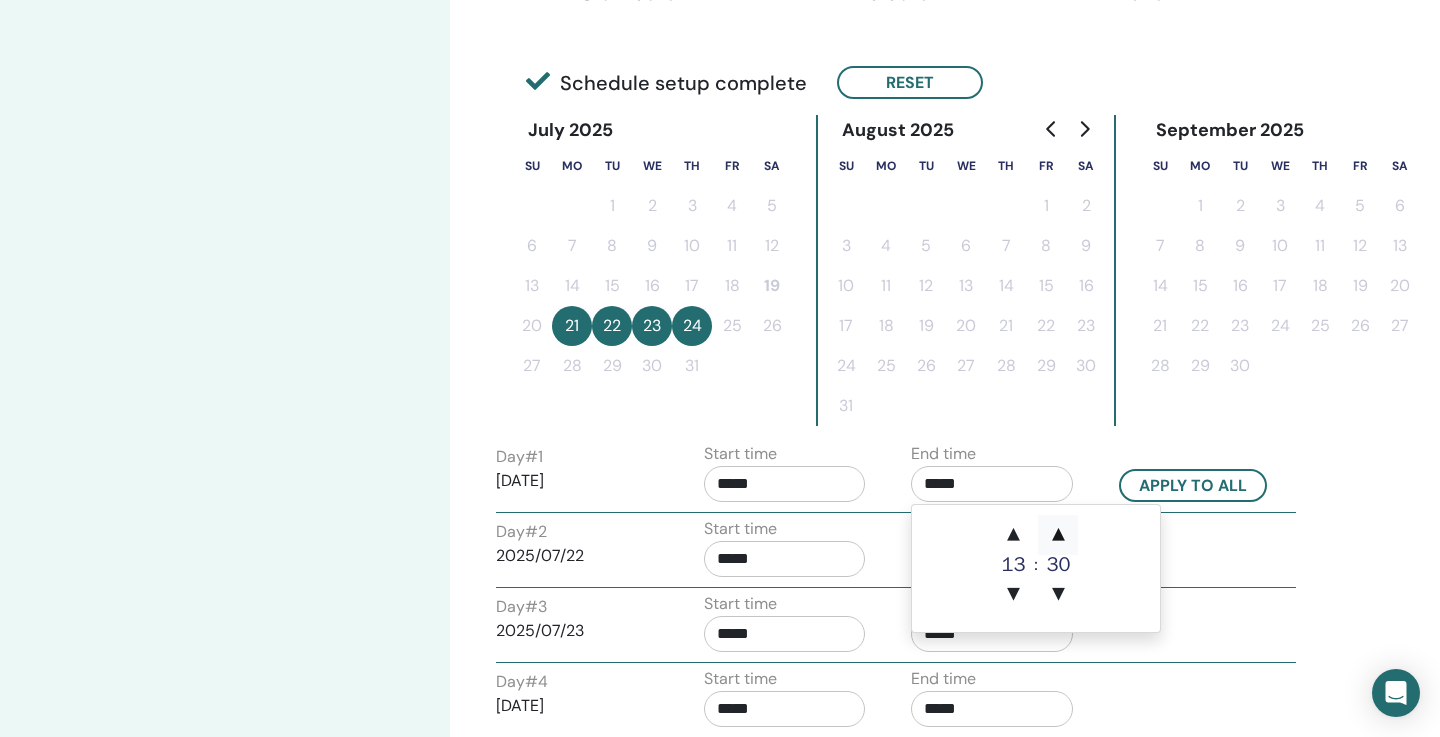 click on "▲" at bounding box center (1058, 535) 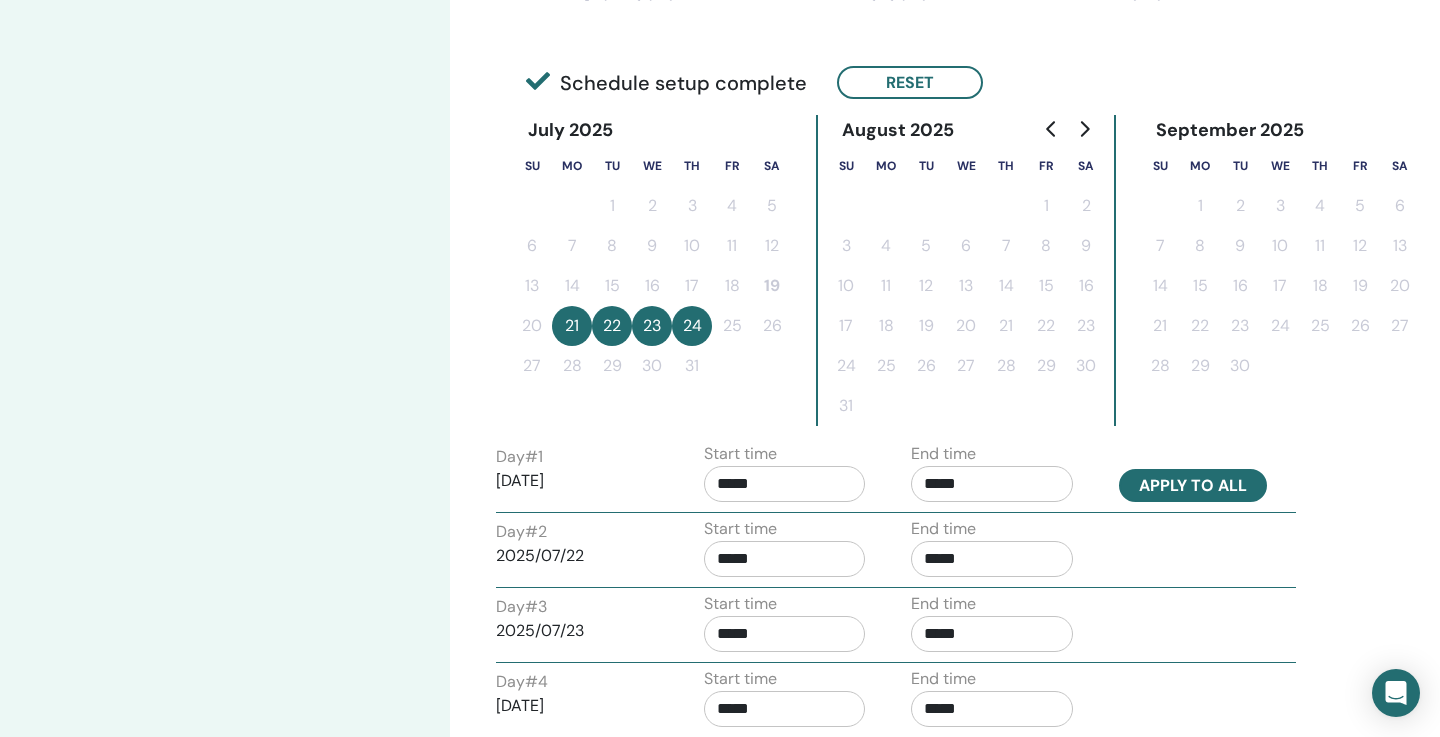 click on "Apply to all" at bounding box center [1193, 485] 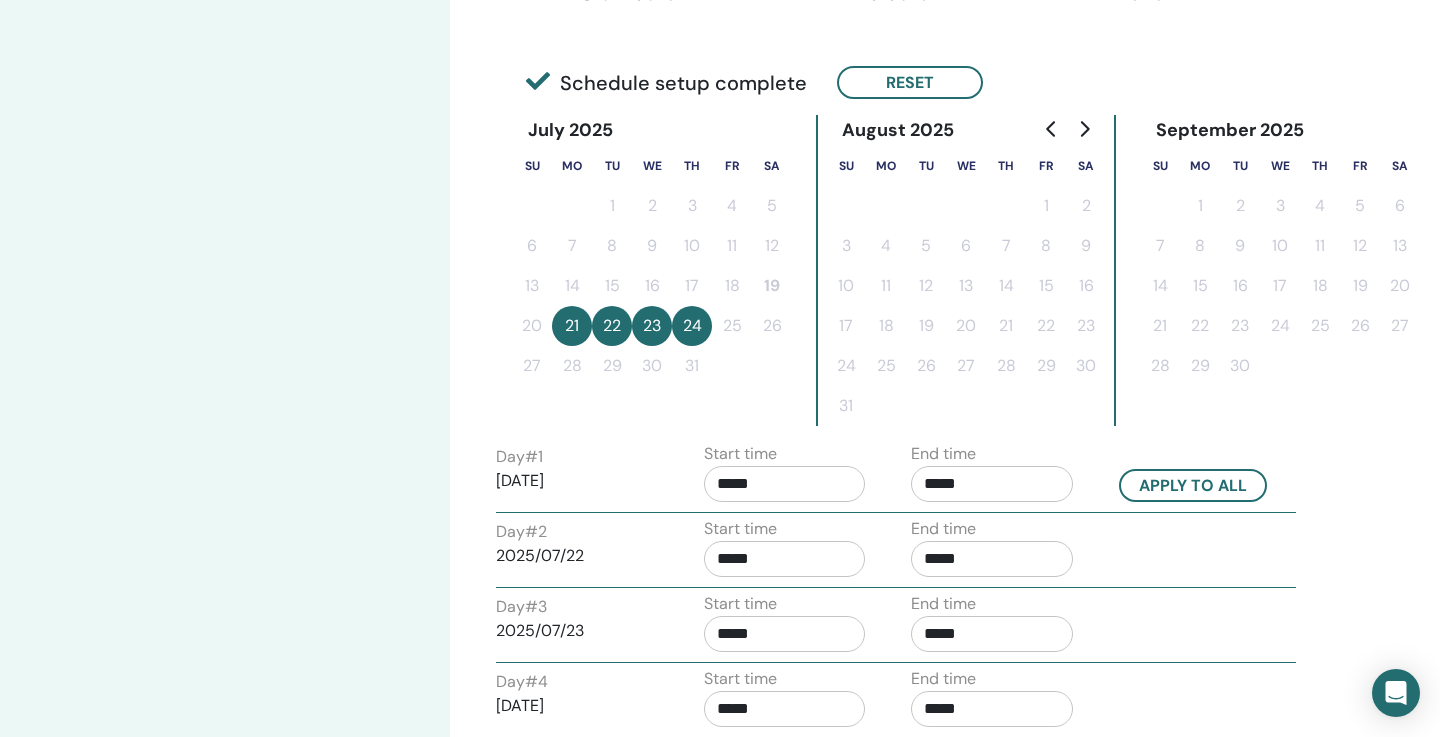 click on "Time Zone Time Zone (GMT-3) America/Sao Paulo Seminar Date and Time Start date End date Done Schedule setup complete Reset July 2025 Su Mo Tu We Th Fr Sa 1 2 3 4 5 6 7 8 9 10 11 12 13 14 15 16 17 18 19 20 21 22 23 24 25 26 27 28 29 30 31 August 2025 Su Mo Tu We Th Fr Sa 1 2 3 4 5 6 7 8 9 10 11 12 13 14 15 16 17 18 19 20 21 22 23 24 25 26 27 28 29 30 31 September 2025 Su Mo Tu We Th Fr Sa 1 2 3 4 5 6 7 8 9 10 11 12 13 14 15 16 17 18 19 20 21 22 23 24 25 26 27 28 29 30 Day  # 1 2025/07/21 Start time ***** End time ***** Apply to all Day  # 2 2025/07/22 Start time ***** End time ***** Day  # 3 2025/07/23 Start time ***** End time ***** Day  # 4 2025/07/24 Start time ***** End time ***** Back Next" at bounding box center (930, 376) 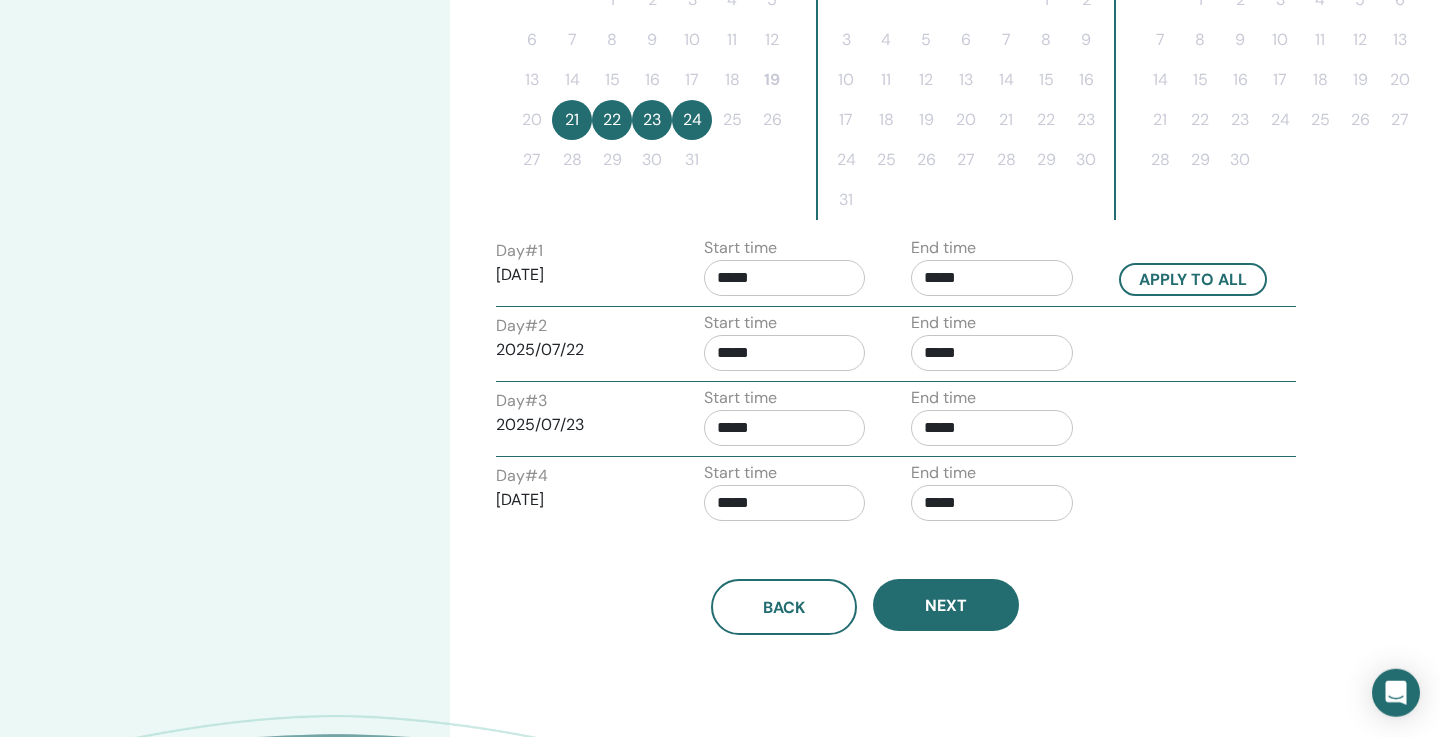 scroll, scrollTop: 672, scrollLeft: 0, axis: vertical 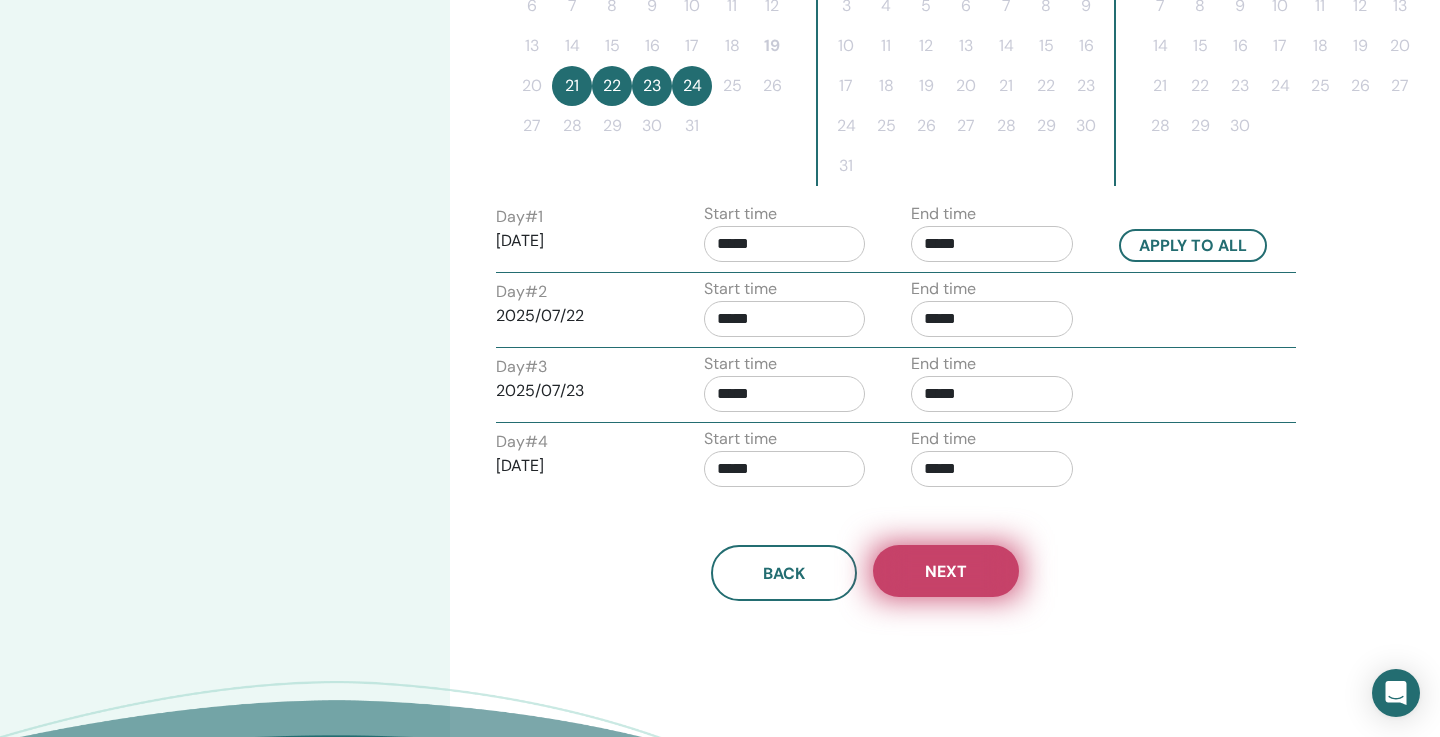 click on "Next" at bounding box center [946, 571] 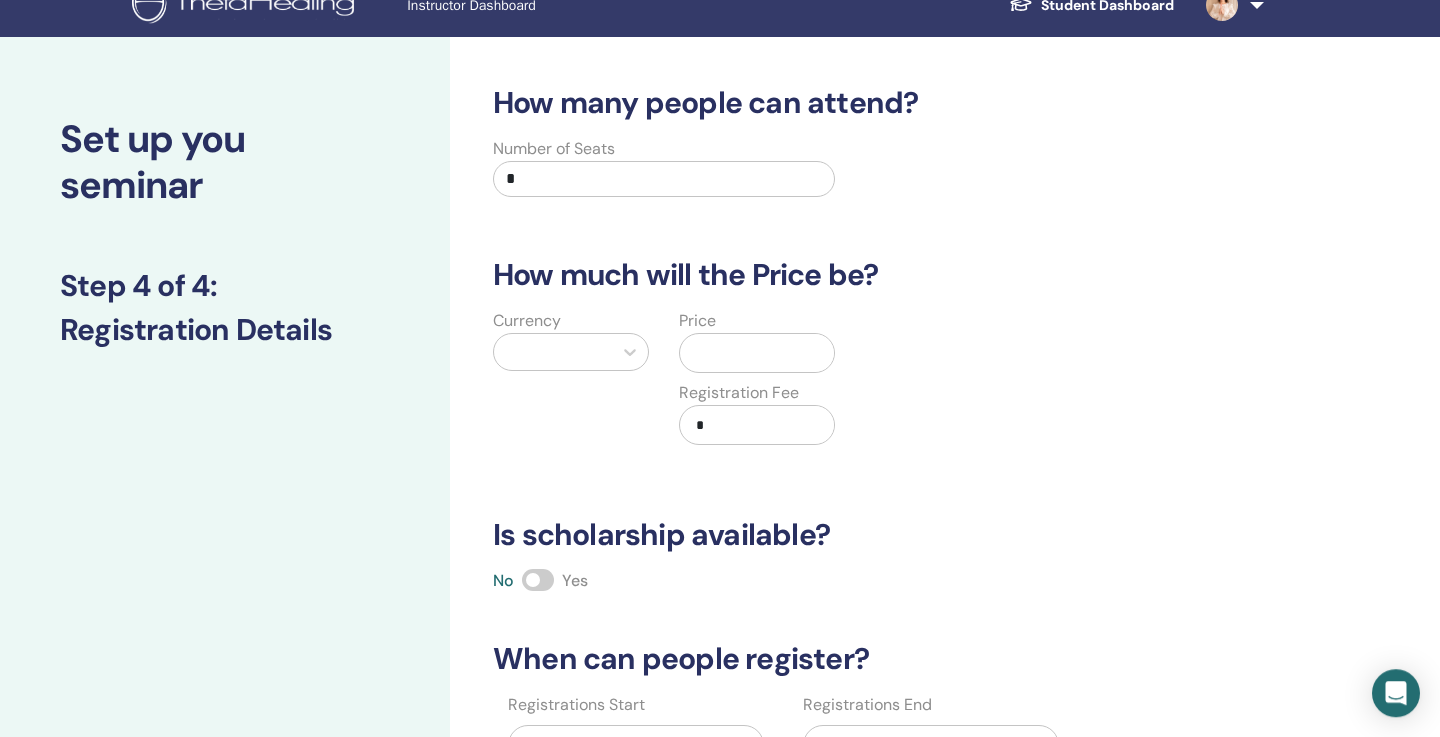 scroll, scrollTop: 0, scrollLeft: 0, axis: both 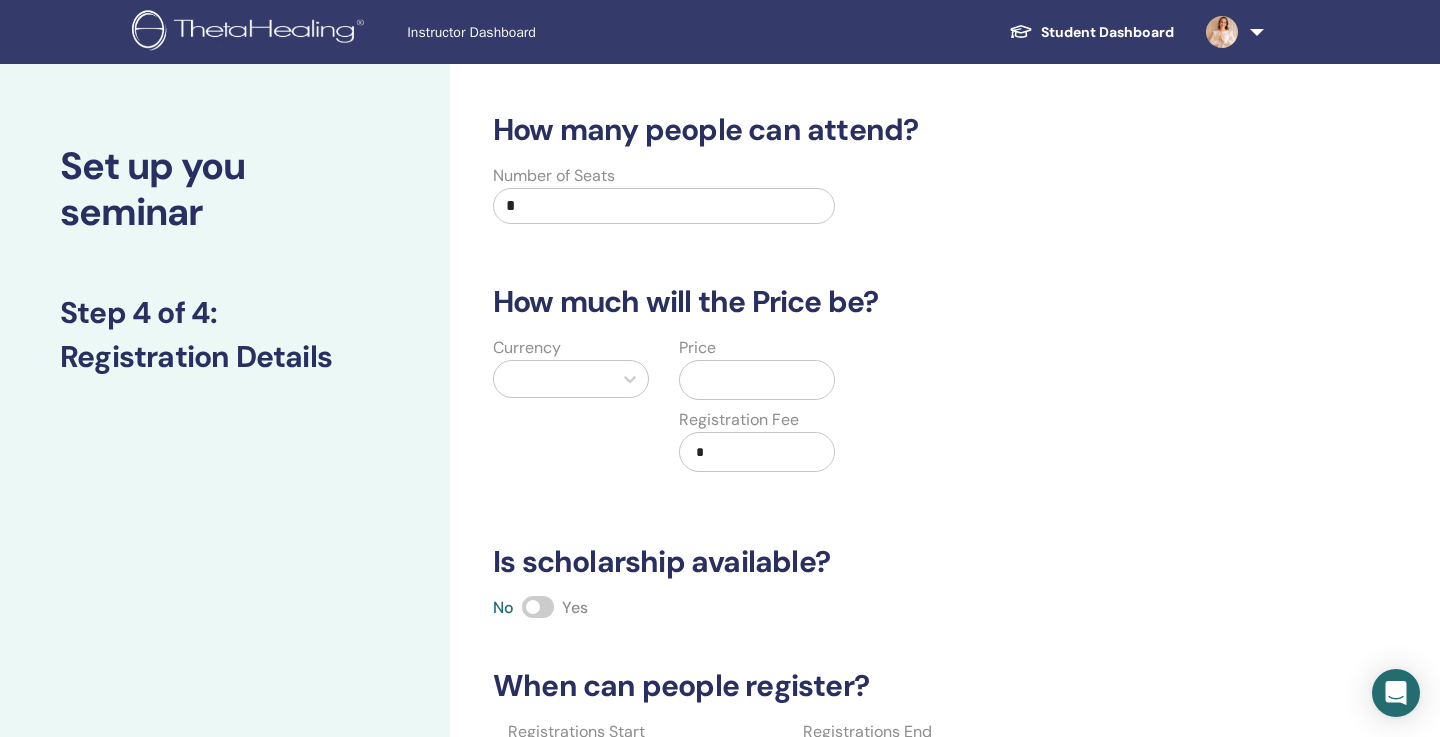 click on "*" at bounding box center (664, 206) 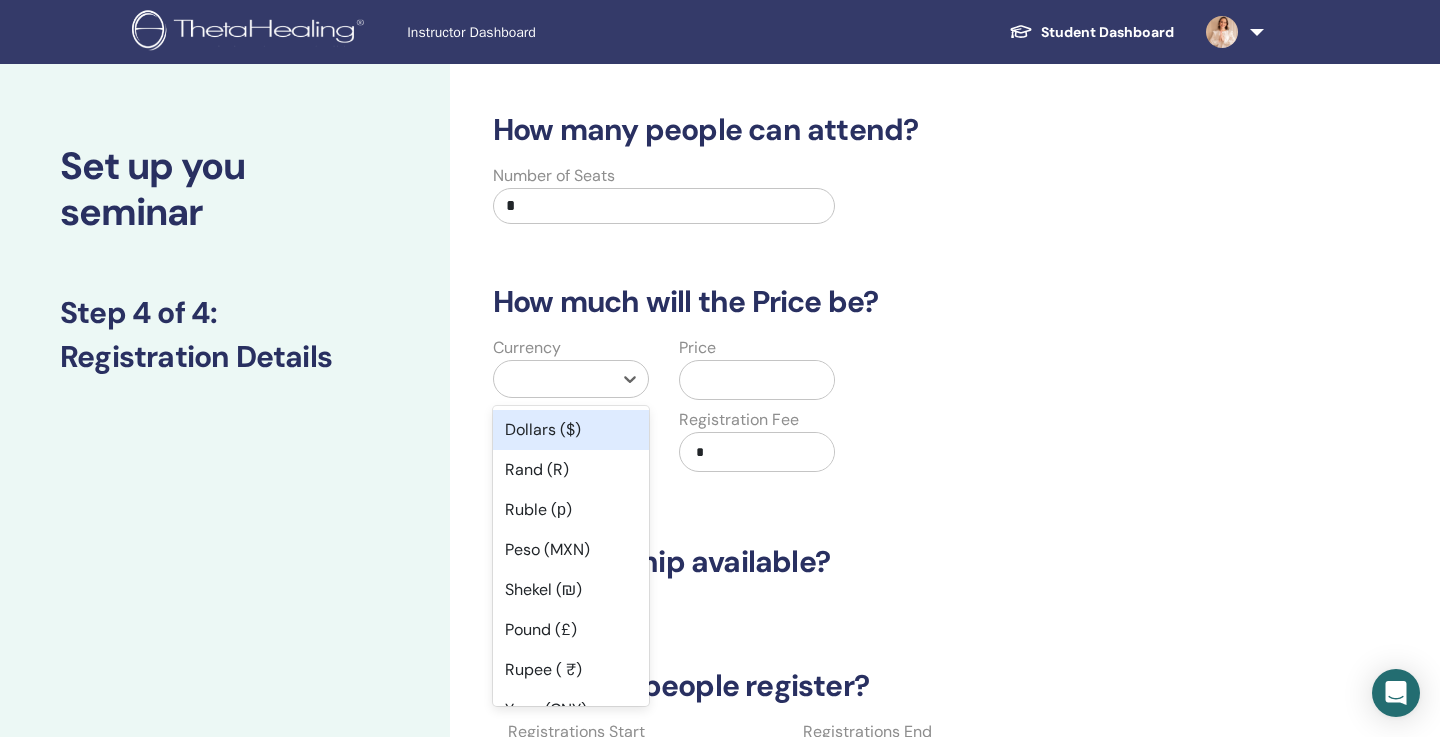 click at bounding box center (553, 379) 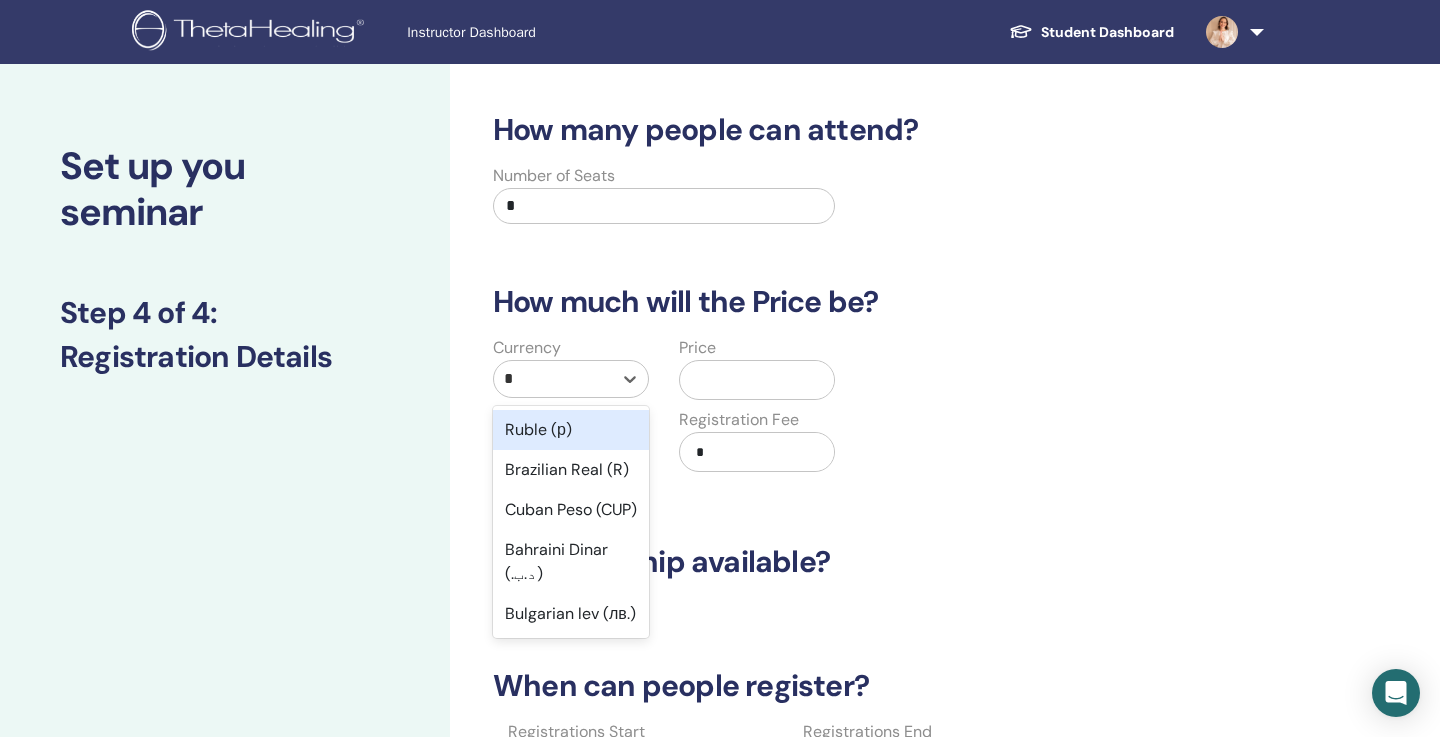 type on "**" 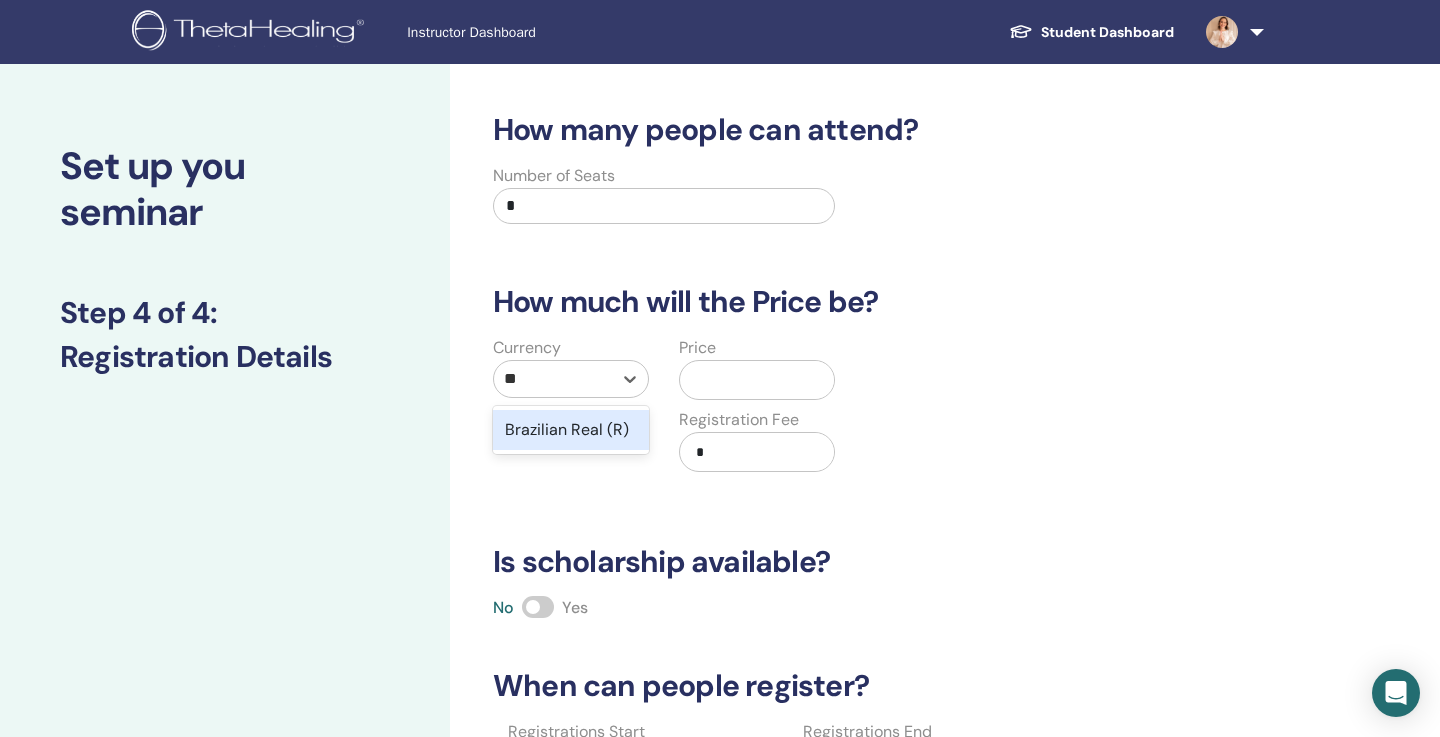 click on "Brazilian Real (R)" at bounding box center [571, 430] 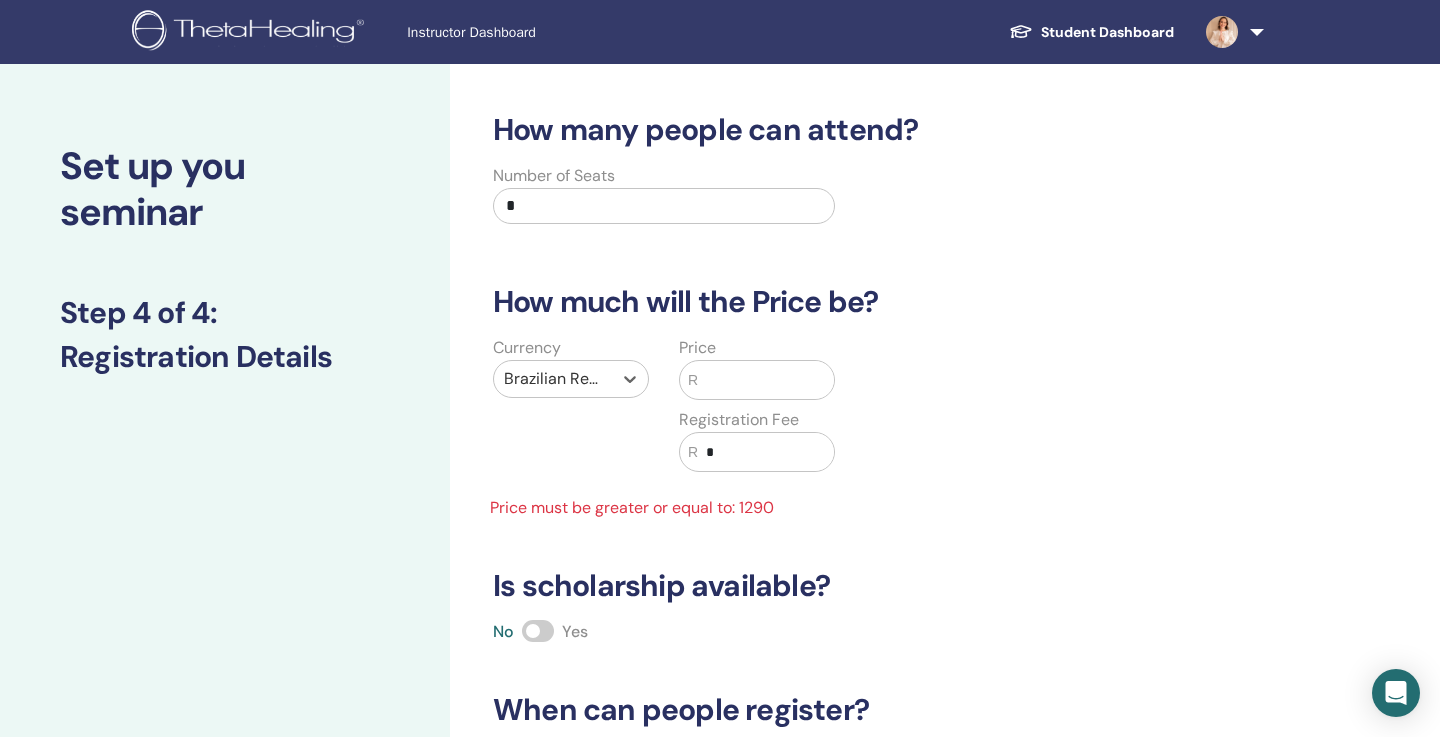 click at bounding box center [766, 380] 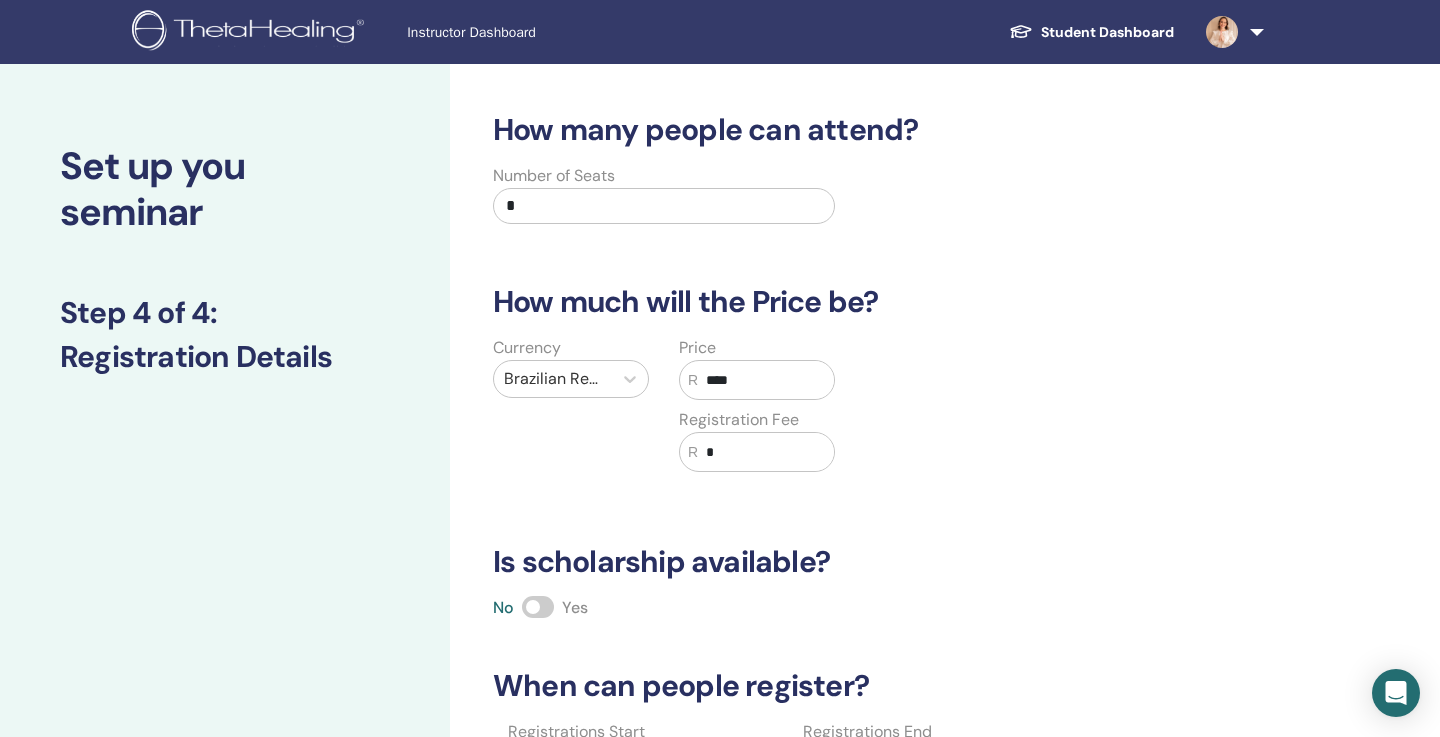 type on "****" 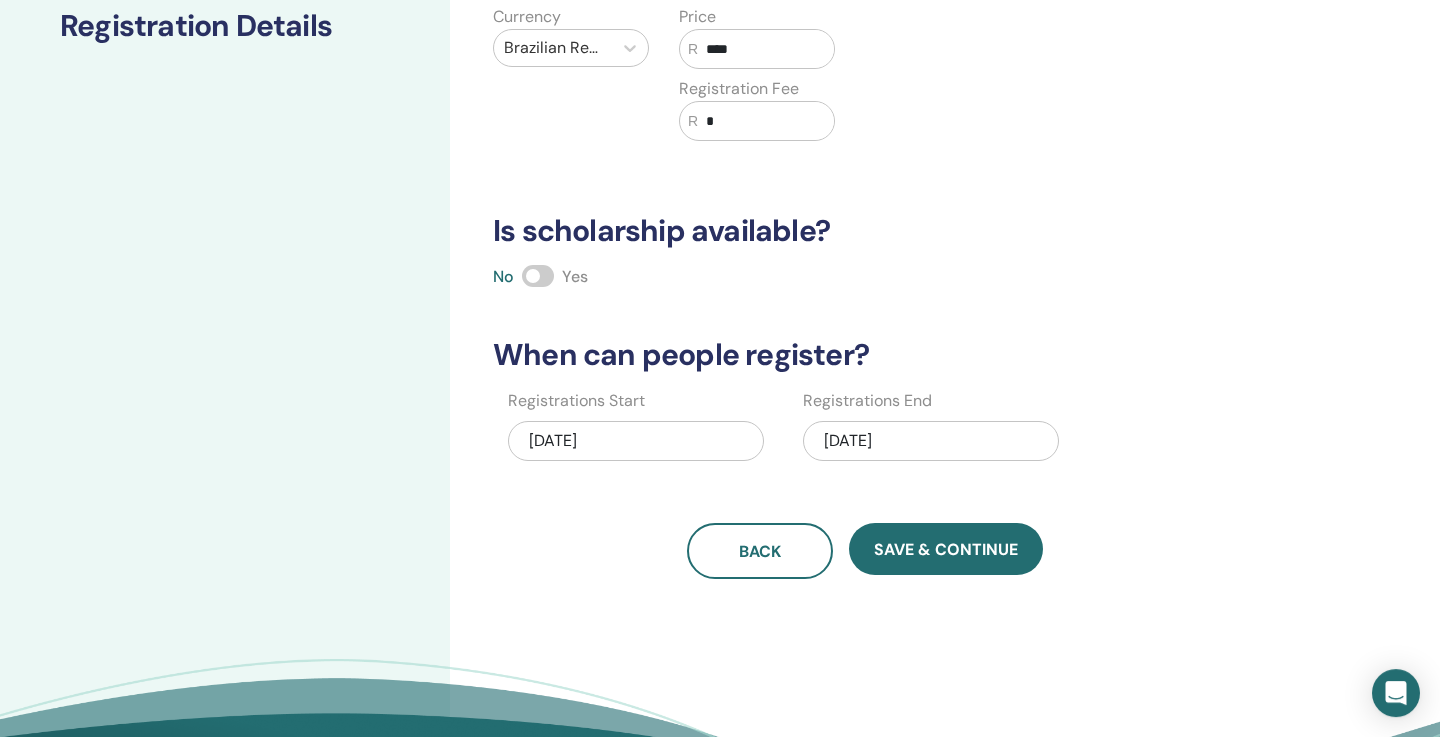 scroll, scrollTop: 336, scrollLeft: 0, axis: vertical 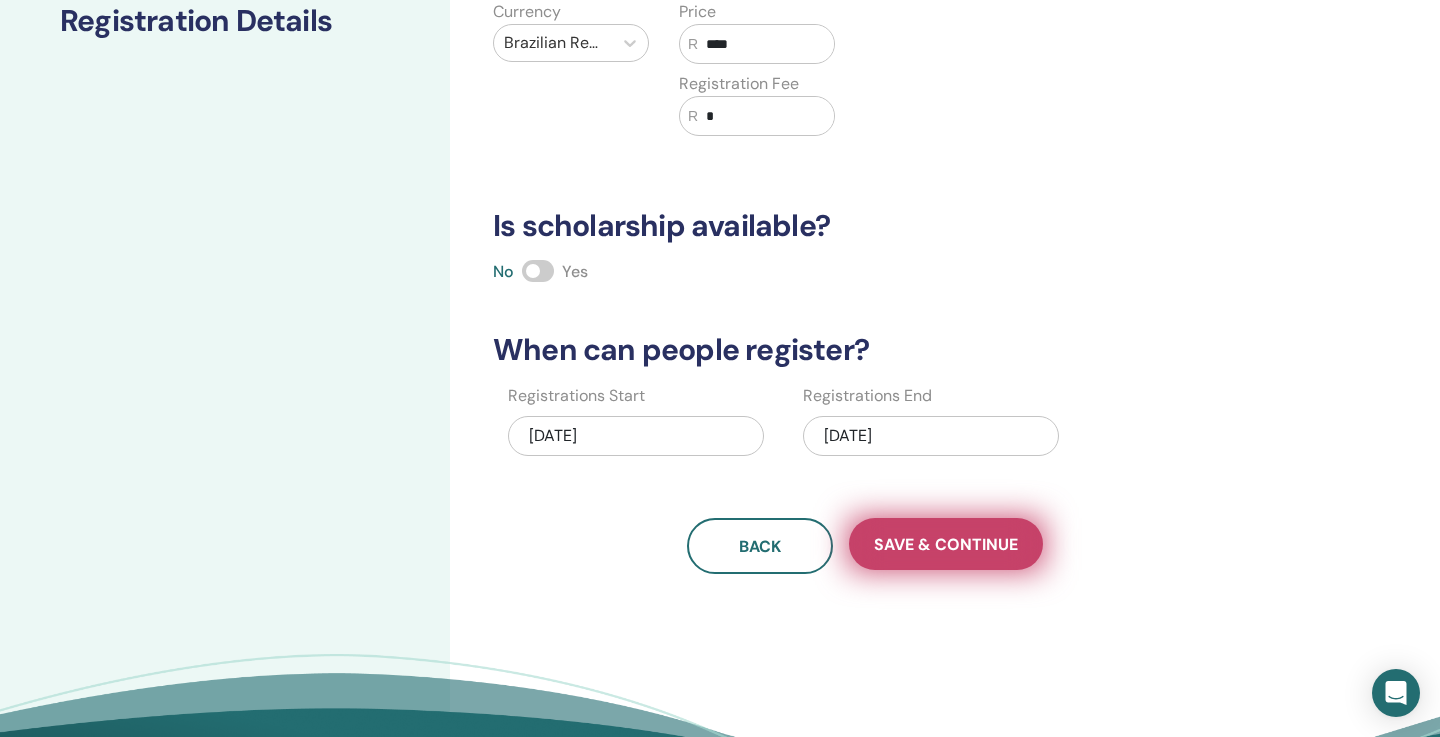 click on "Save & Continue" at bounding box center [946, 544] 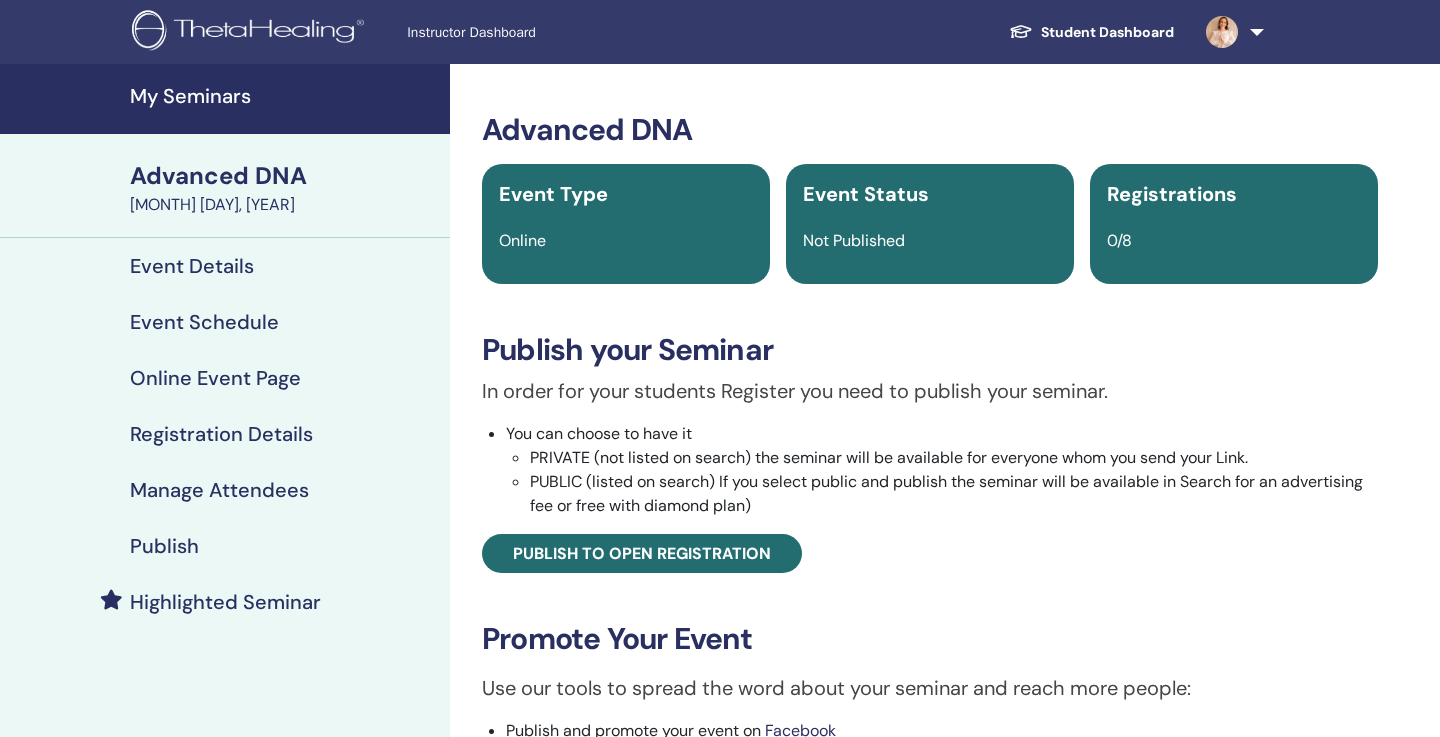 scroll, scrollTop: 0, scrollLeft: 0, axis: both 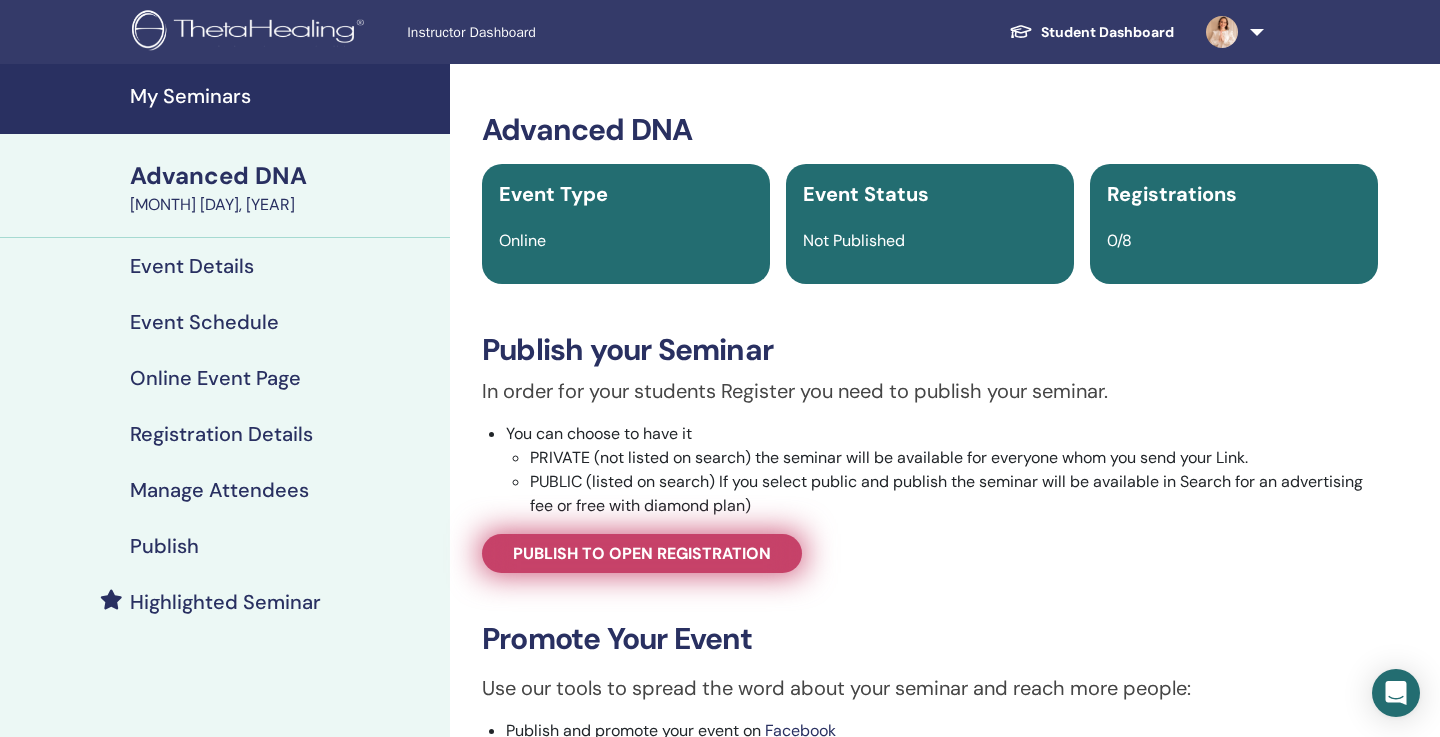 click on "Publish to open registration" at bounding box center (642, 553) 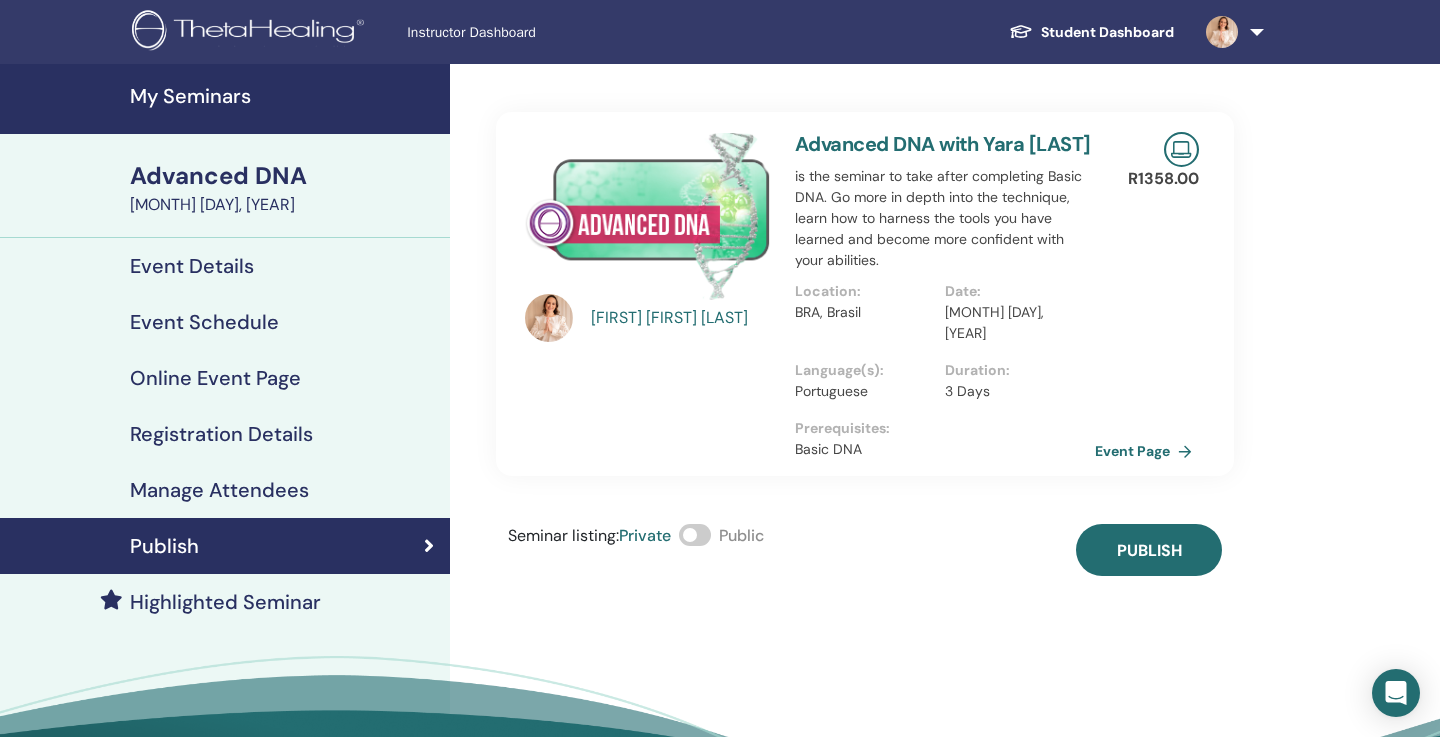 click at bounding box center (695, 535) 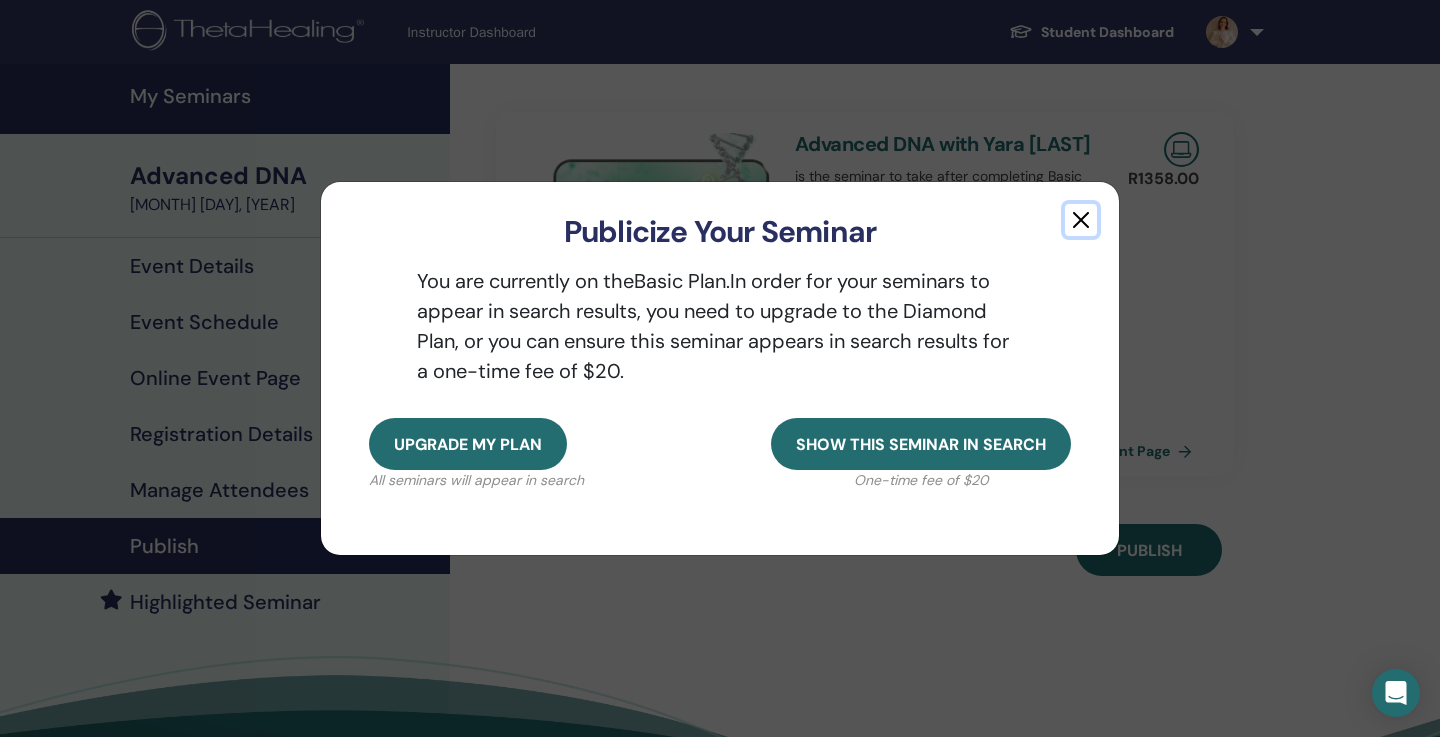 click at bounding box center [1081, 220] 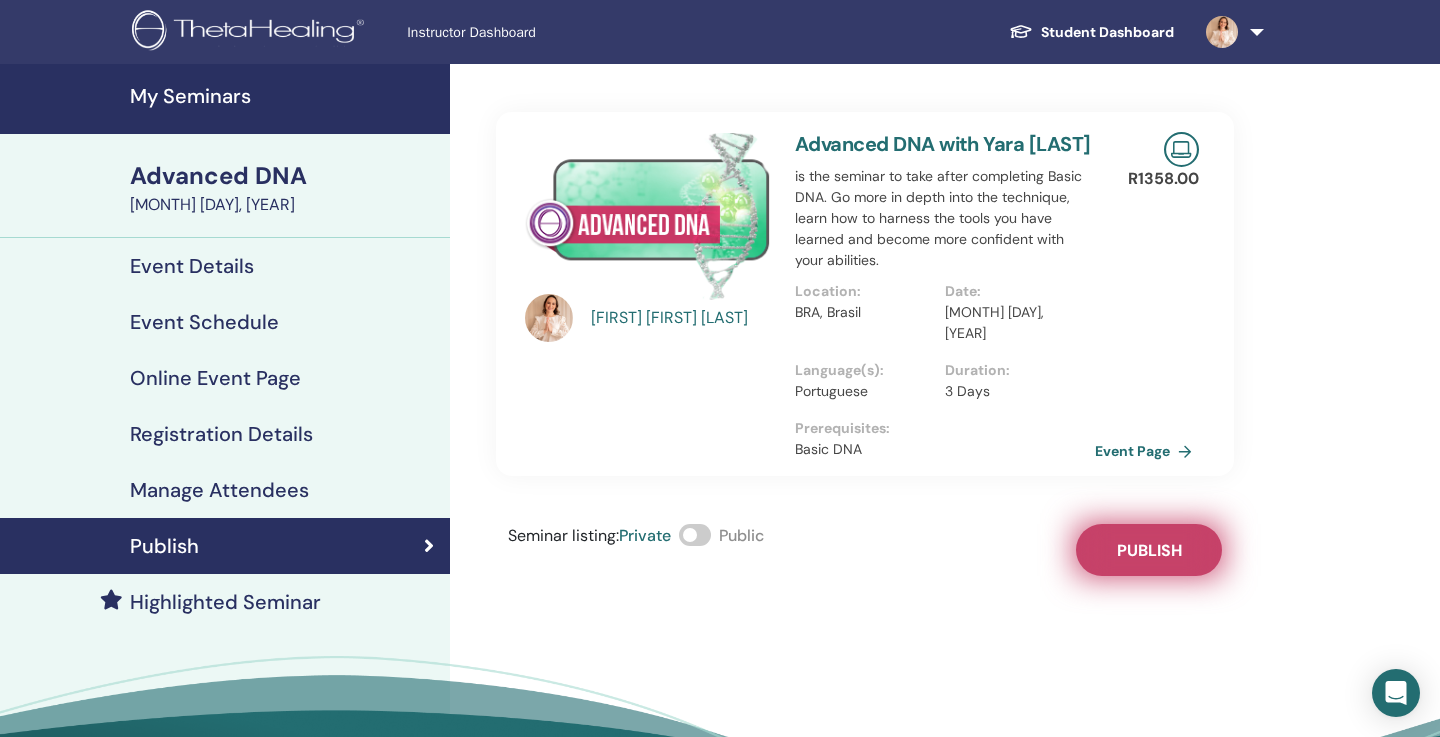 click on "Publish" at bounding box center [1149, 550] 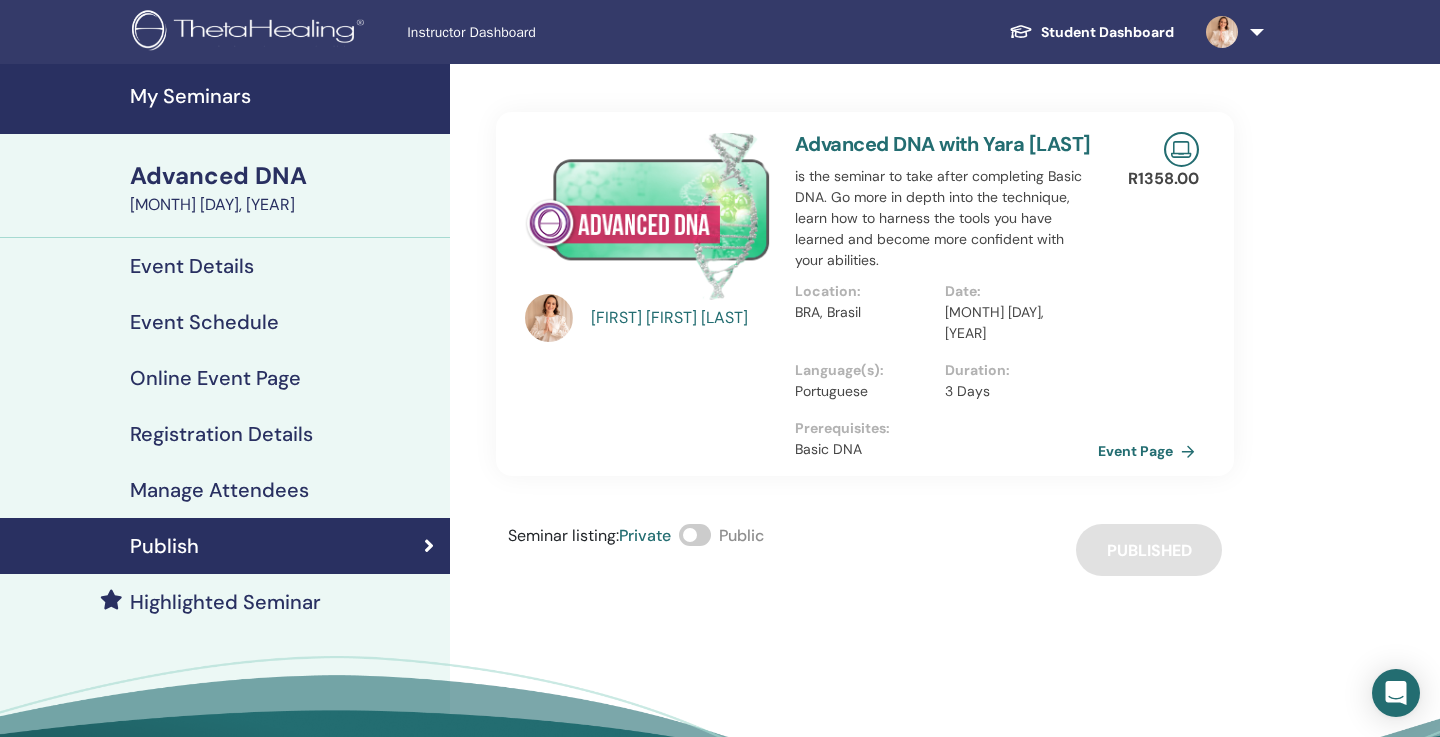 click on "Event Page" at bounding box center [1150, 451] 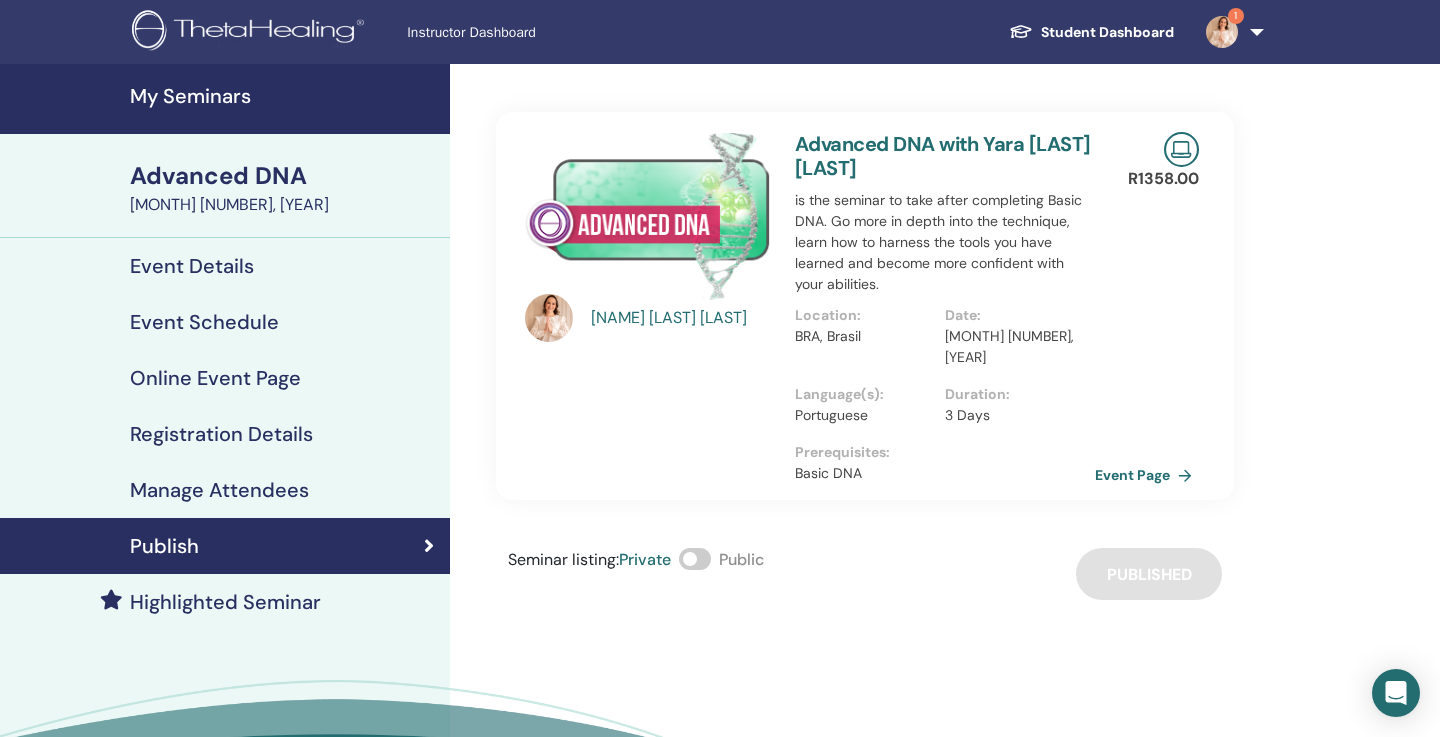 scroll, scrollTop: 0, scrollLeft: 0, axis: both 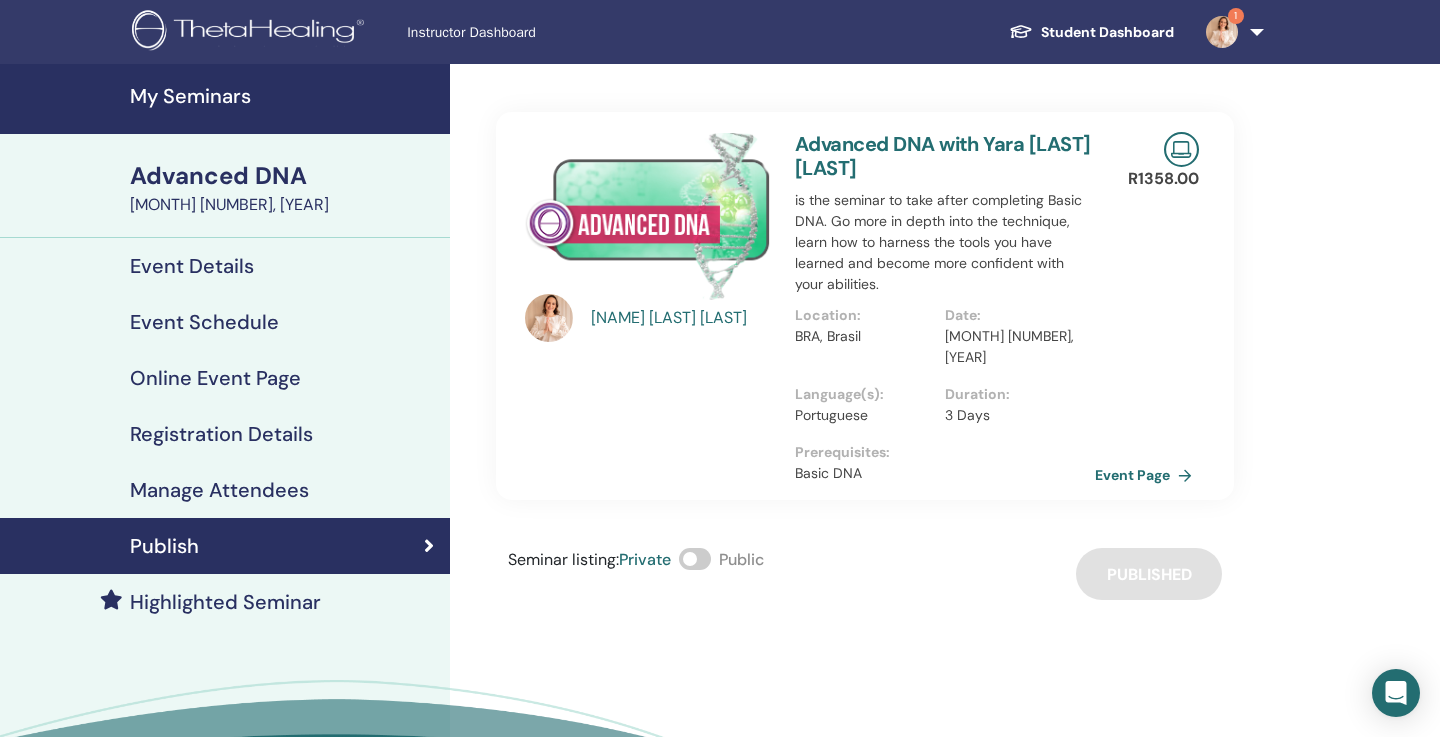 click on "My Seminars" at bounding box center [284, 96] 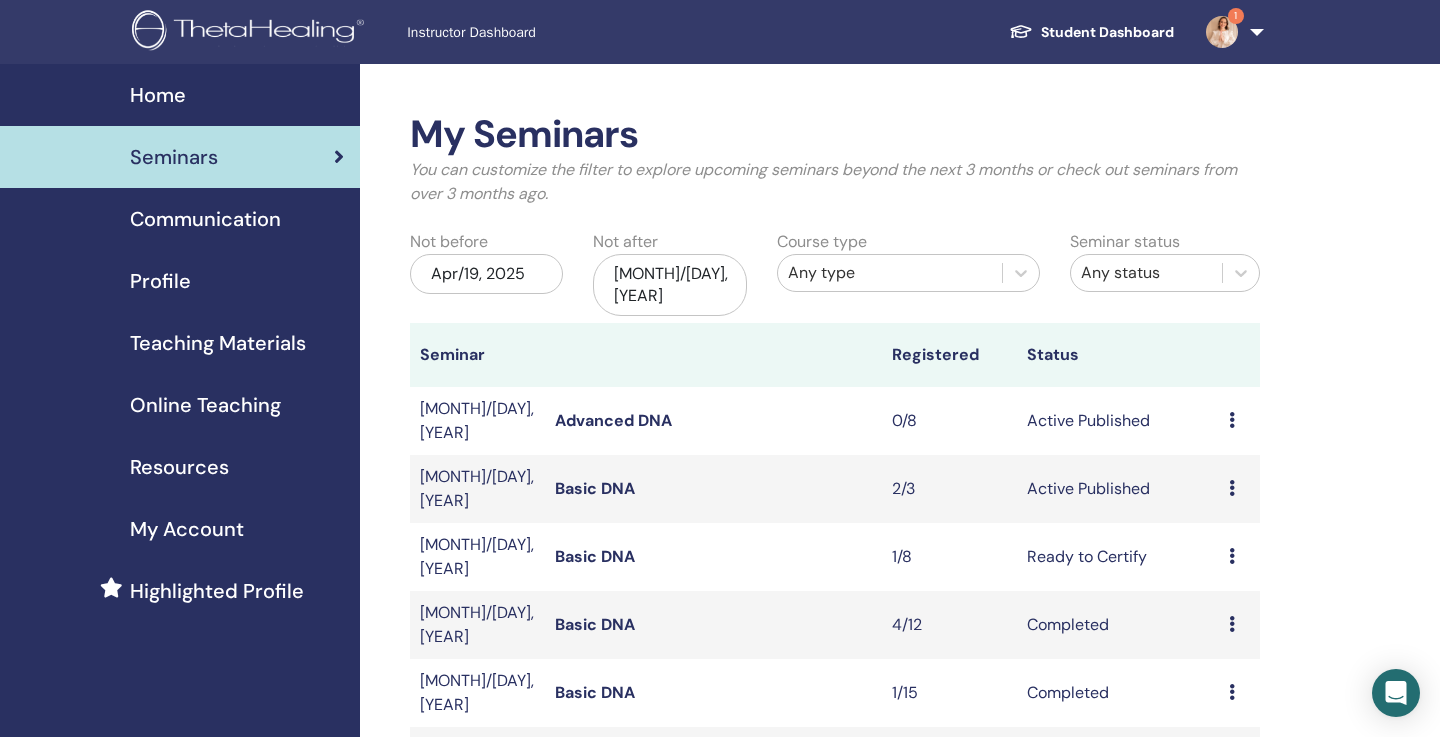 scroll, scrollTop: 0, scrollLeft: 0, axis: both 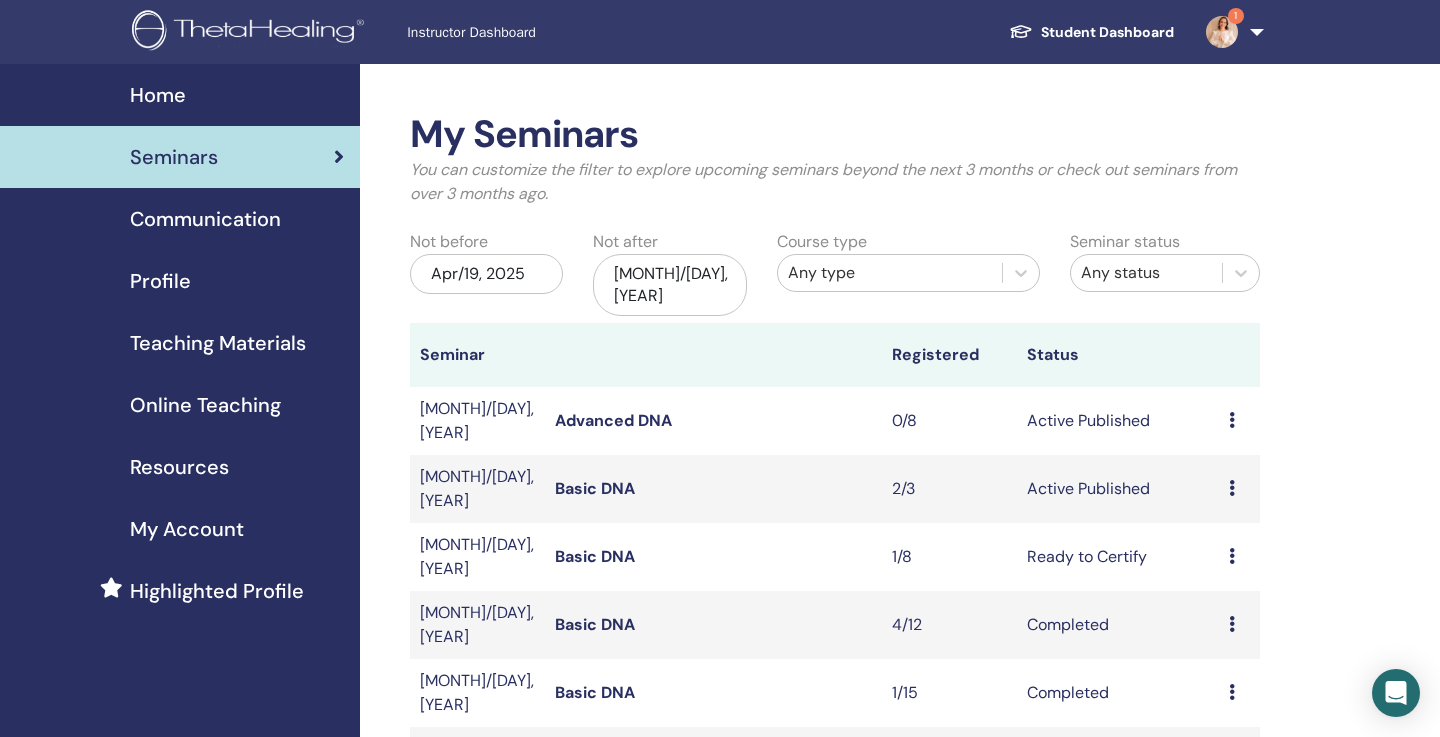 click on "Basic DNA" at bounding box center (595, 556) 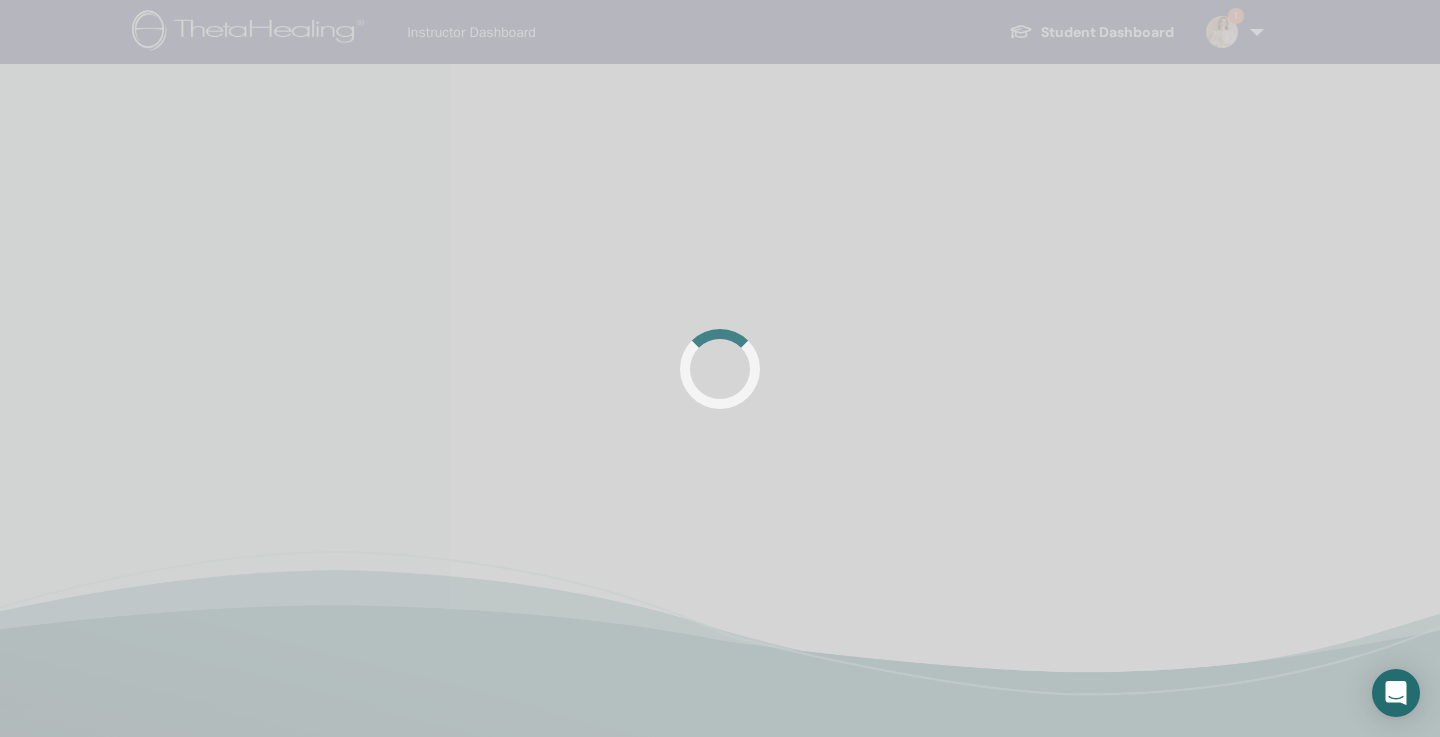 scroll, scrollTop: 0, scrollLeft: 0, axis: both 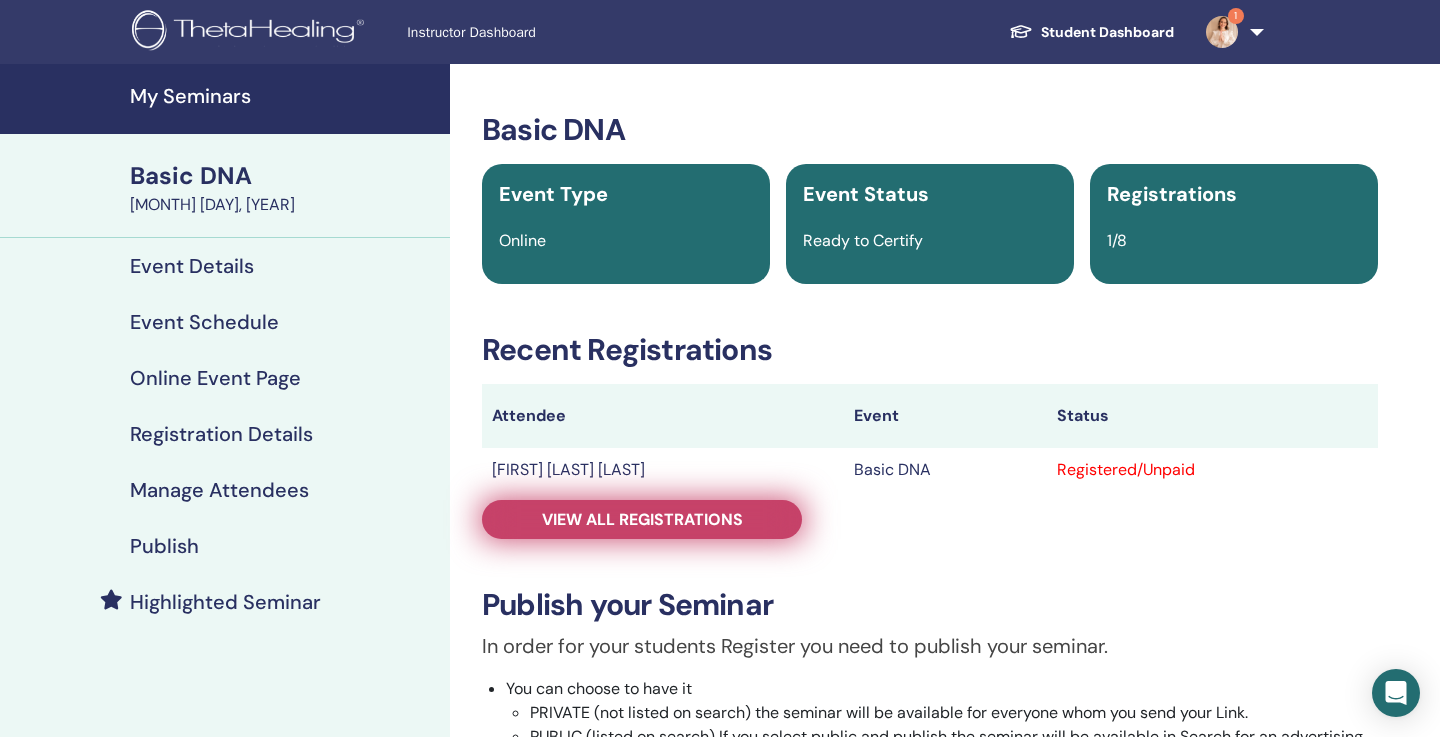click on "View all registrations" at bounding box center [642, 519] 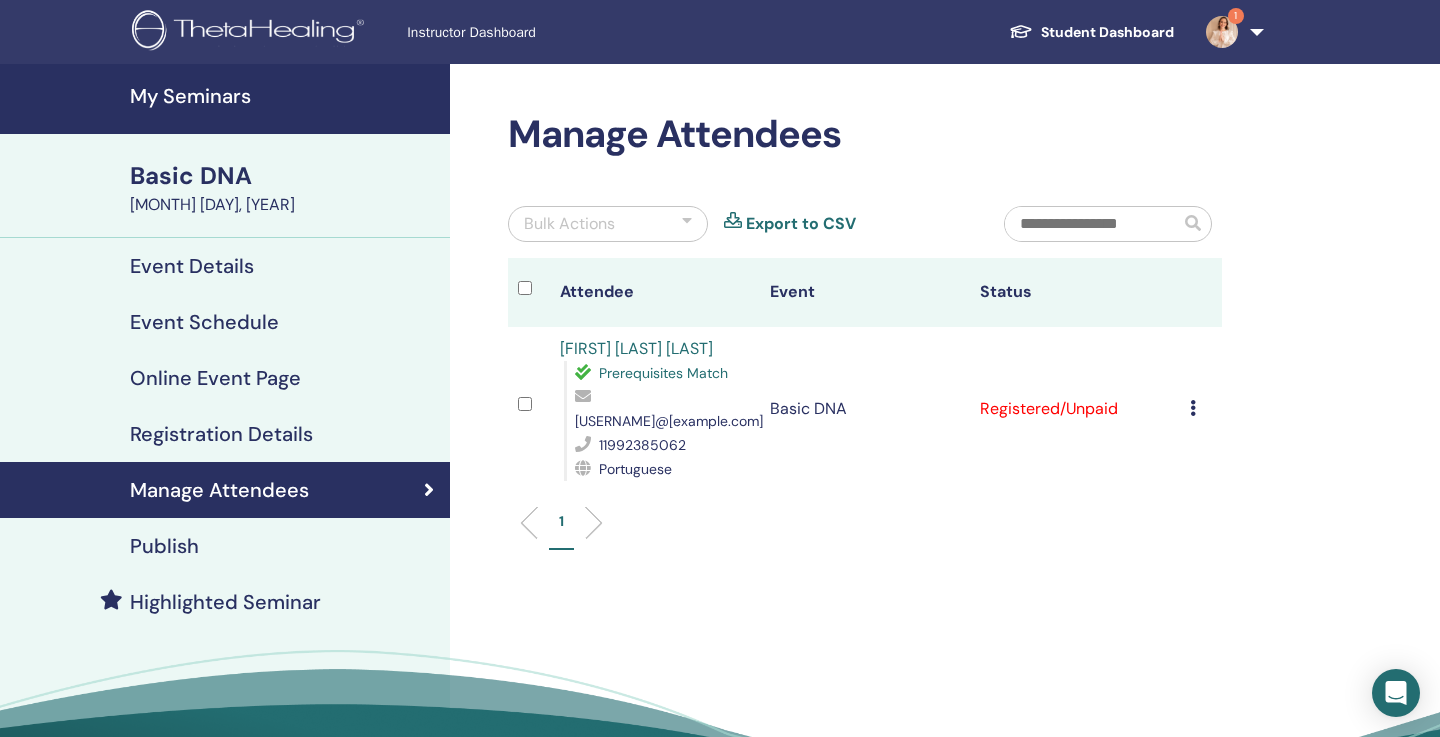 click at bounding box center (1193, 408) 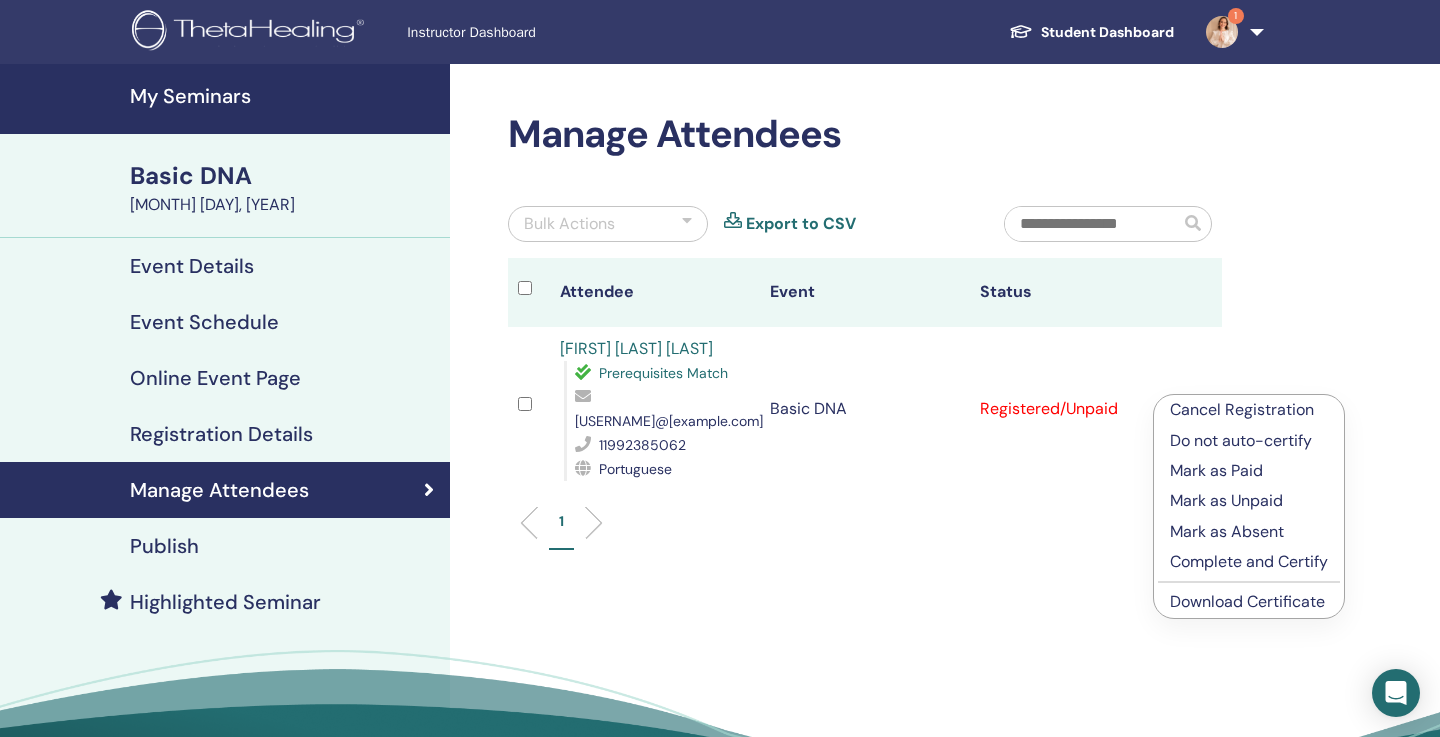 click on "Mark as Paid" at bounding box center [1249, 471] 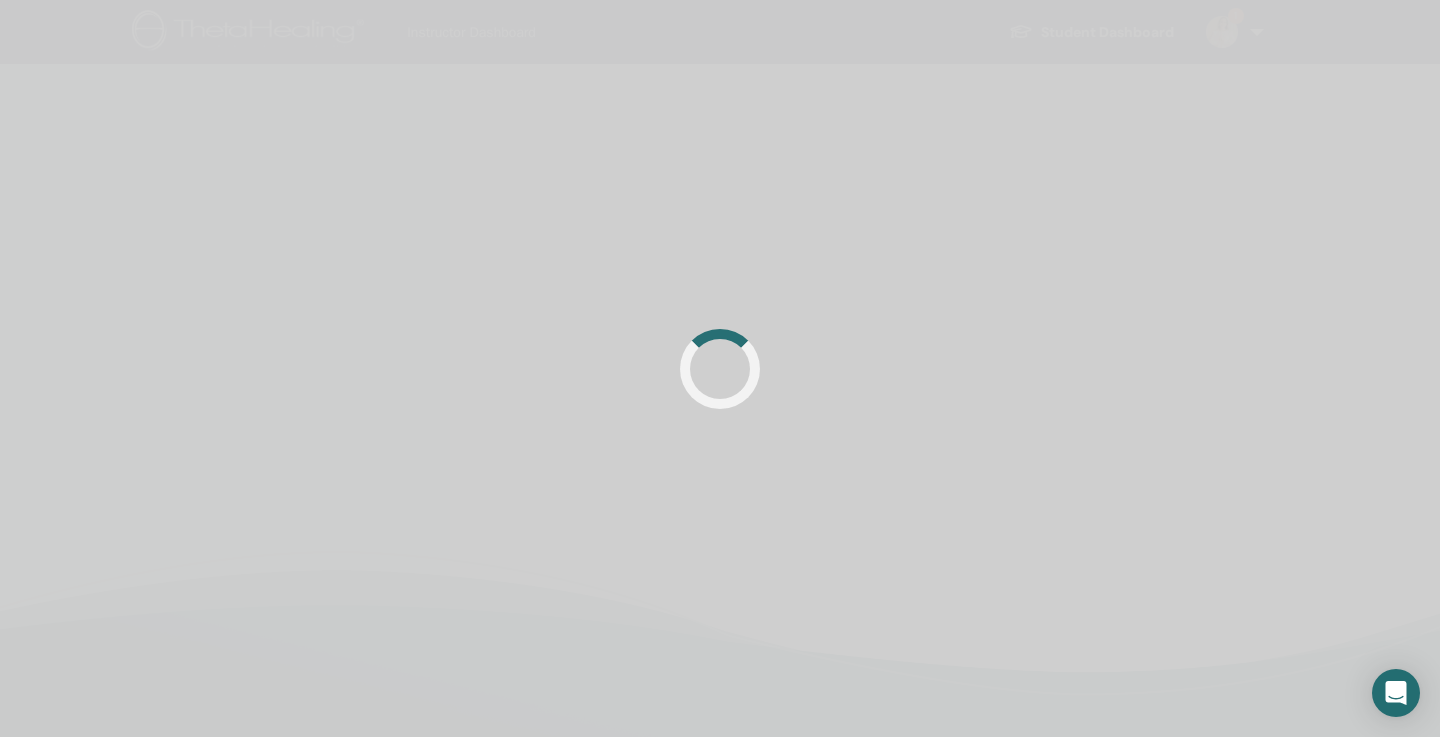 scroll, scrollTop: 0, scrollLeft: 0, axis: both 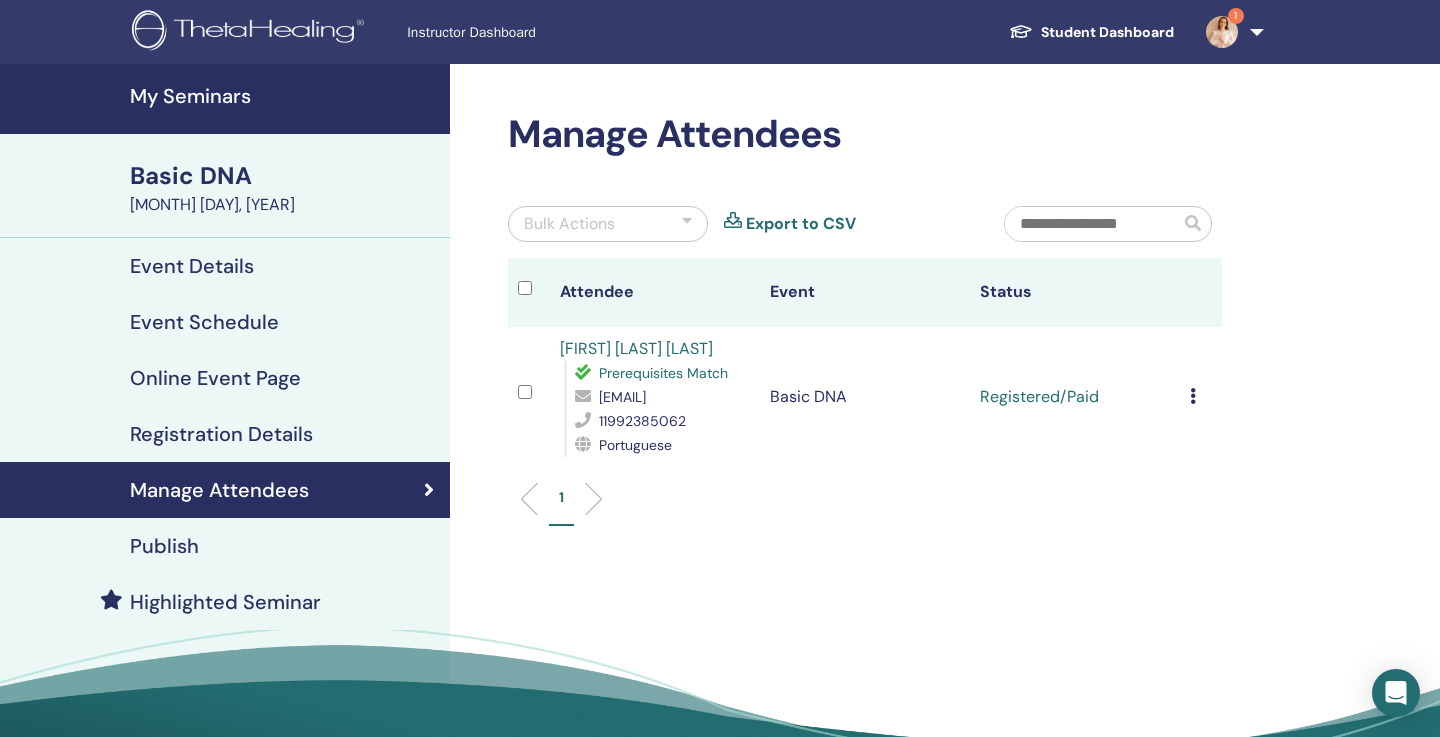 click at bounding box center (1193, 396) 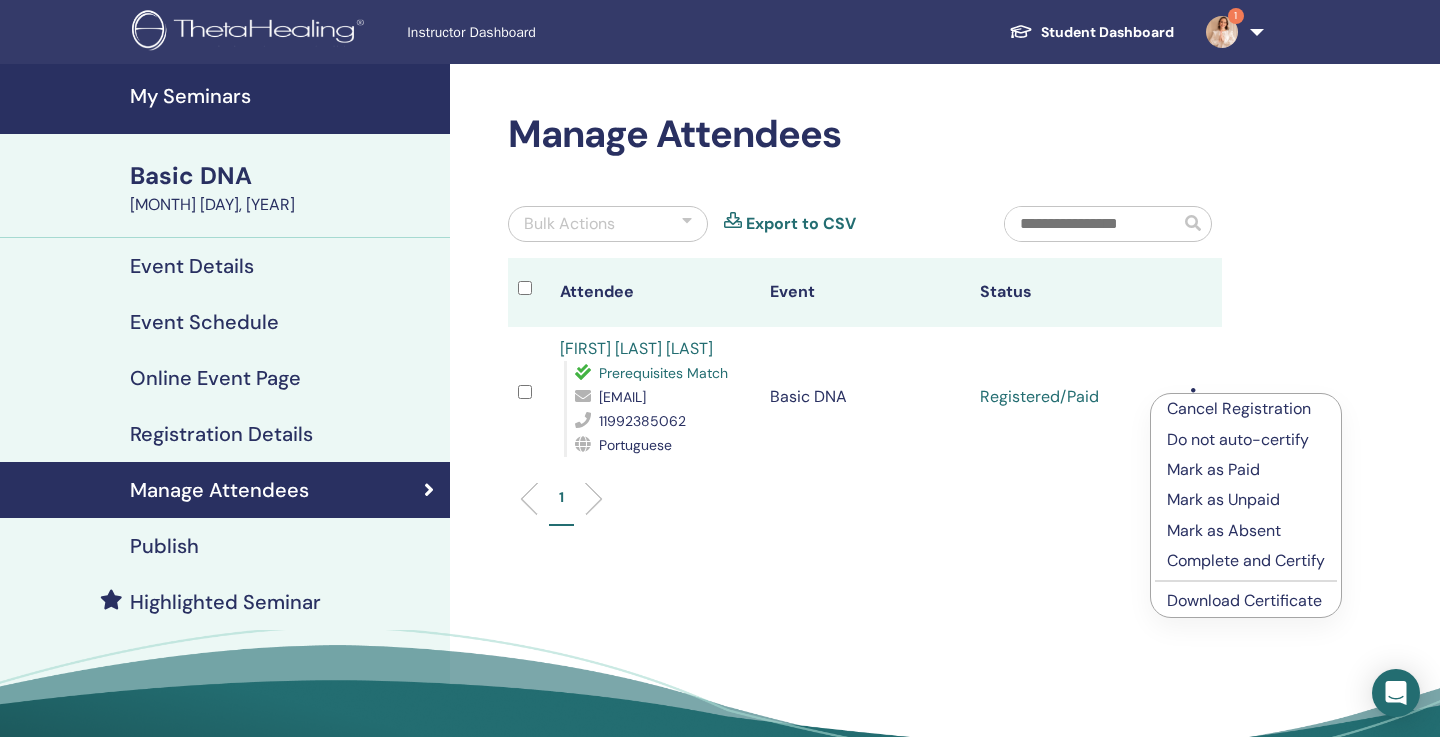 click on "Complete and Certify" at bounding box center (1246, 561) 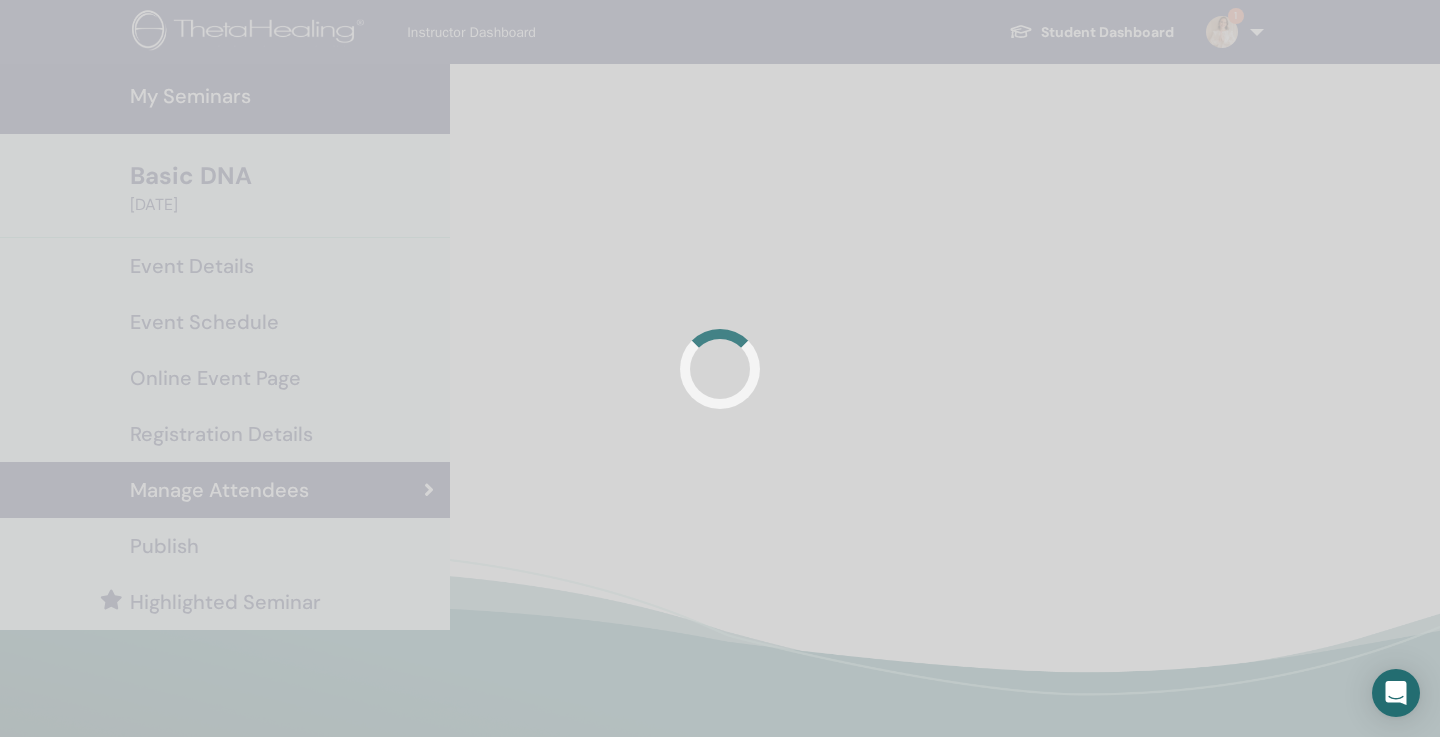 scroll, scrollTop: 0, scrollLeft: 0, axis: both 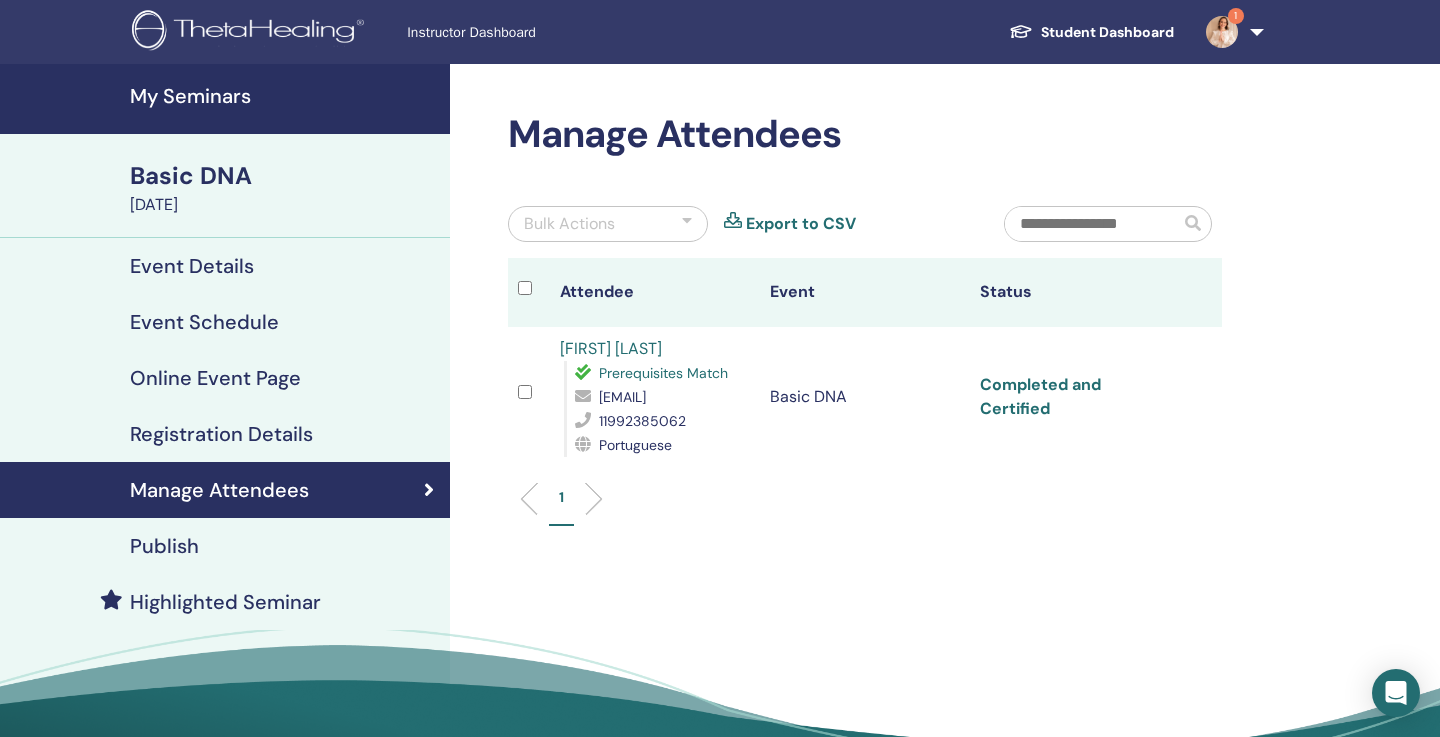 click on "Completed and Certified" at bounding box center [1040, 396] 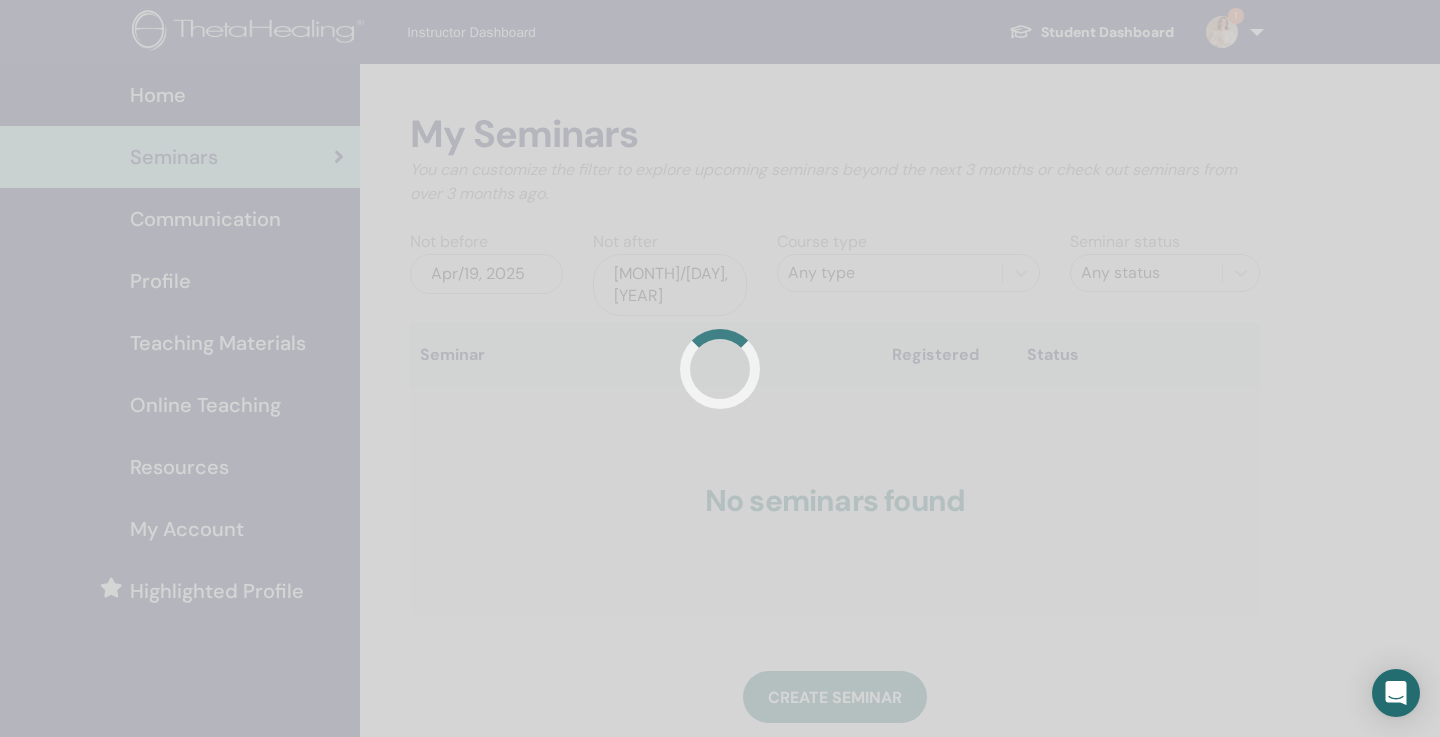 scroll, scrollTop: 0, scrollLeft: 0, axis: both 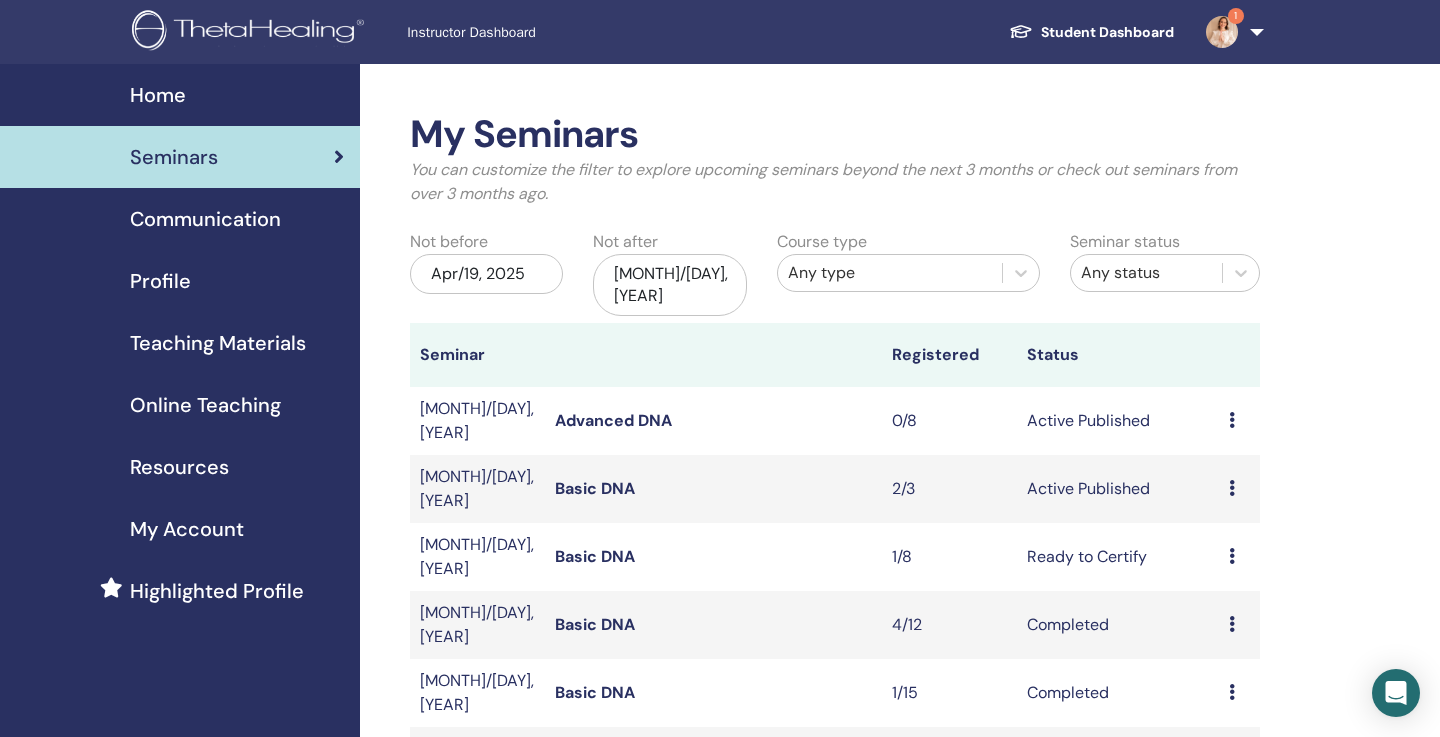 click on "Basic DNA" at bounding box center [595, 488] 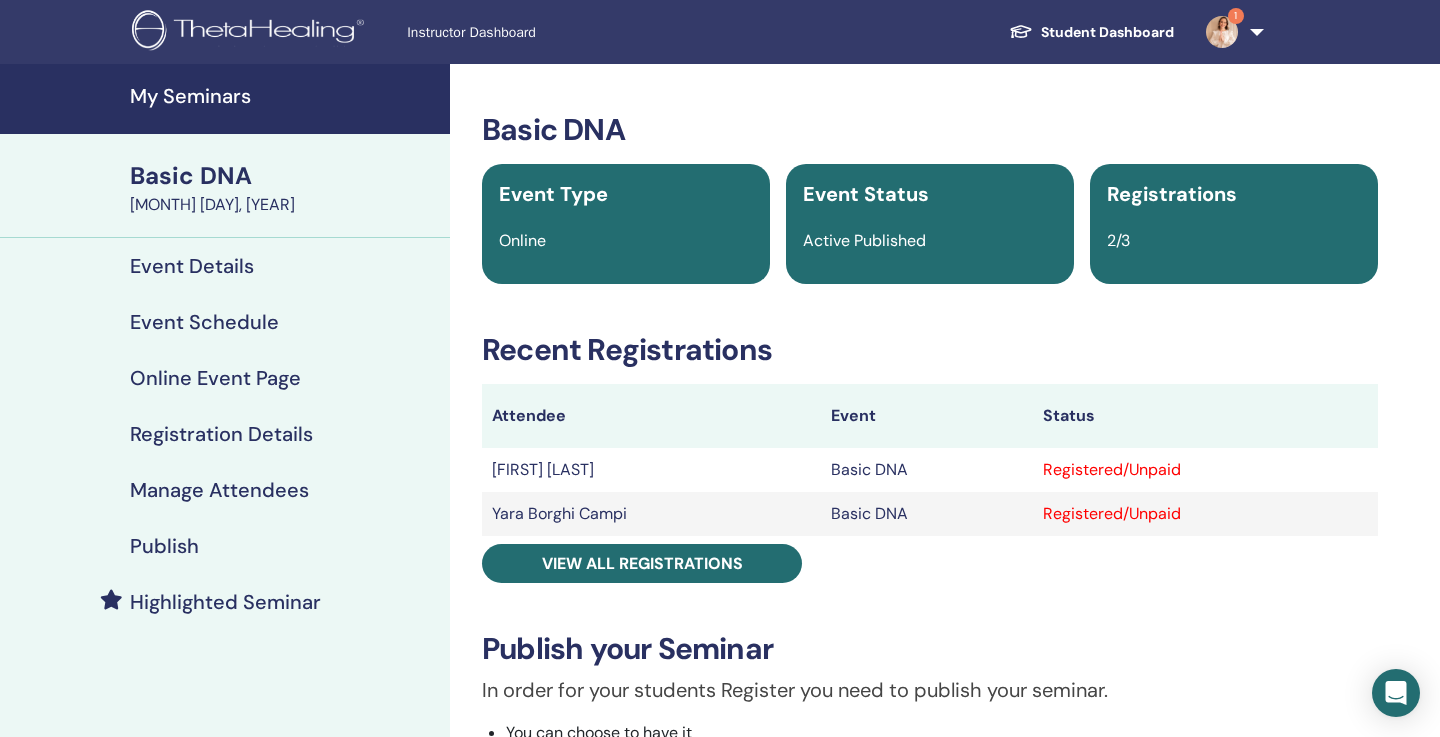 scroll, scrollTop: 0, scrollLeft: 0, axis: both 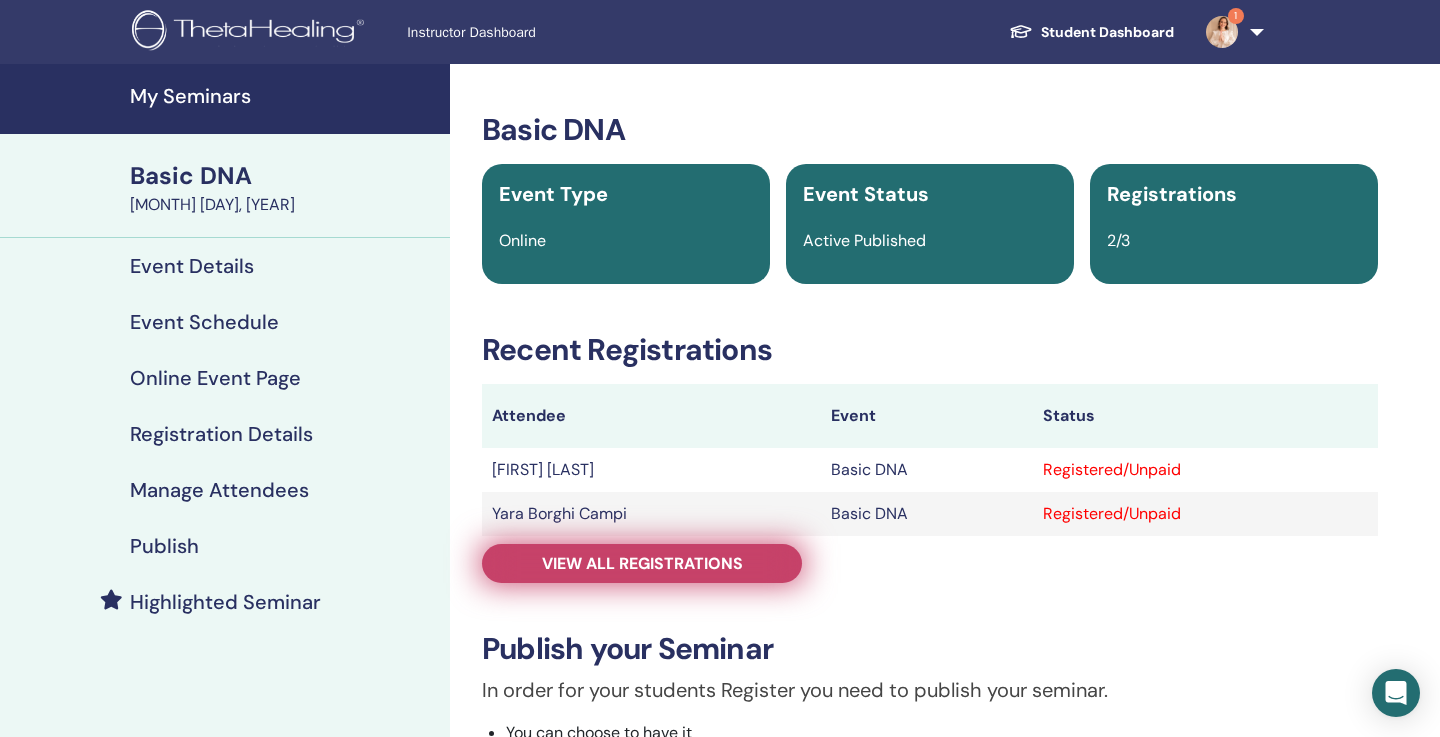 click on "View all registrations" at bounding box center (642, 563) 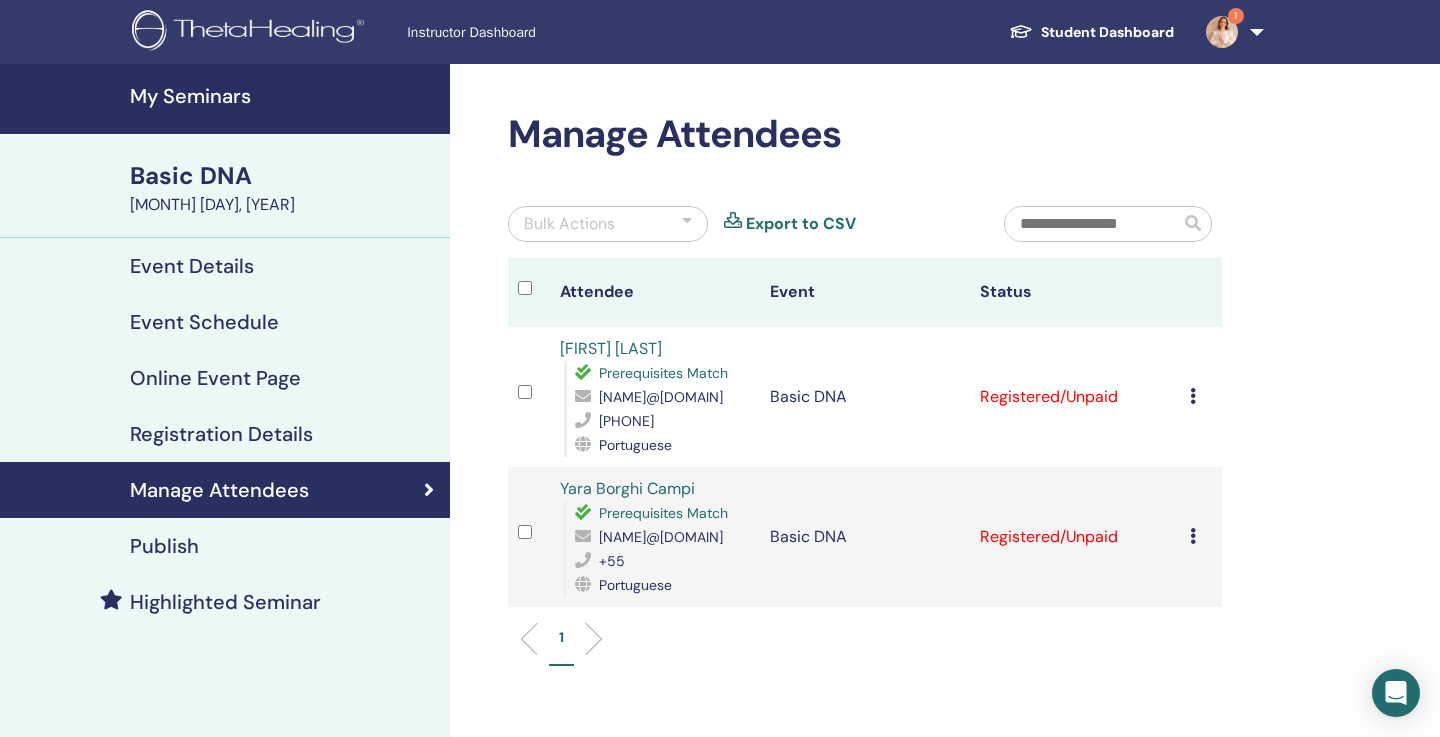 click at bounding box center (1193, 536) 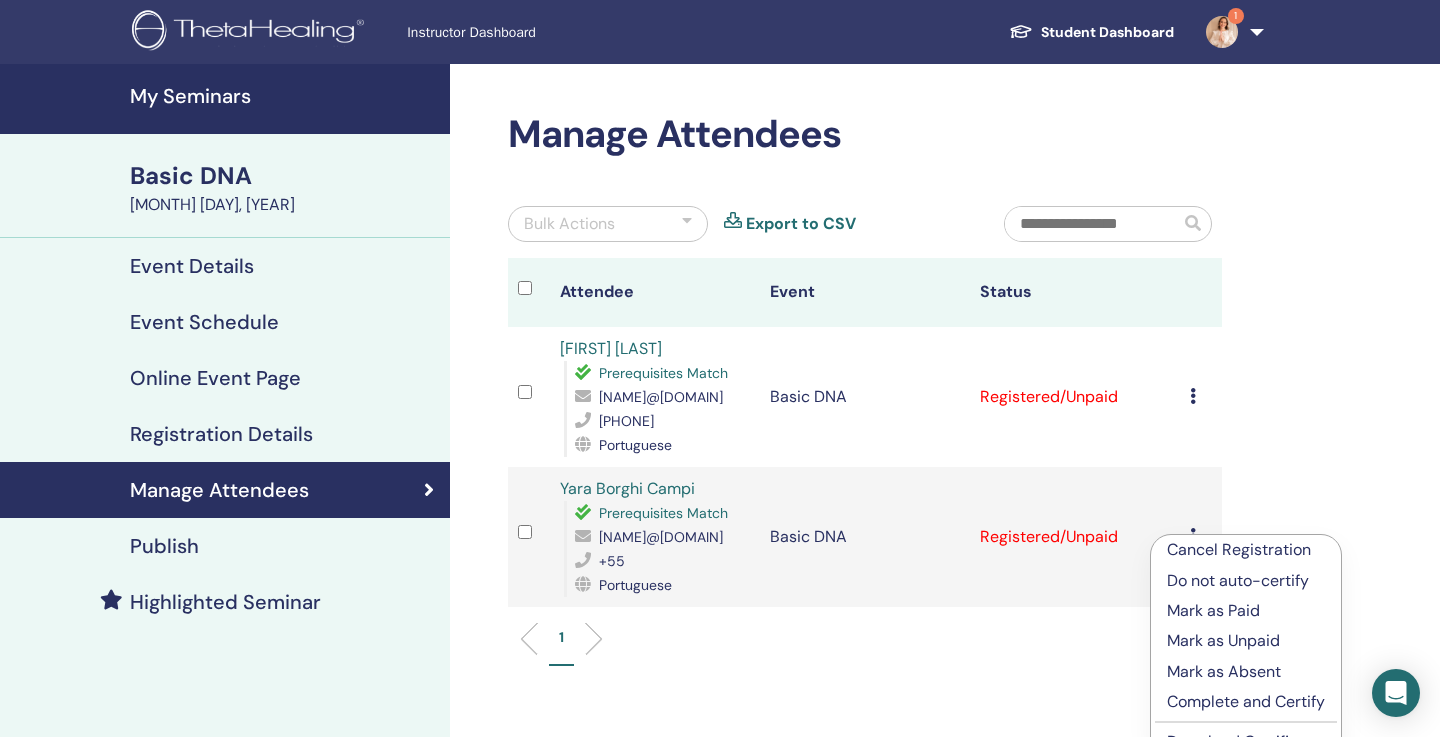 click at bounding box center [529, 536] 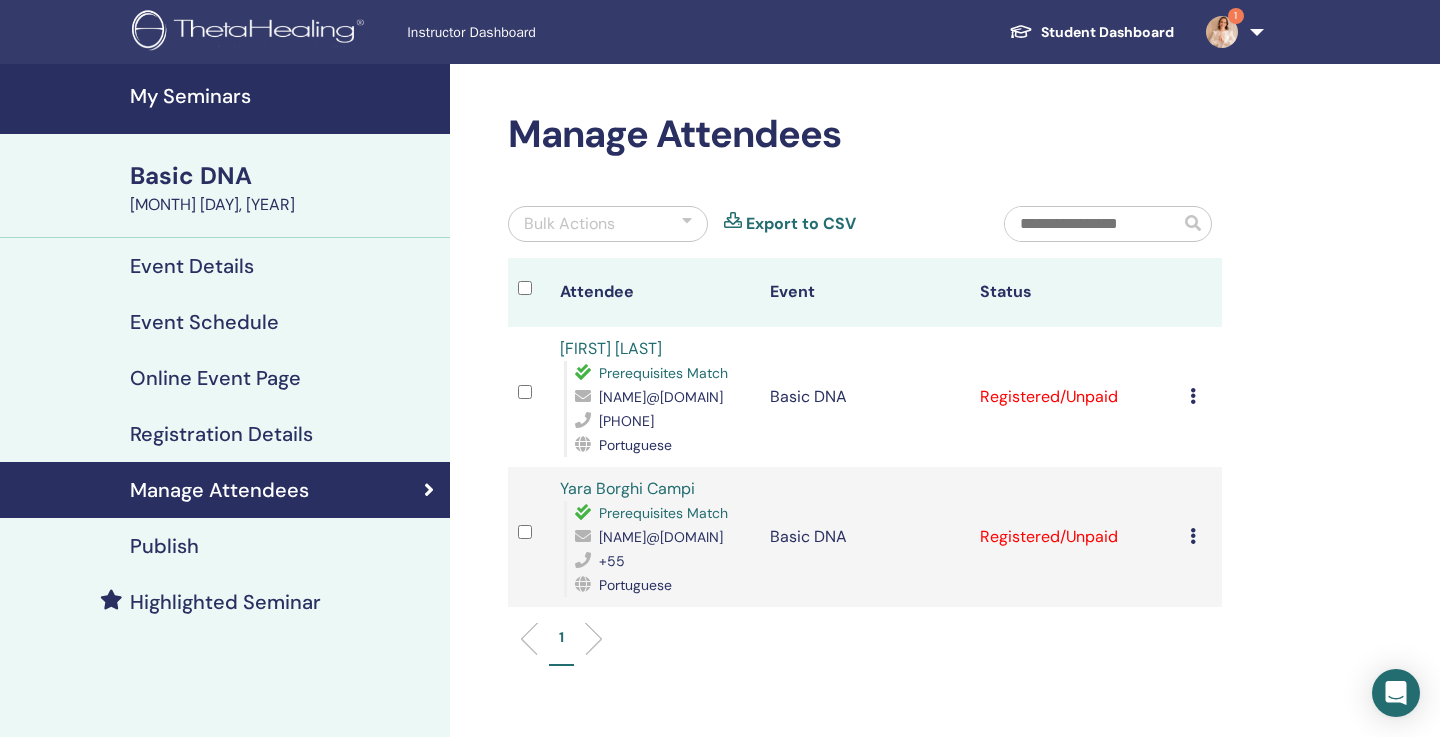 click at bounding box center [1193, 536] 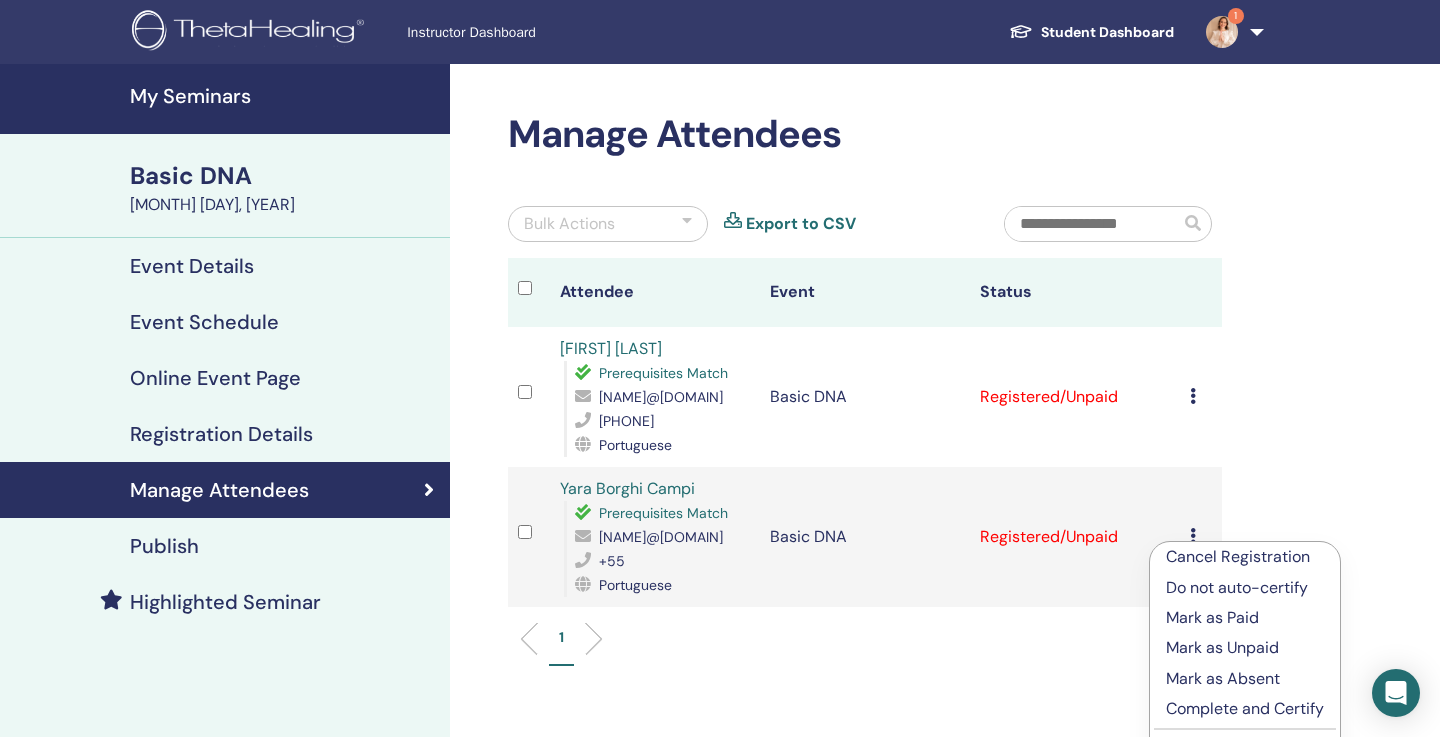 click on "Cancel Registration" at bounding box center [1245, 557] 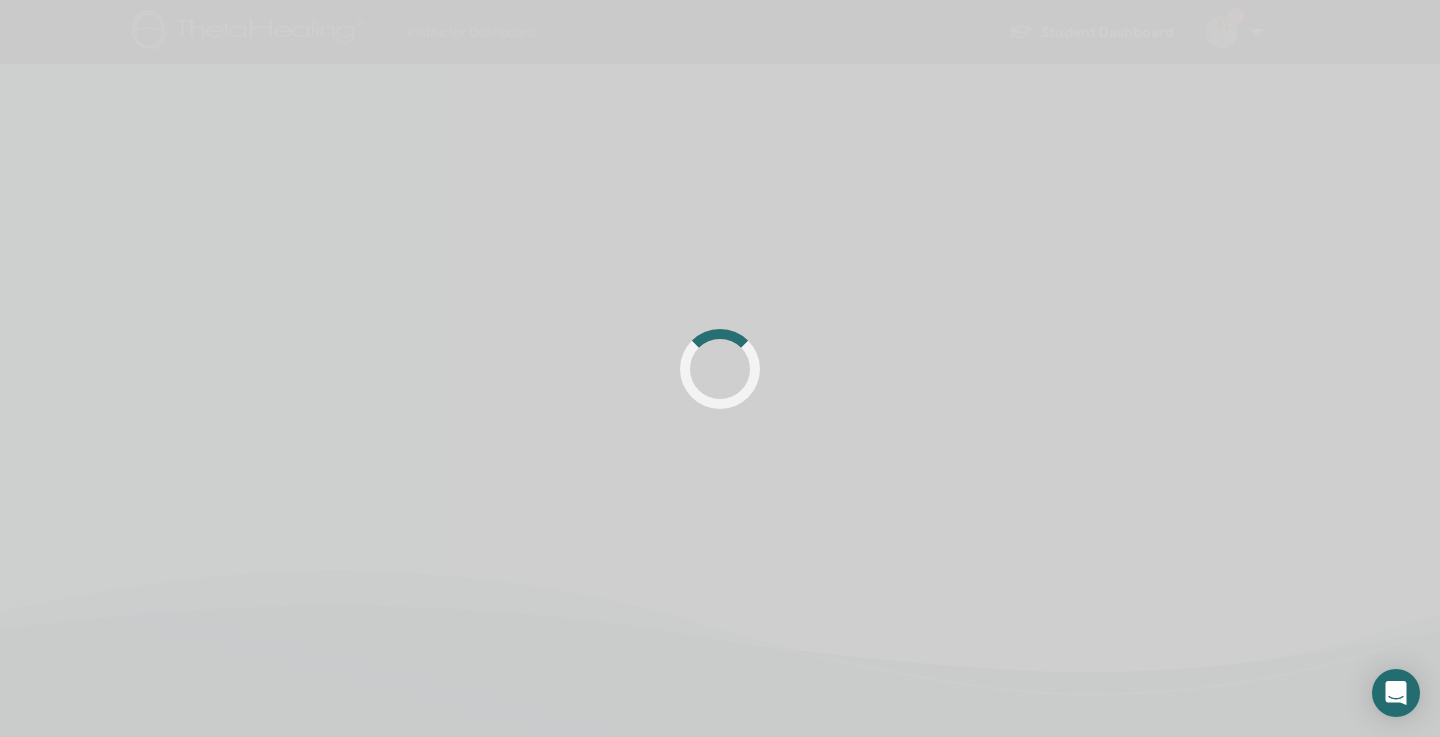 scroll, scrollTop: 0, scrollLeft: 0, axis: both 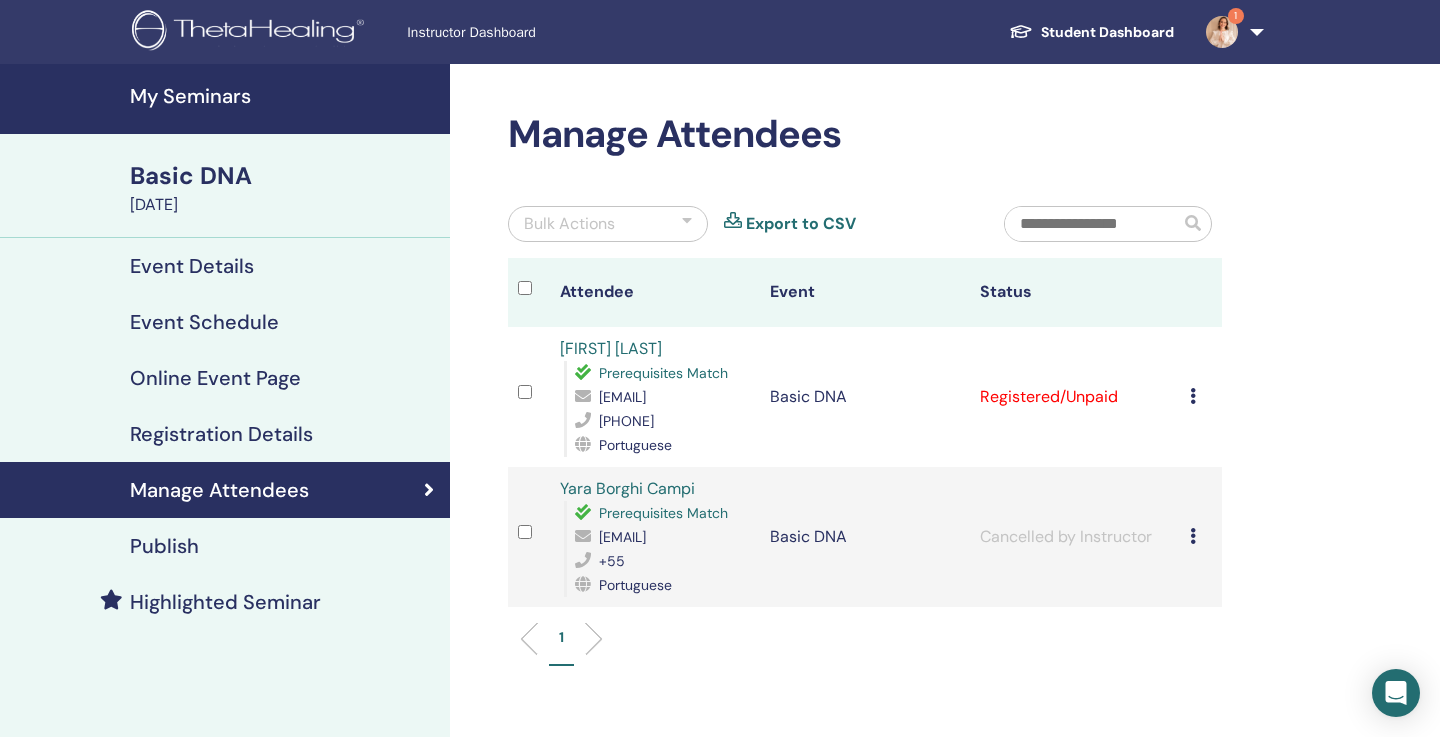 click at bounding box center (1193, 396) 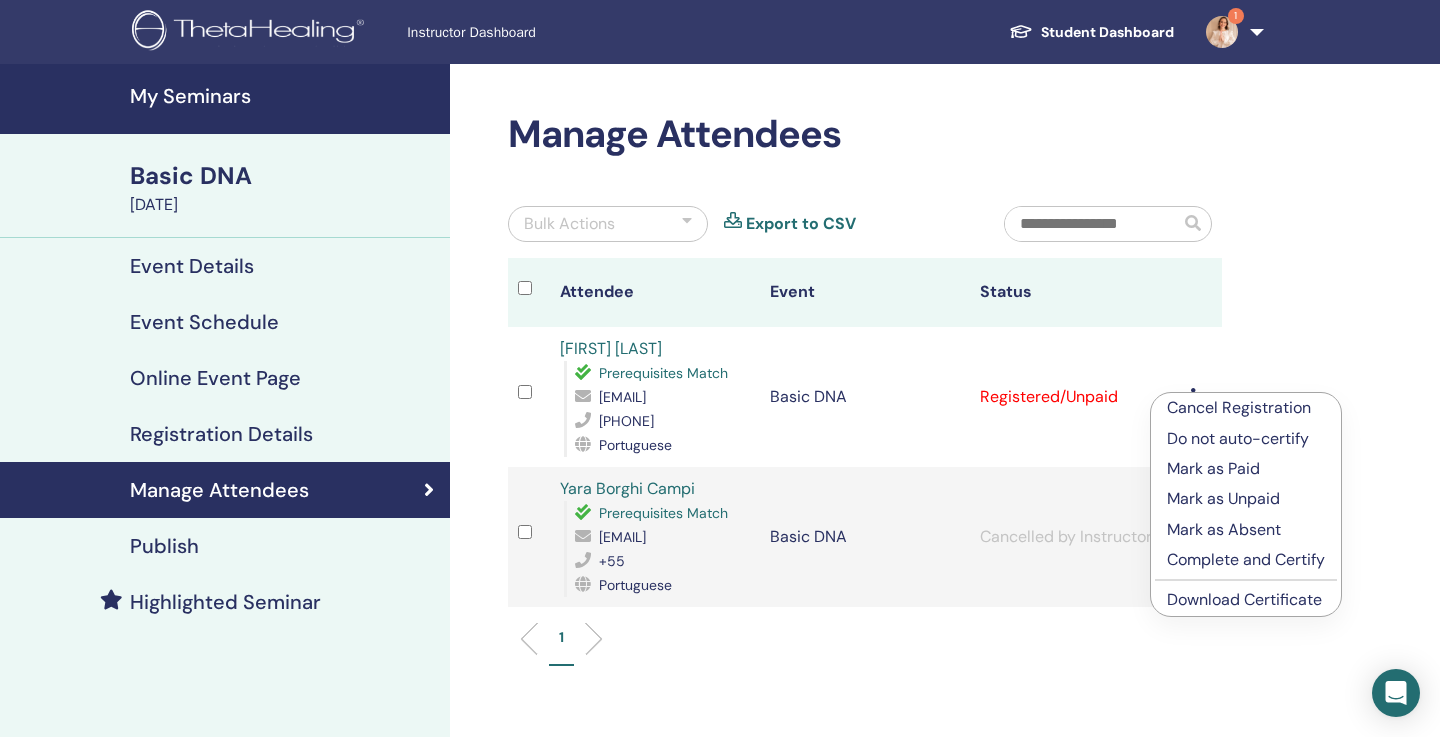 click on "Mark as Paid" at bounding box center [1246, 469] 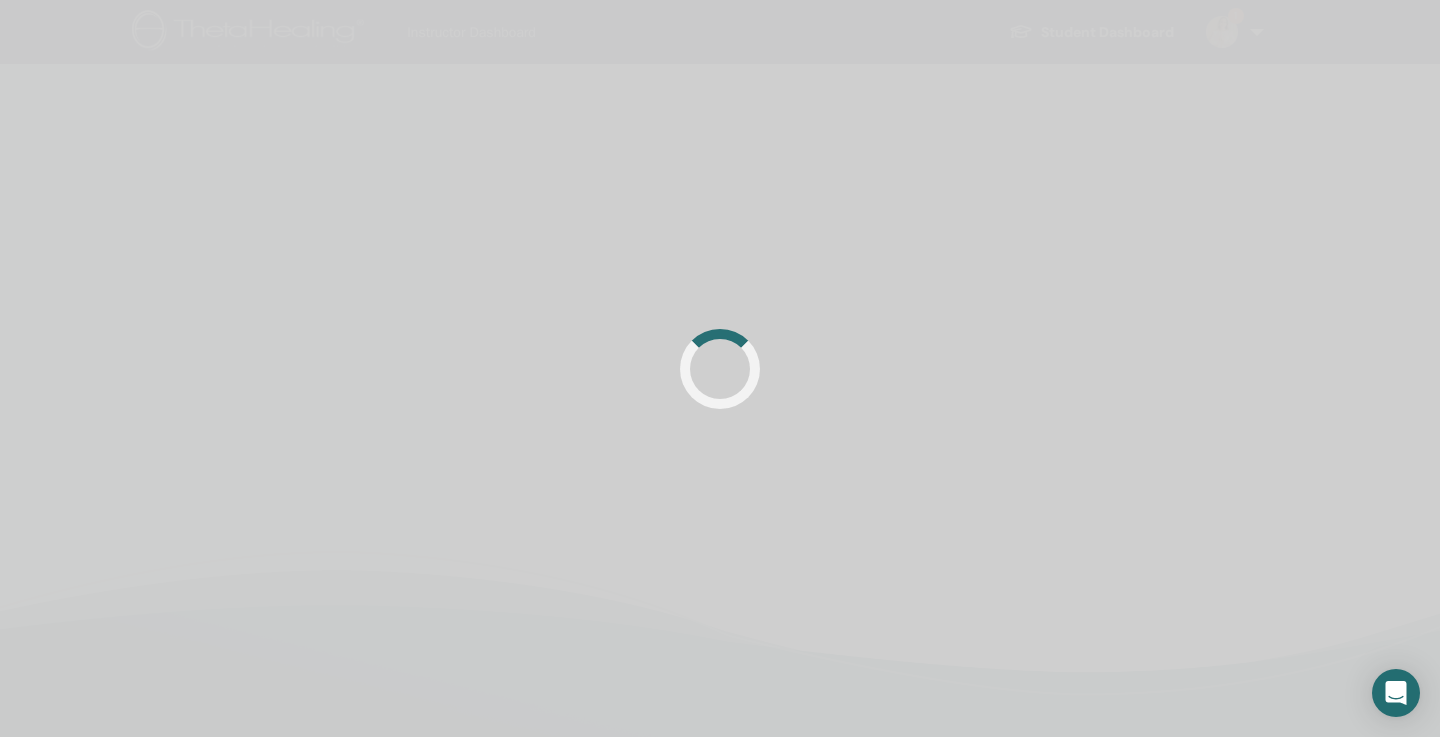 scroll, scrollTop: 0, scrollLeft: 0, axis: both 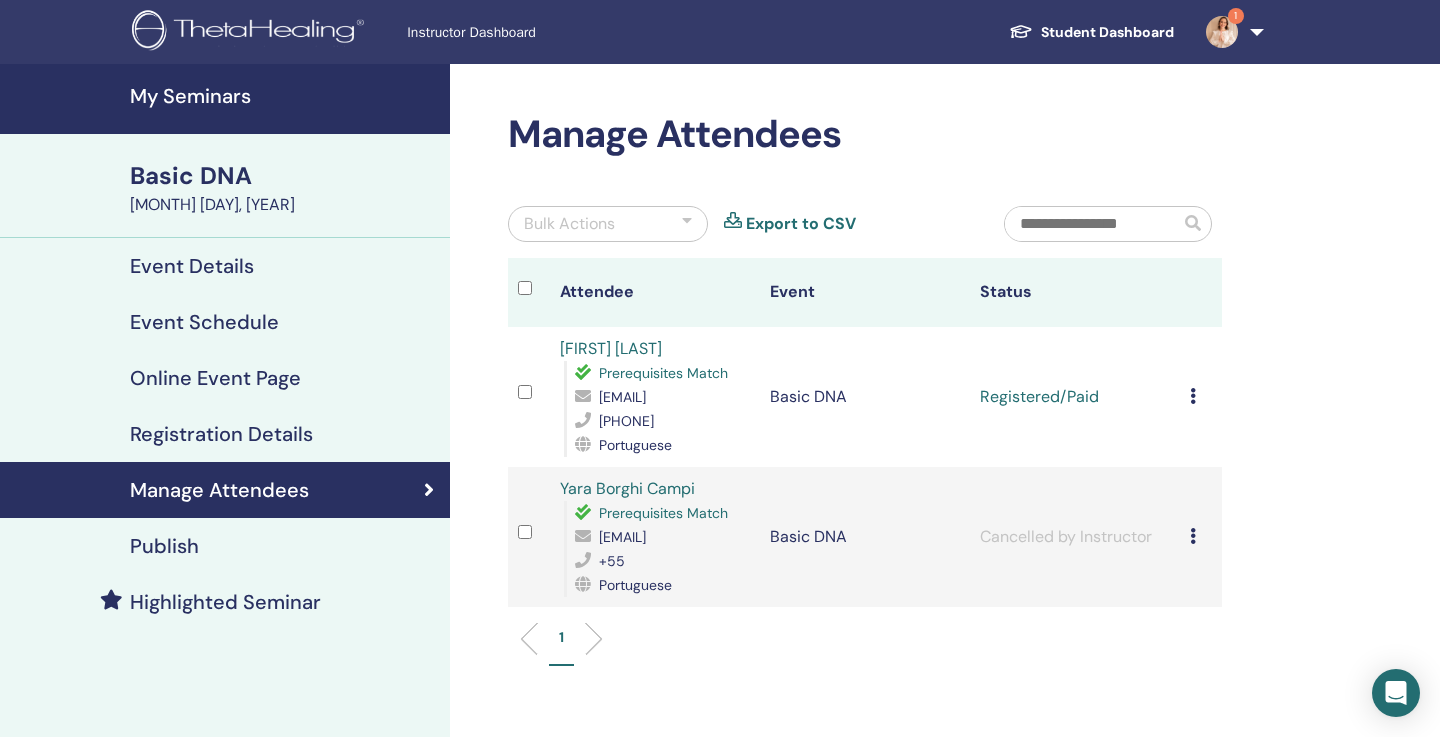 click on "Cancel Registration Do not auto-certify Mark as Paid Mark as Unpaid Mark as Absent Complete and Certify Download Certificate" at bounding box center (1201, 397) 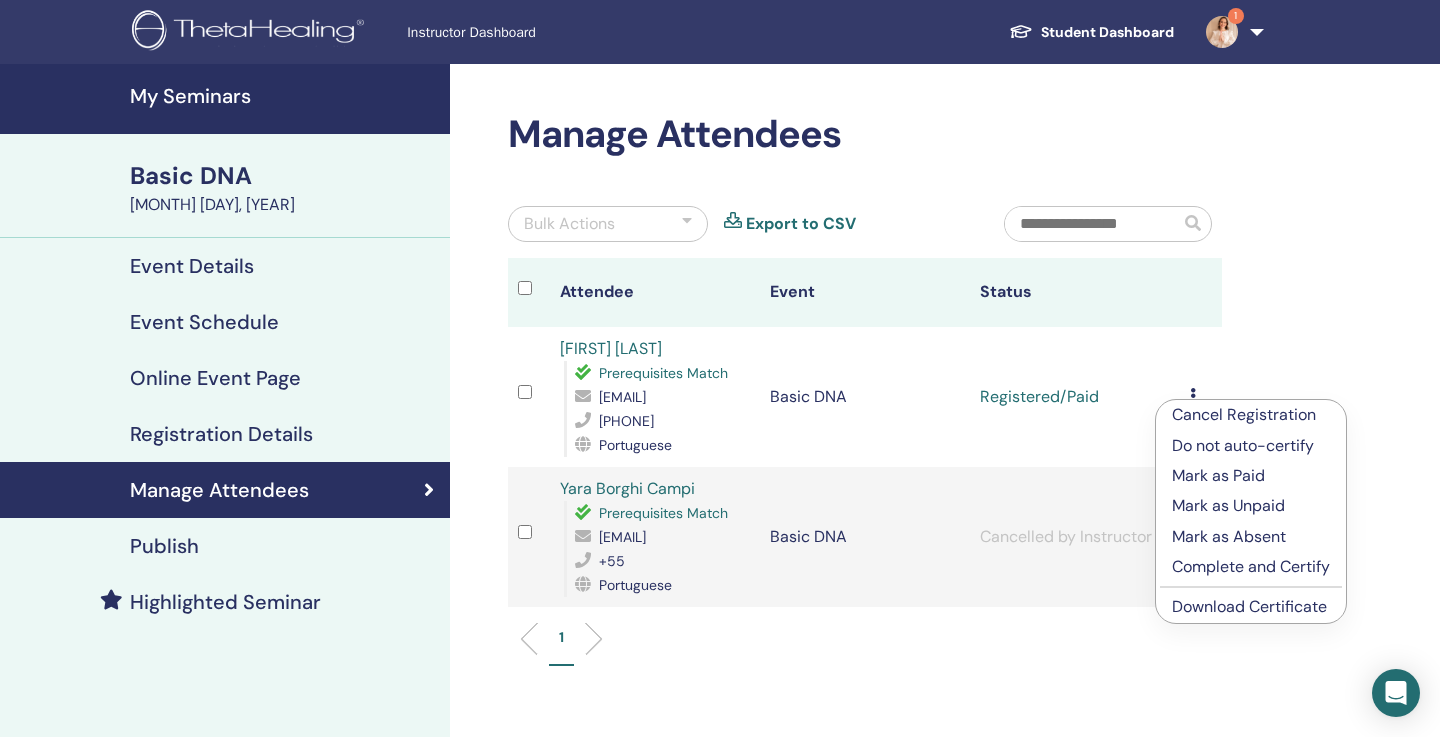 click on "Complete and Certify" at bounding box center [1251, 567] 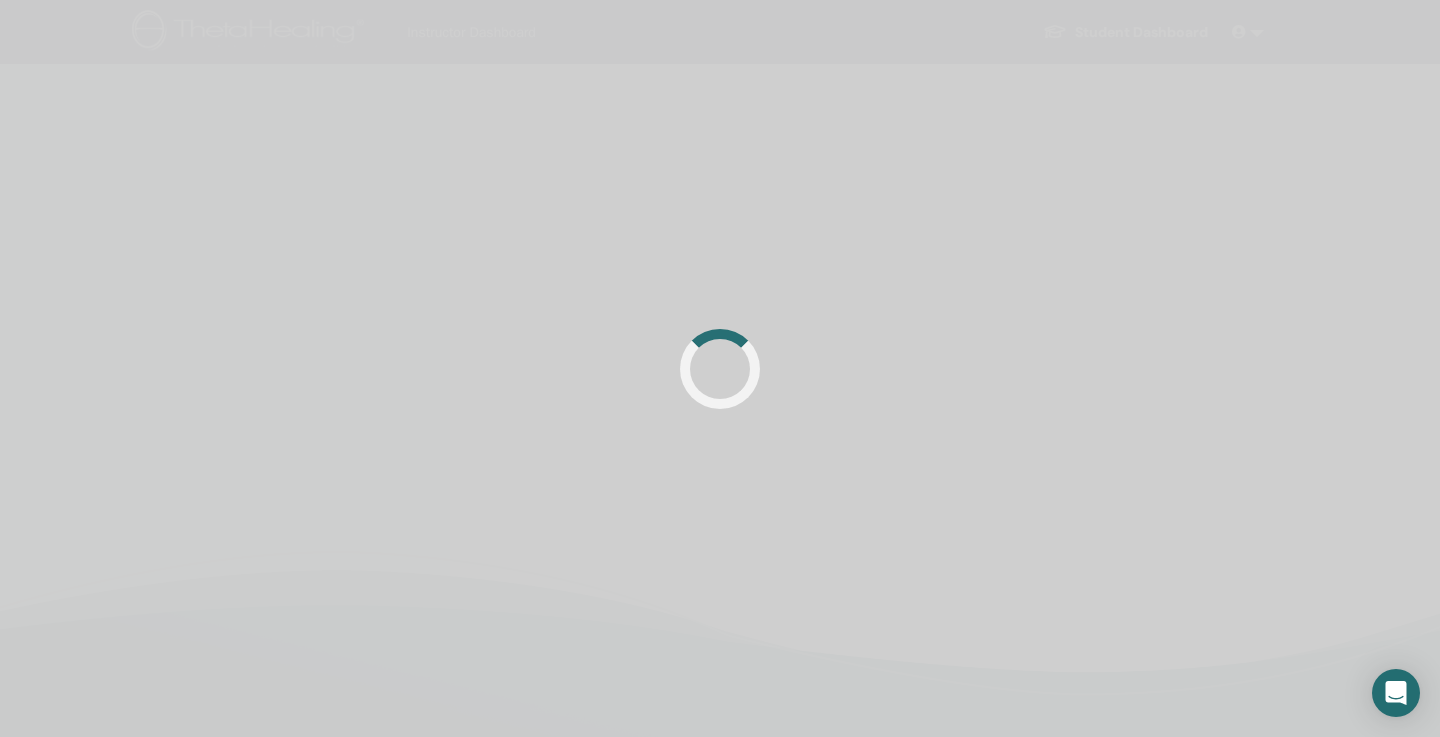 scroll, scrollTop: 0, scrollLeft: 0, axis: both 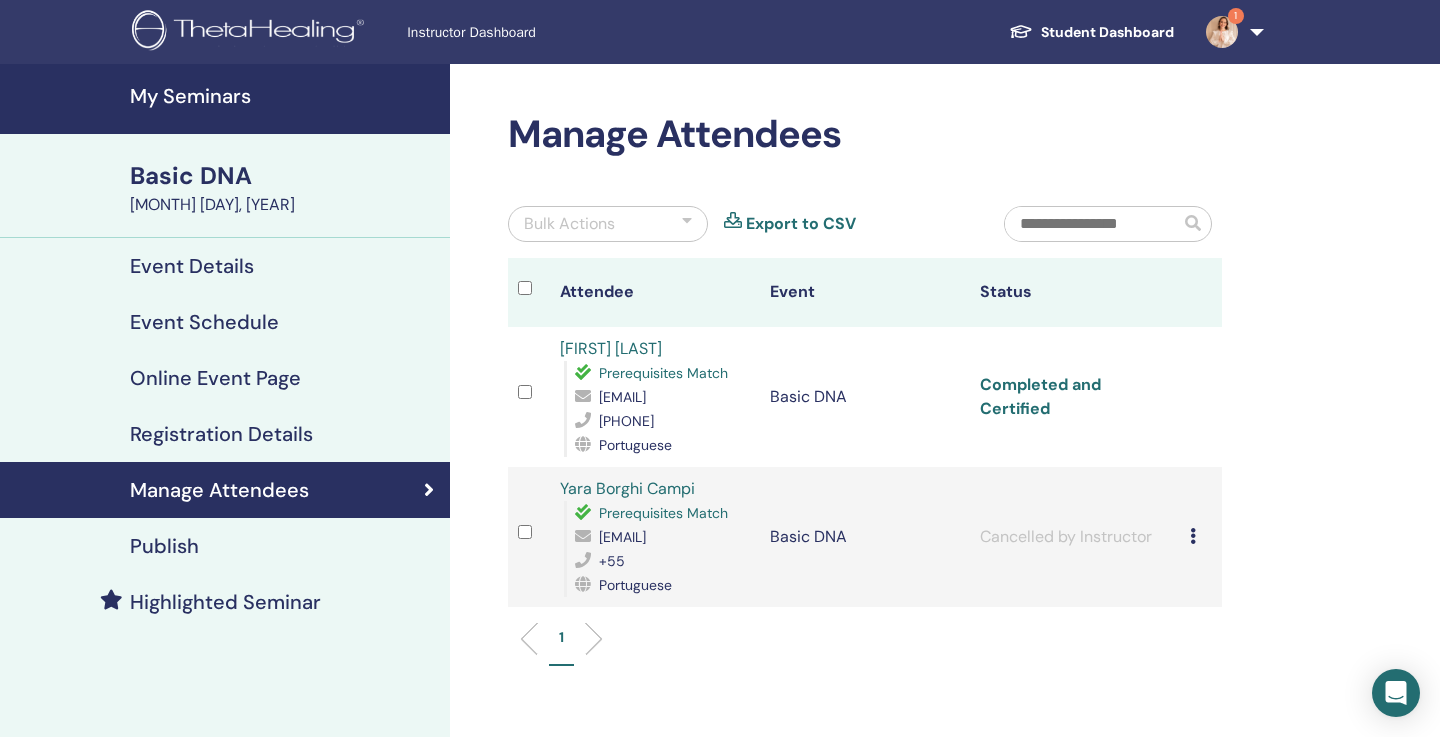 click on "Completed and Certified" at bounding box center (1040, 396) 